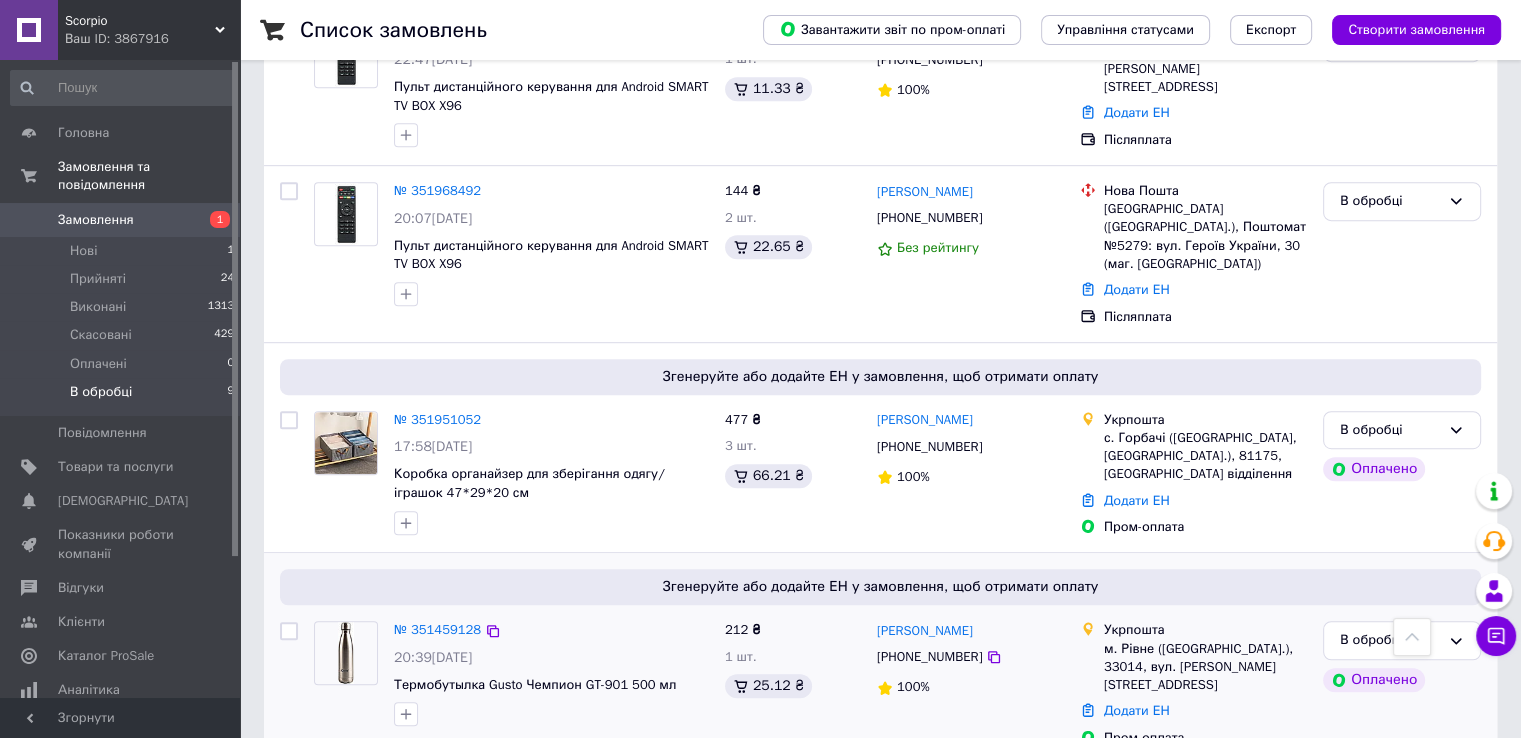 scroll, scrollTop: 1000, scrollLeft: 0, axis: vertical 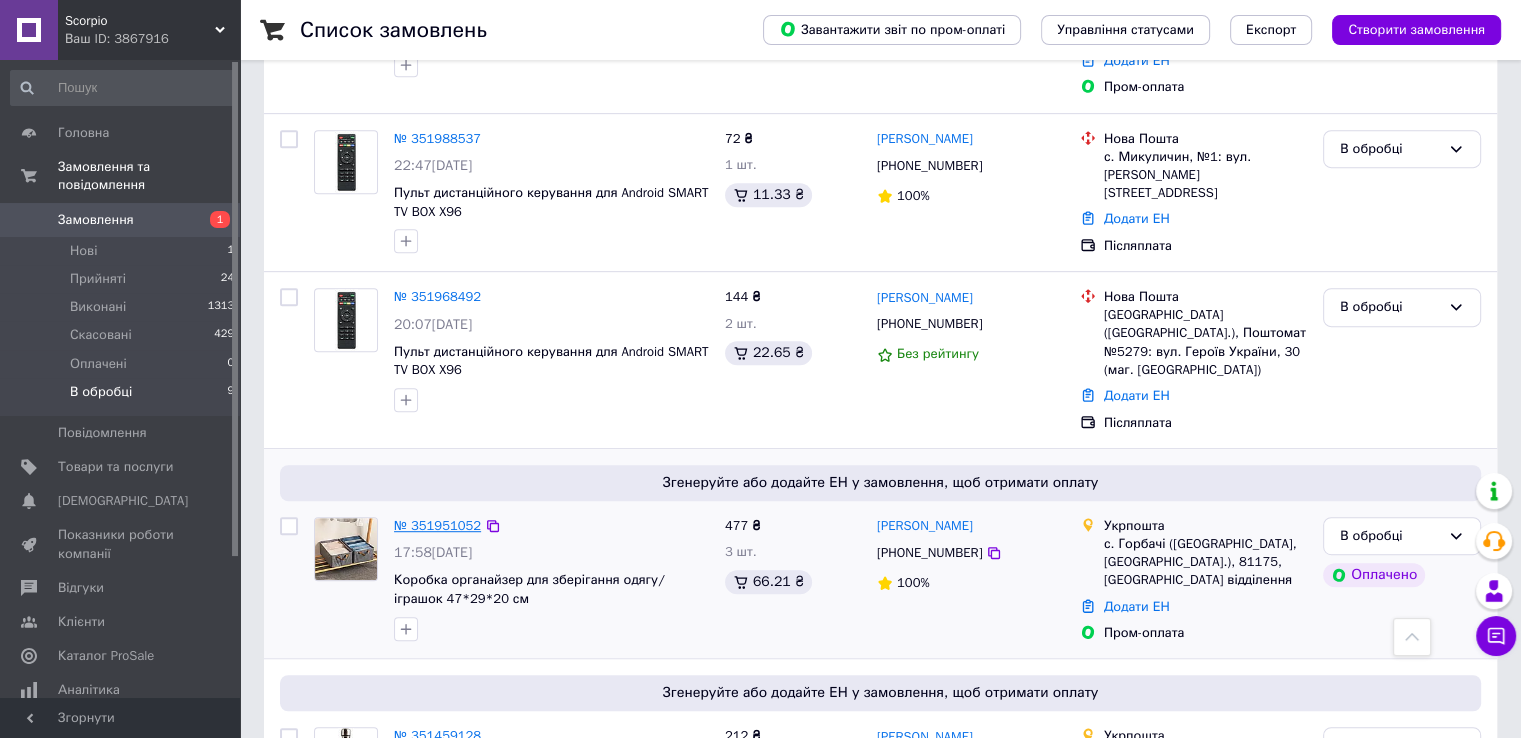 click on "№ 351951052" at bounding box center (437, 525) 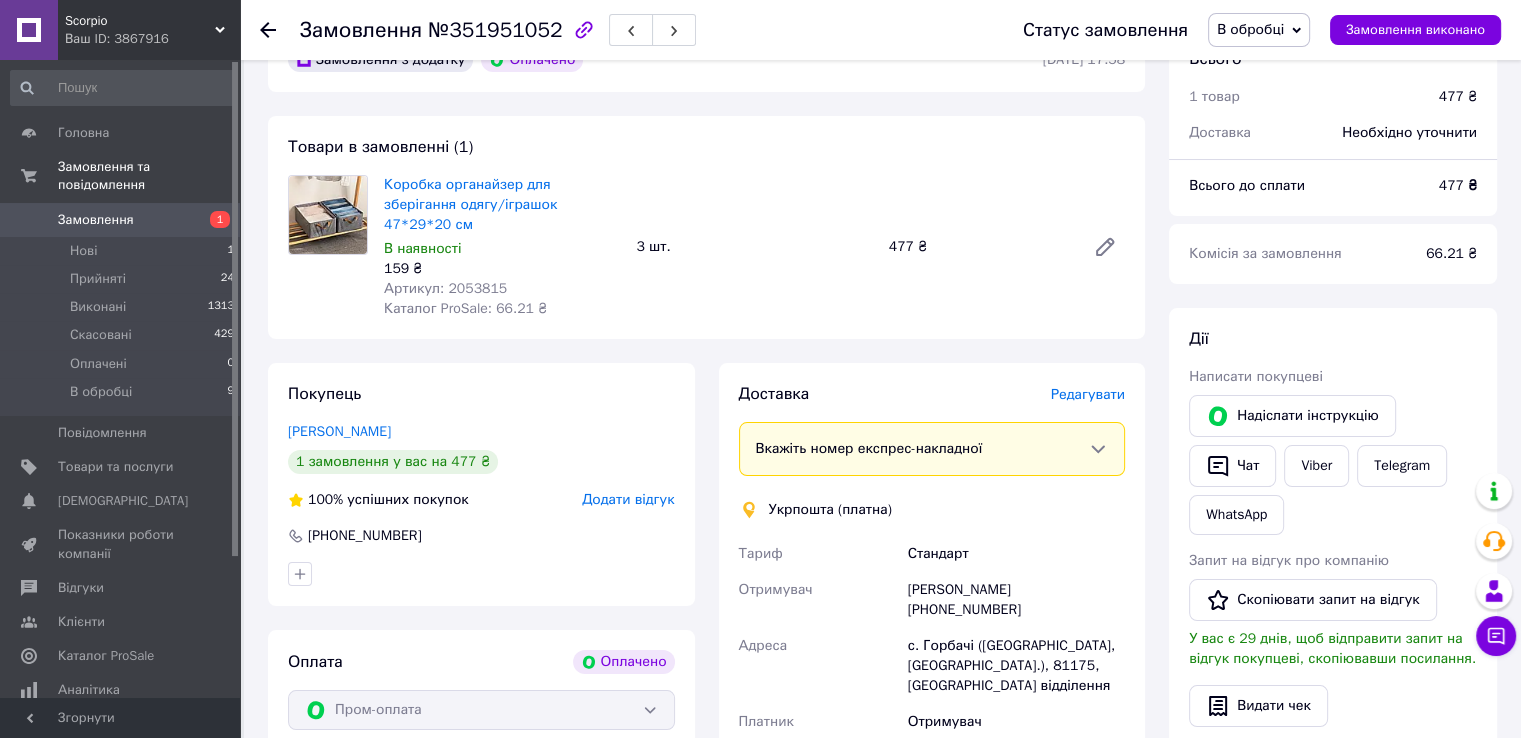 scroll, scrollTop: 0, scrollLeft: 0, axis: both 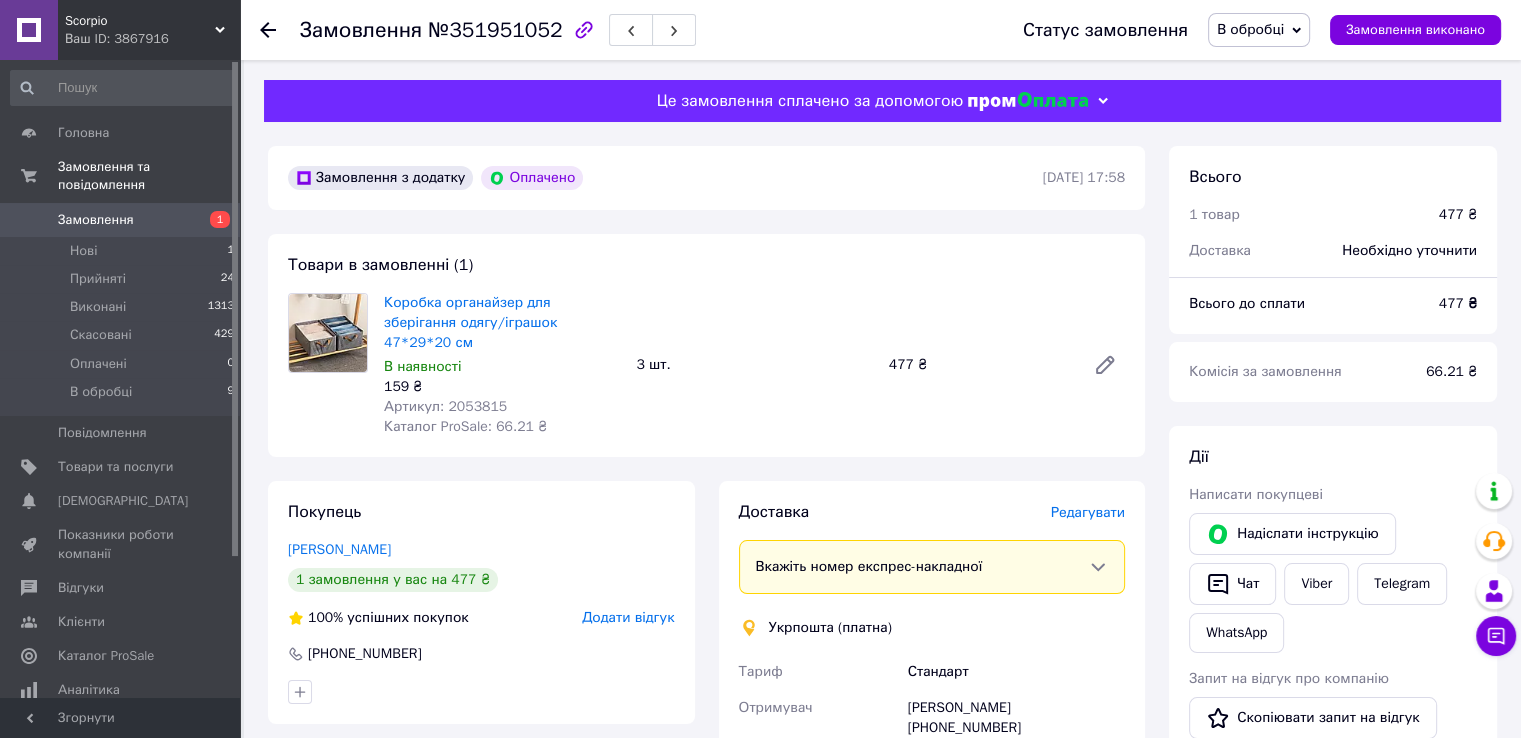 click 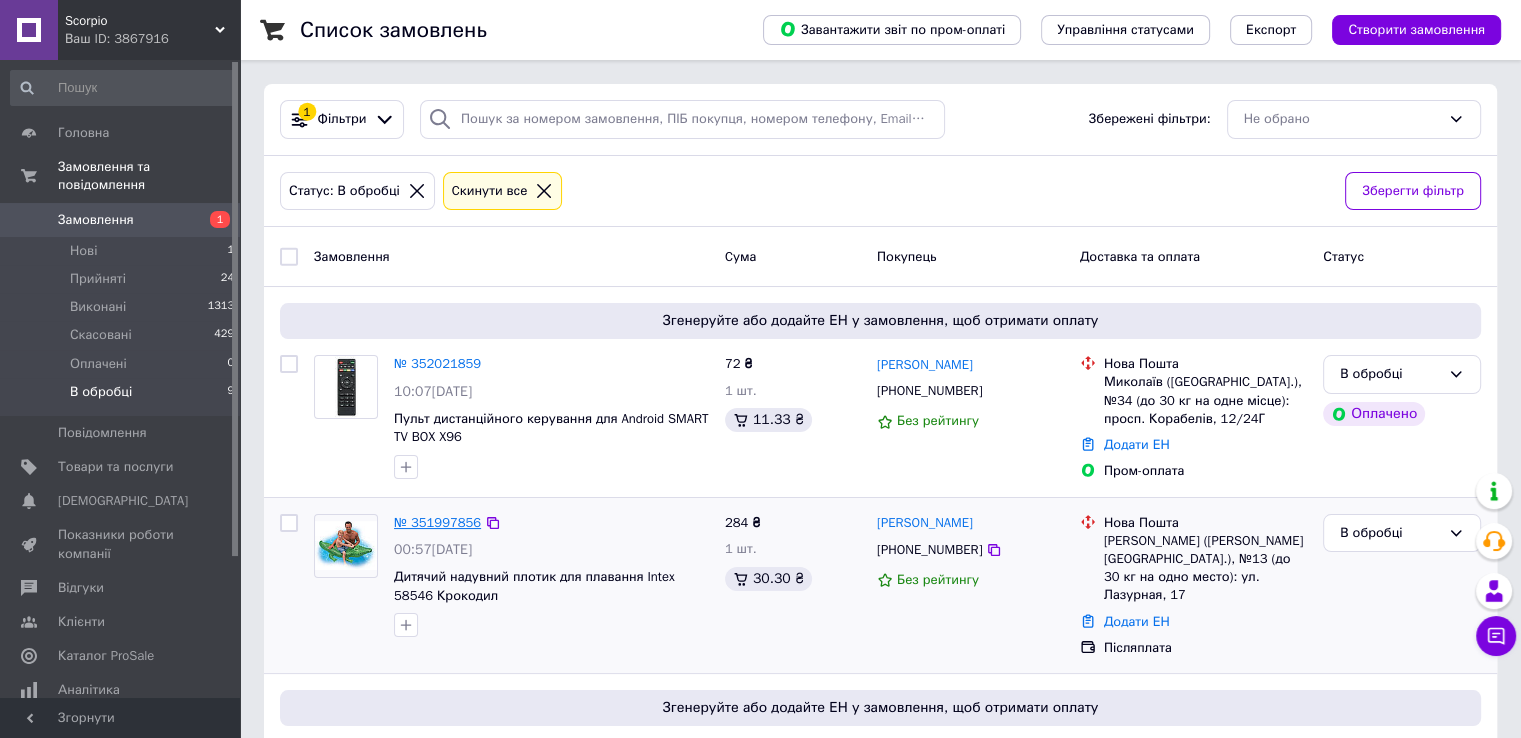 click on "№ 351997856" at bounding box center (437, 522) 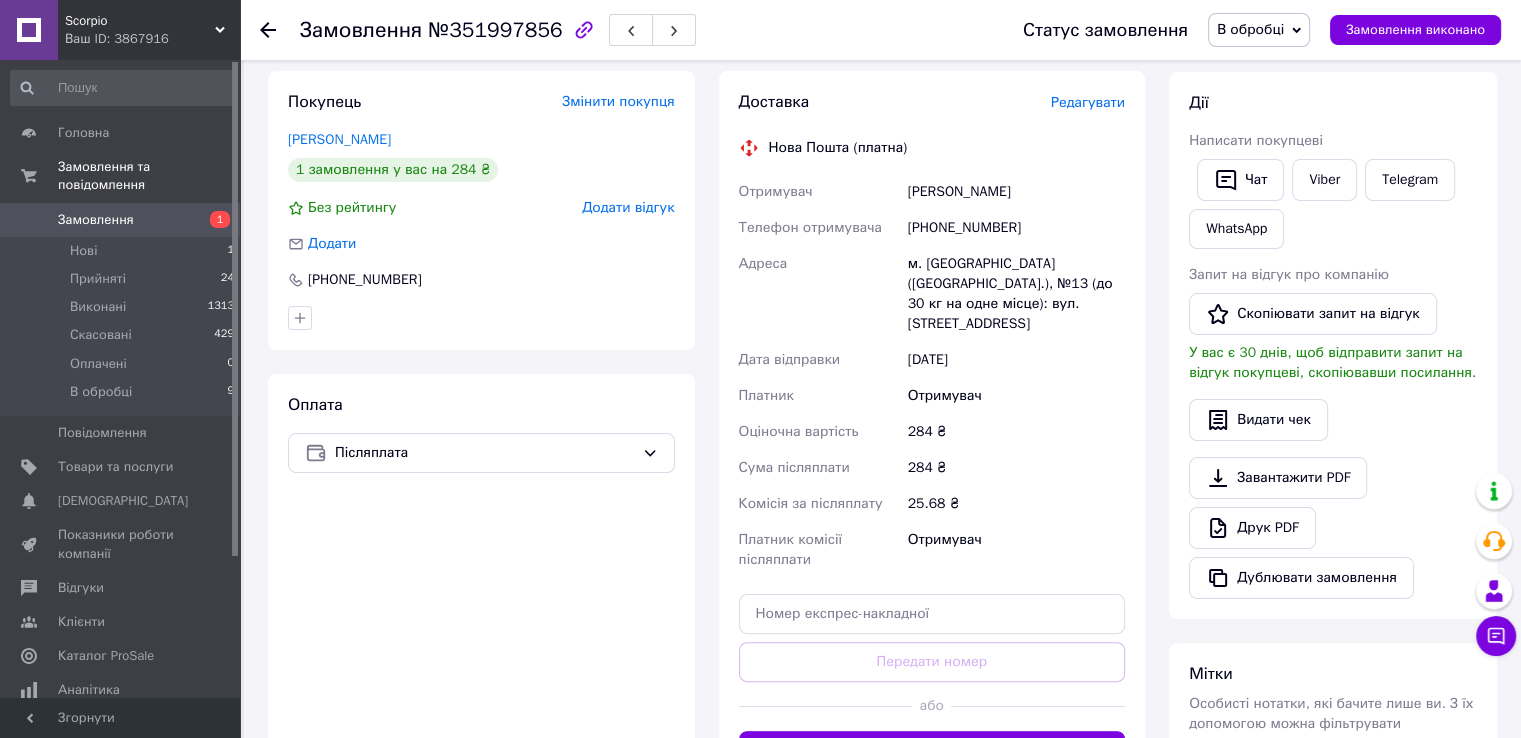 scroll, scrollTop: 194, scrollLeft: 0, axis: vertical 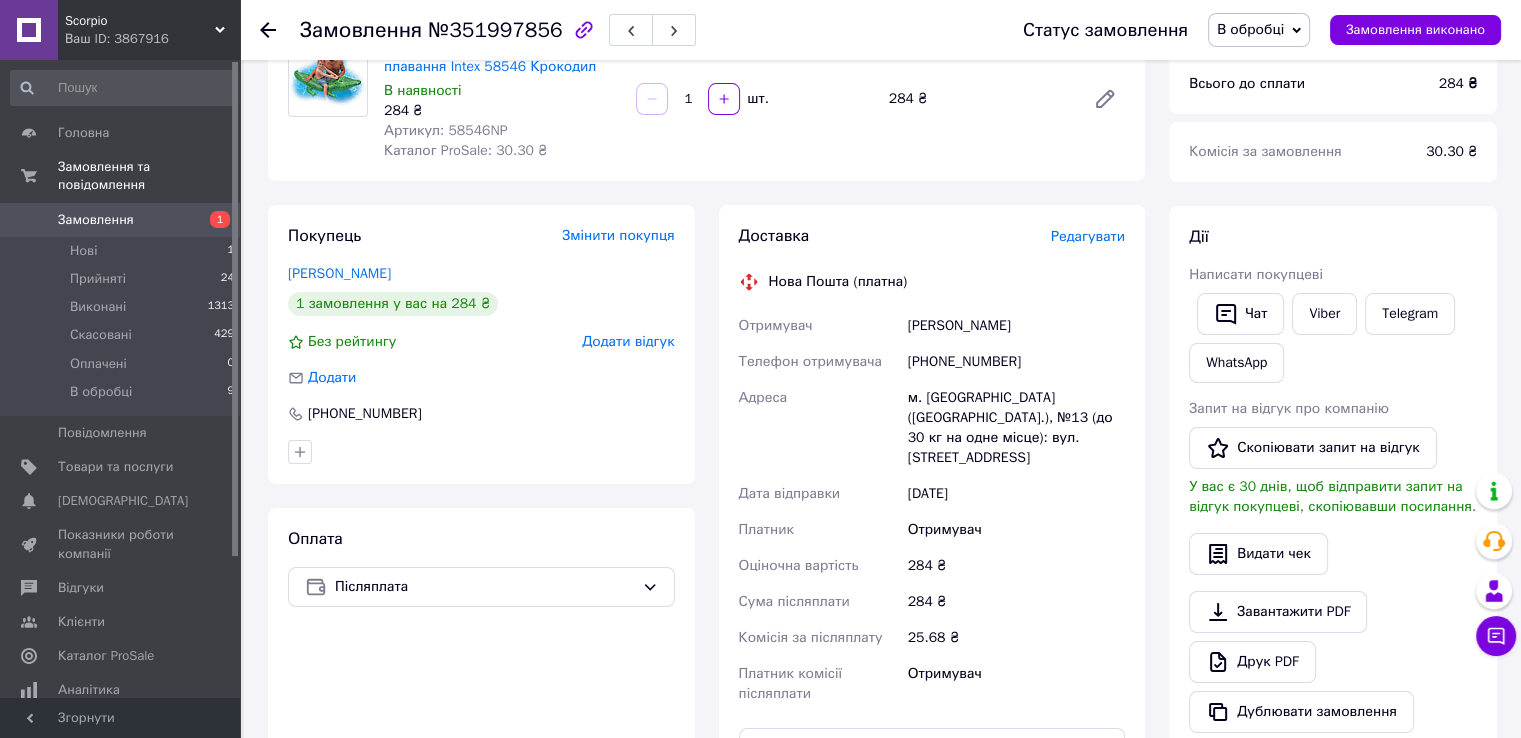 click 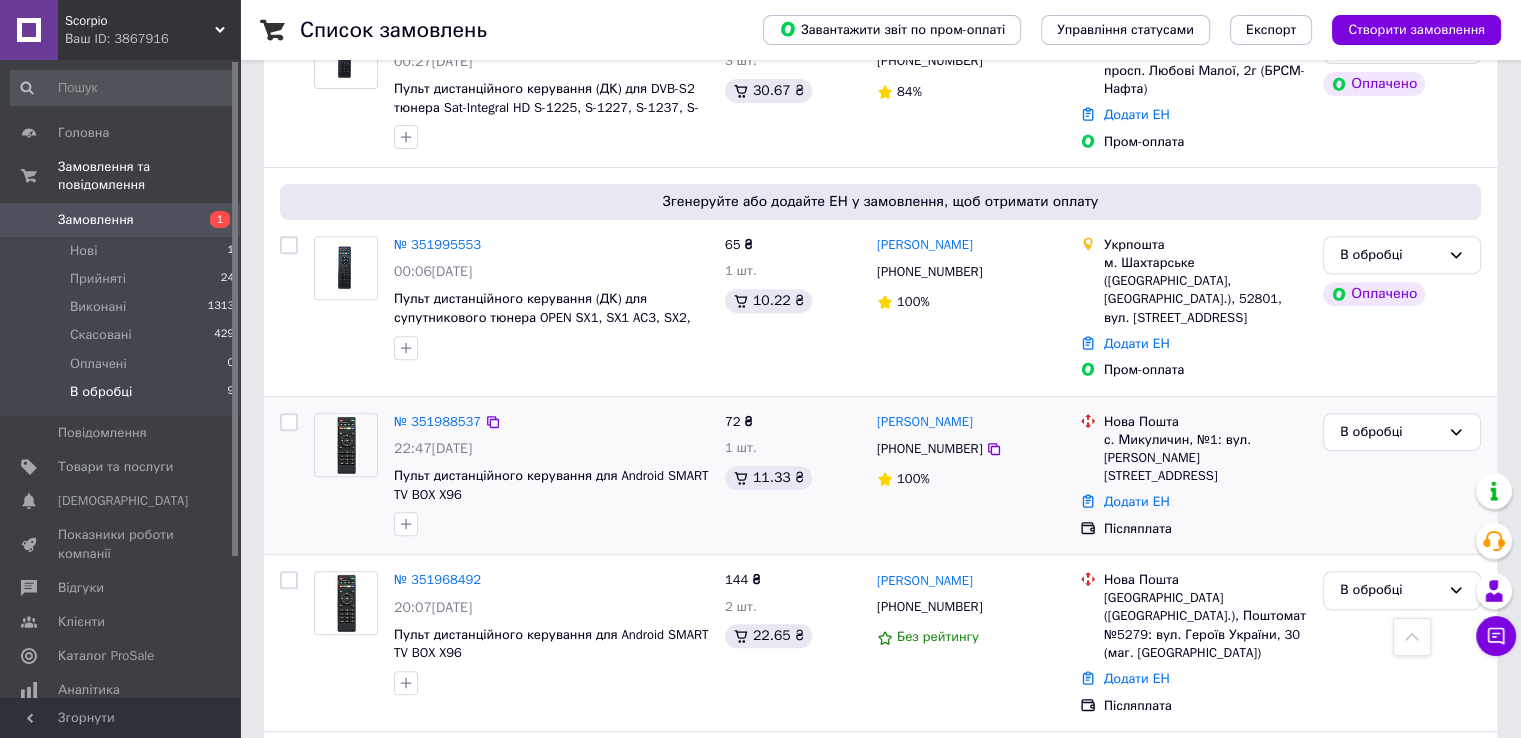 scroll, scrollTop: 687, scrollLeft: 0, axis: vertical 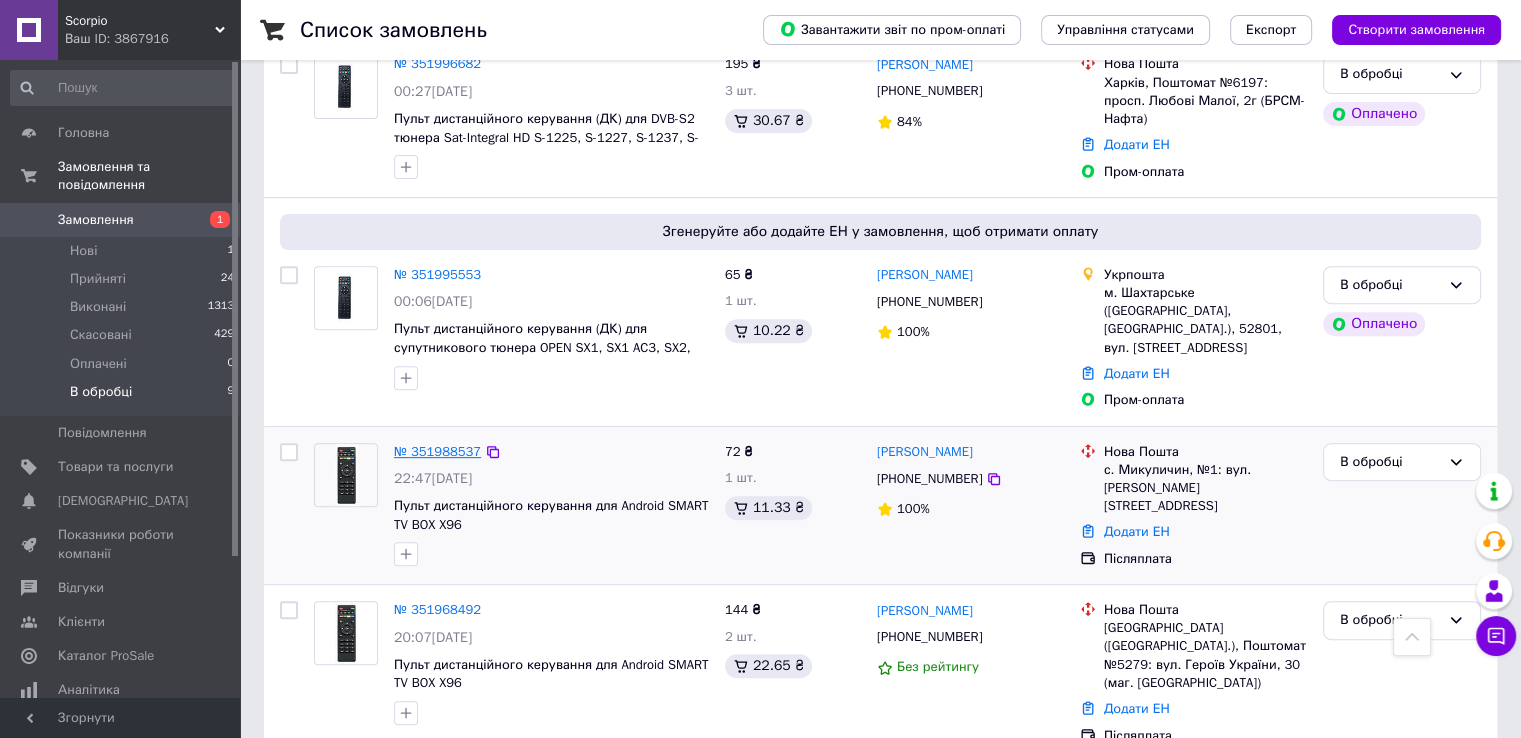 click on "№ 351988537" at bounding box center (437, 451) 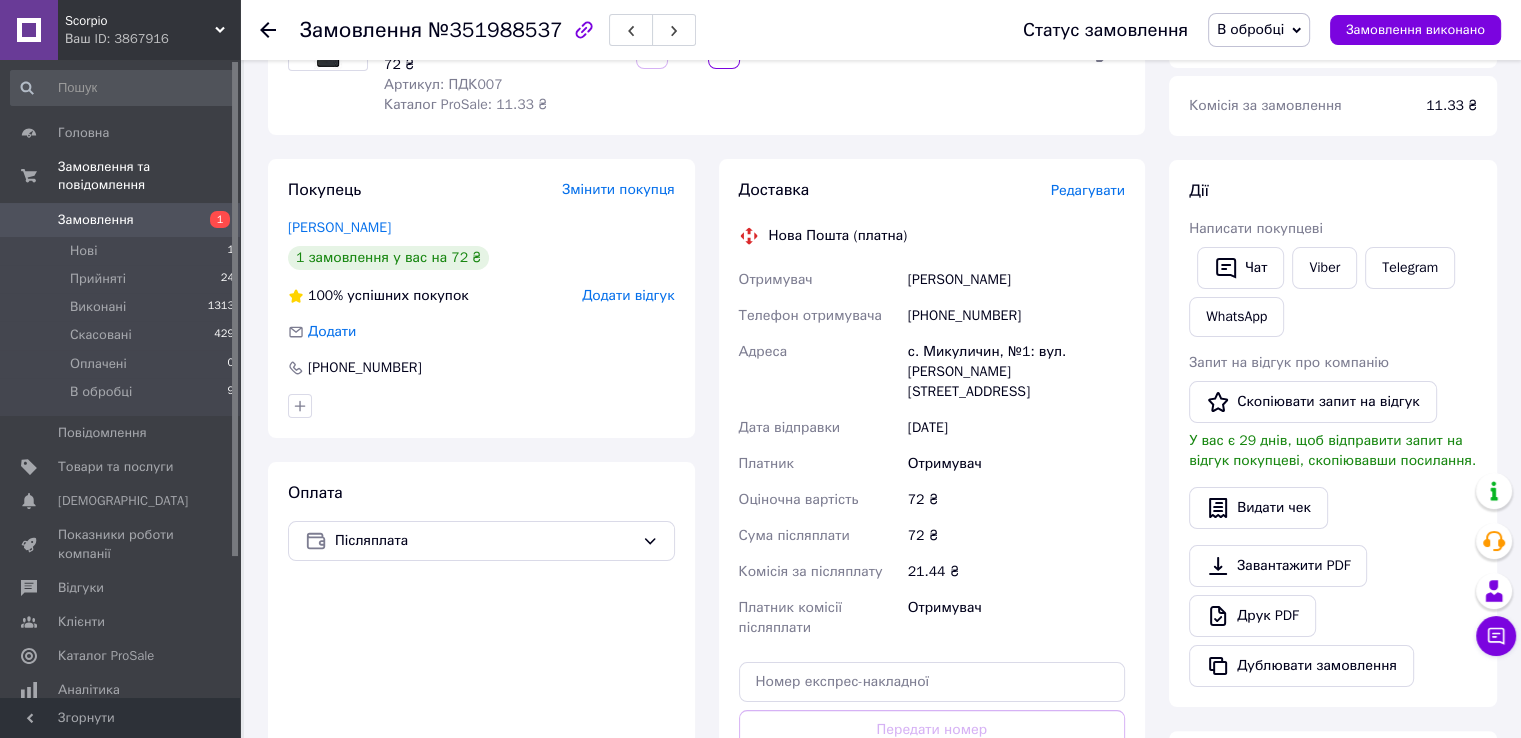 scroll, scrollTop: 500, scrollLeft: 0, axis: vertical 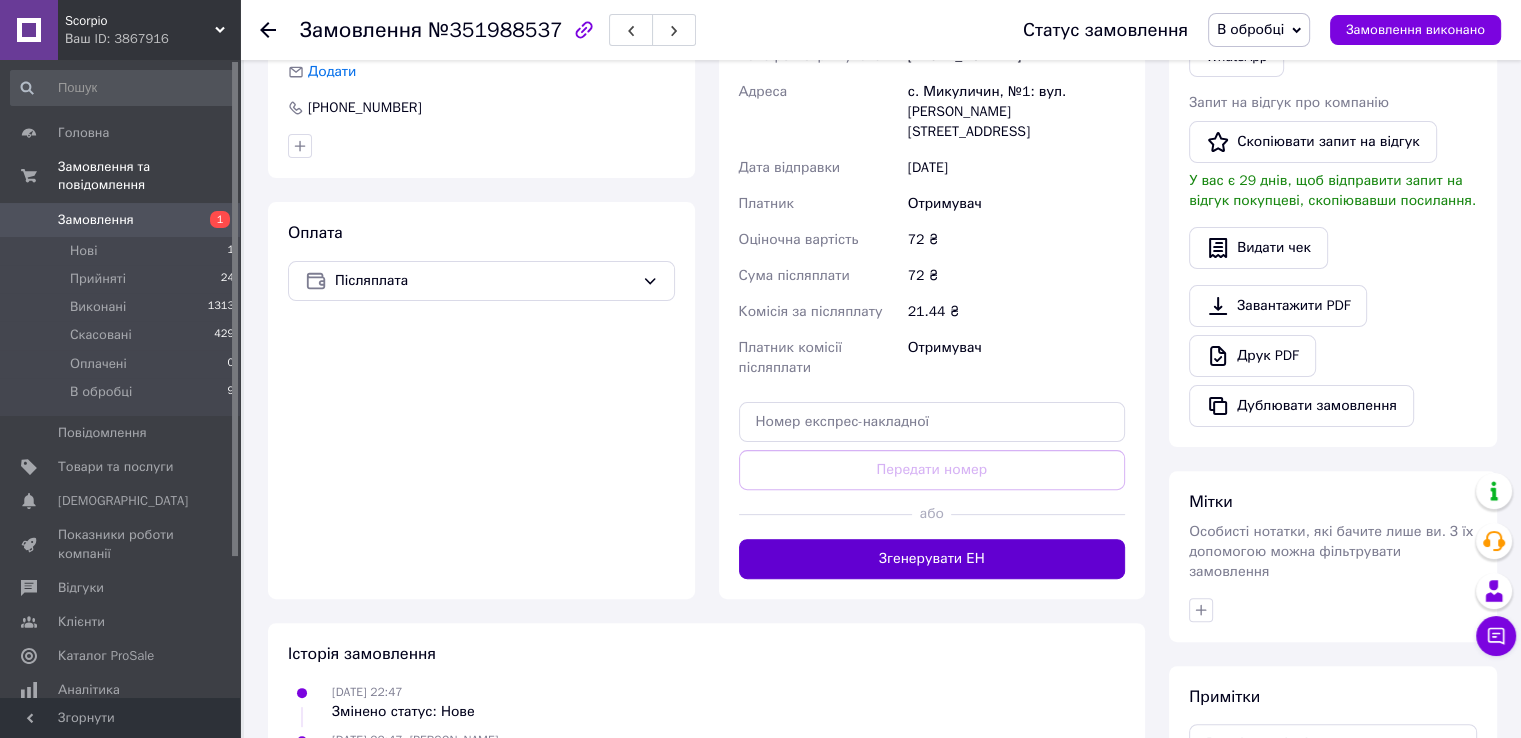 click on "Згенерувати ЕН" at bounding box center [932, 559] 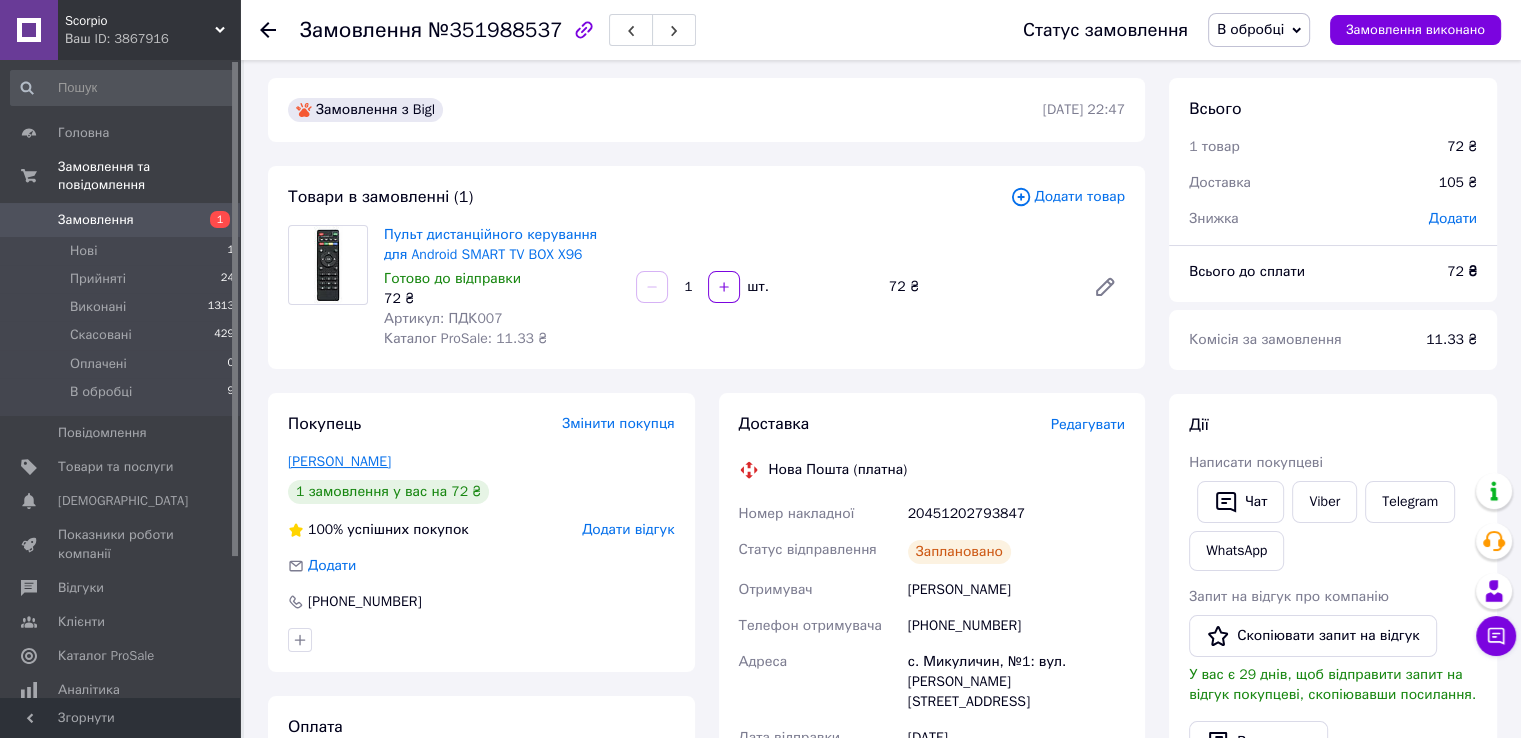 scroll, scrollTop: 0, scrollLeft: 0, axis: both 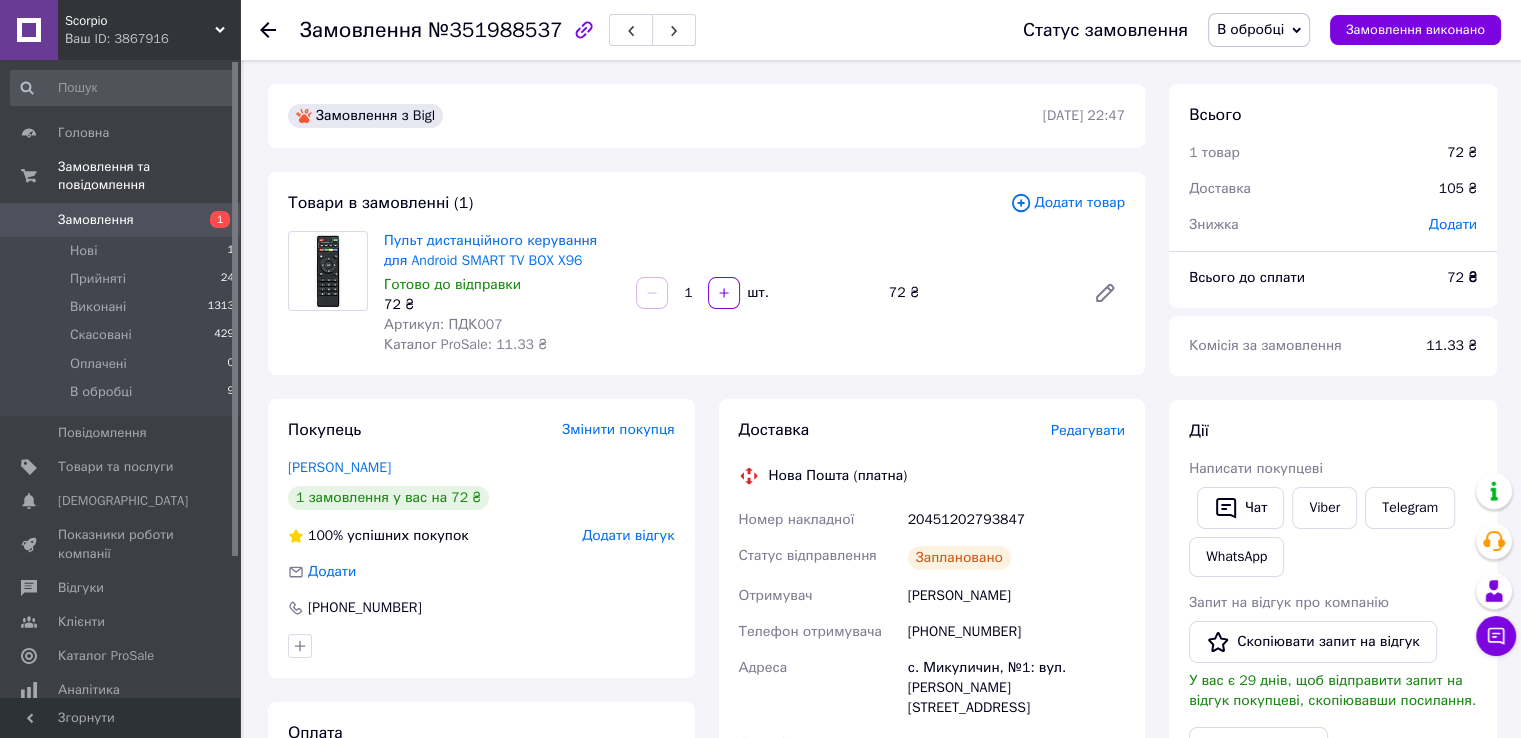 click 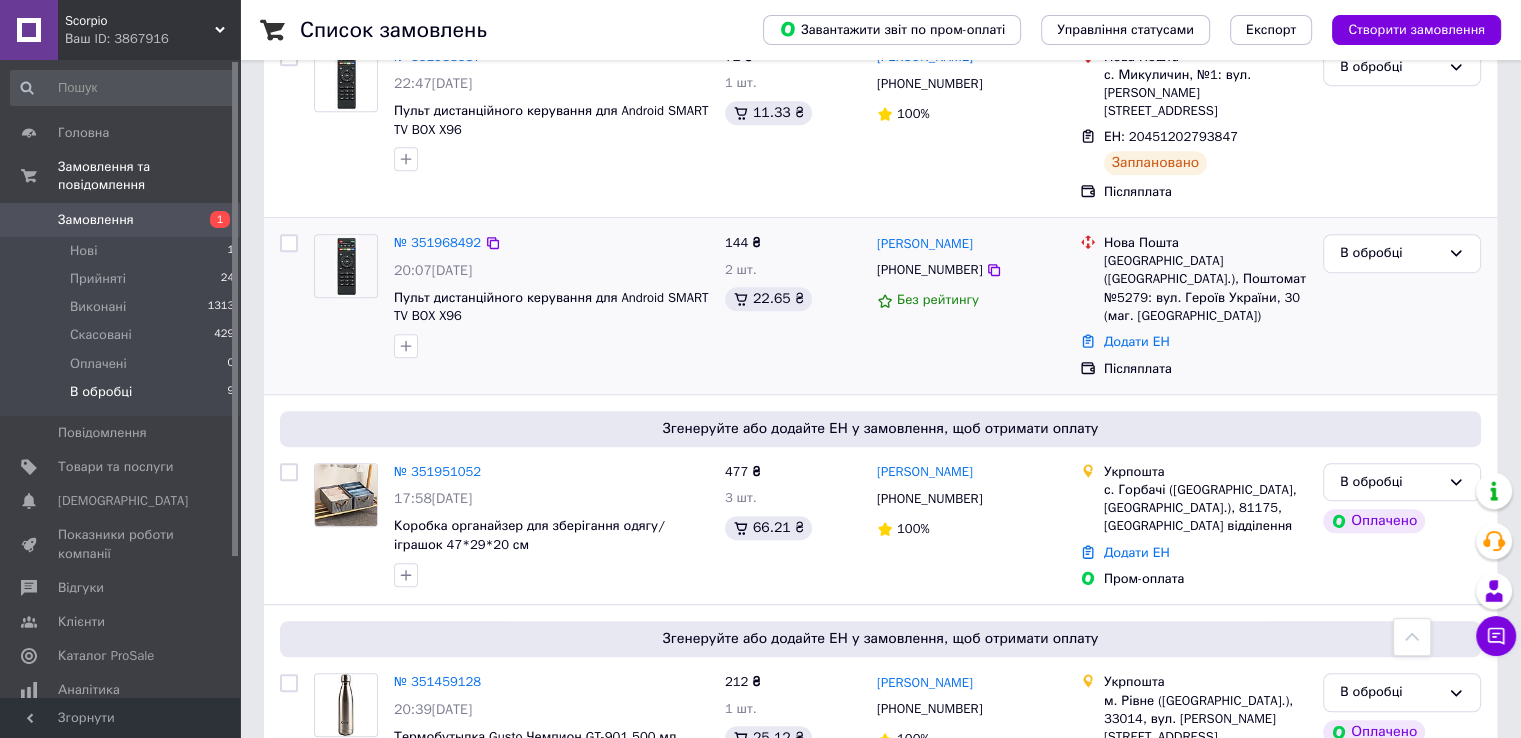 scroll, scrollTop: 1298, scrollLeft: 0, axis: vertical 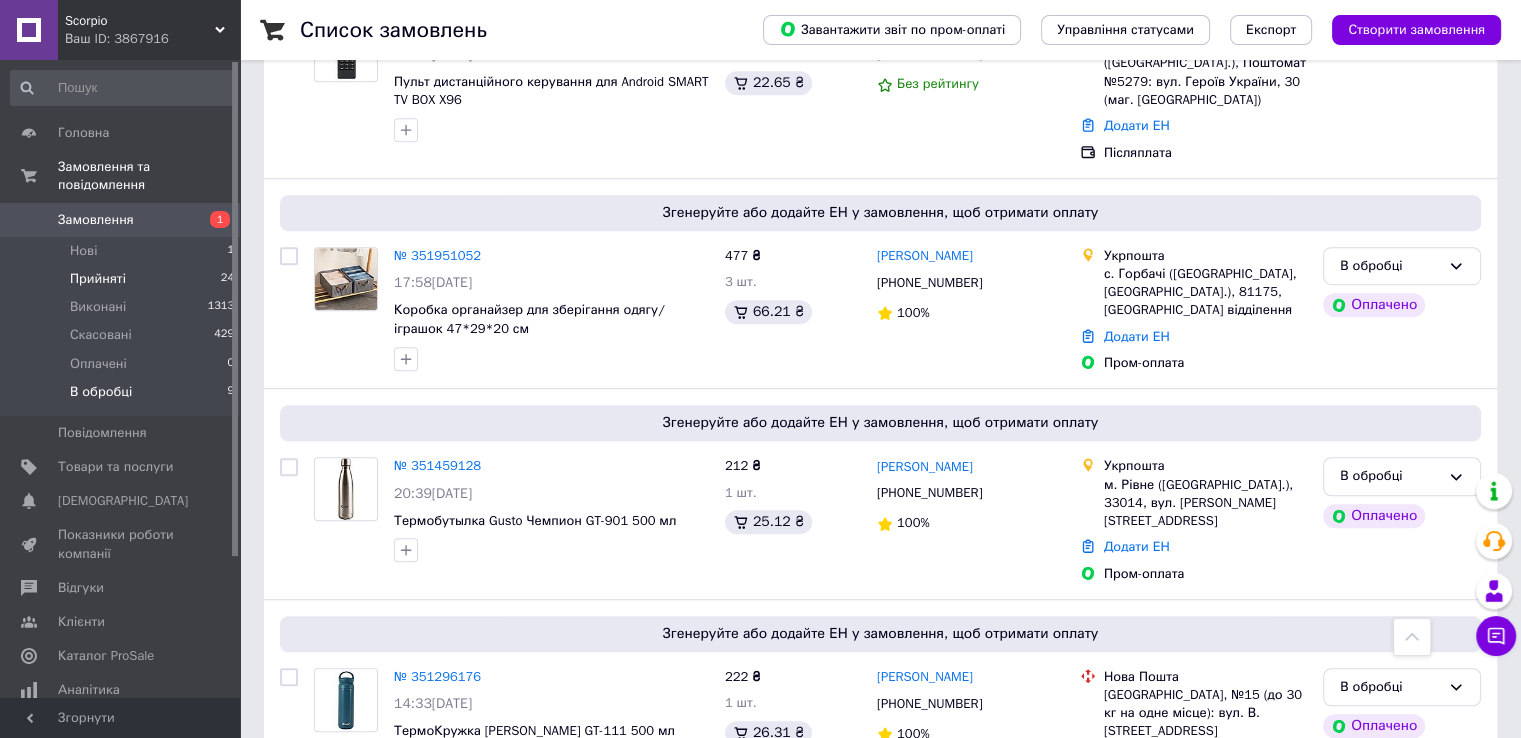 click on "Прийняті 24" at bounding box center (123, 279) 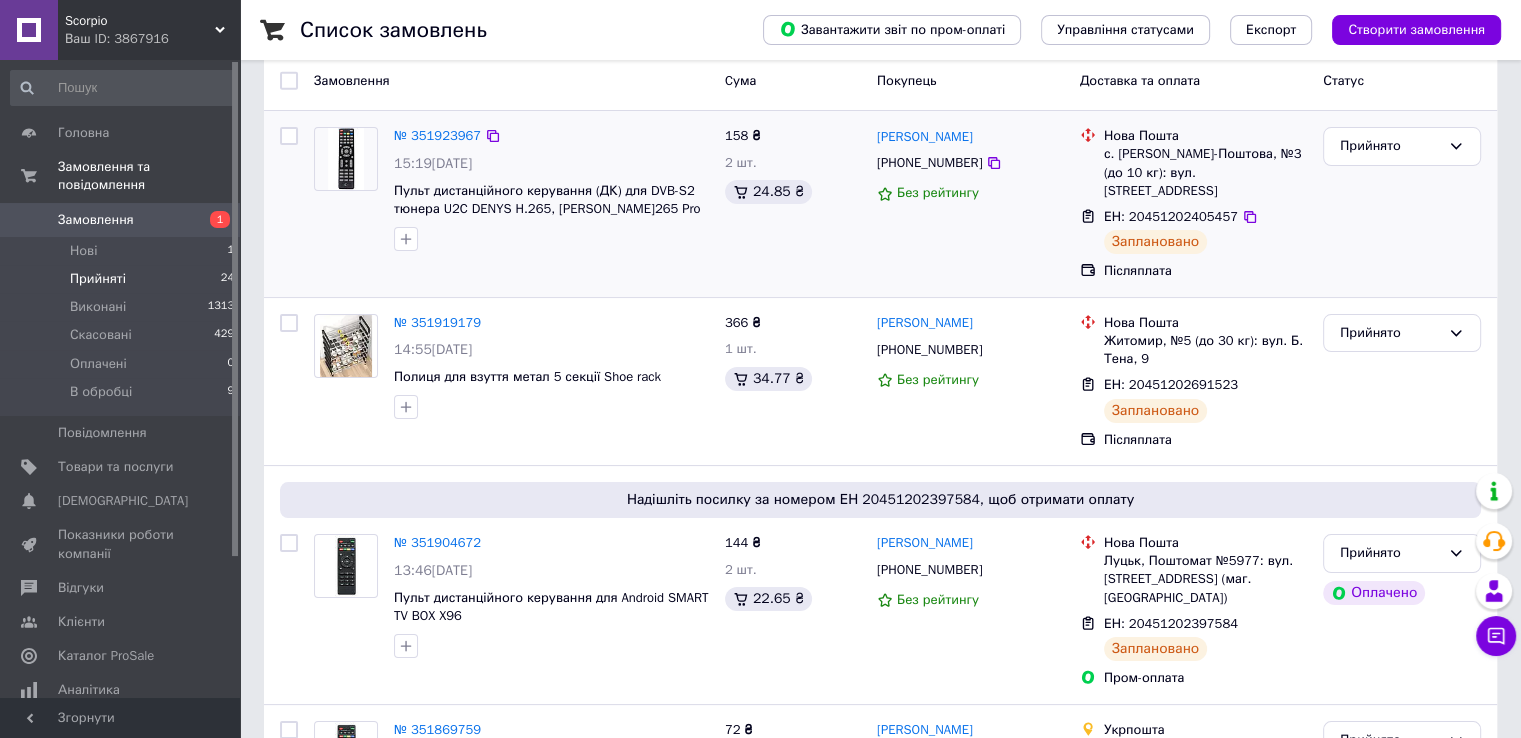scroll, scrollTop: 0, scrollLeft: 0, axis: both 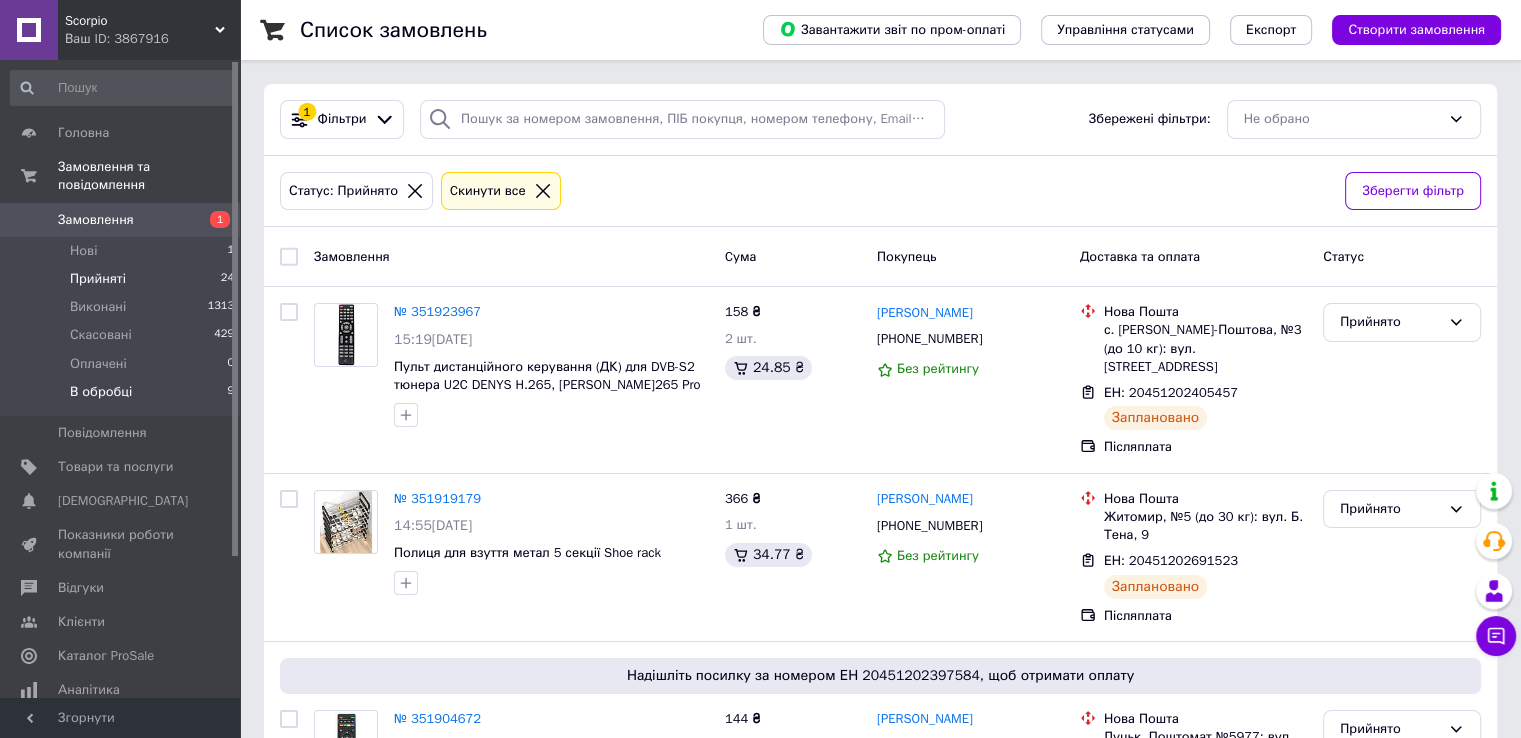 click on "В обробці 9" at bounding box center [123, 397] 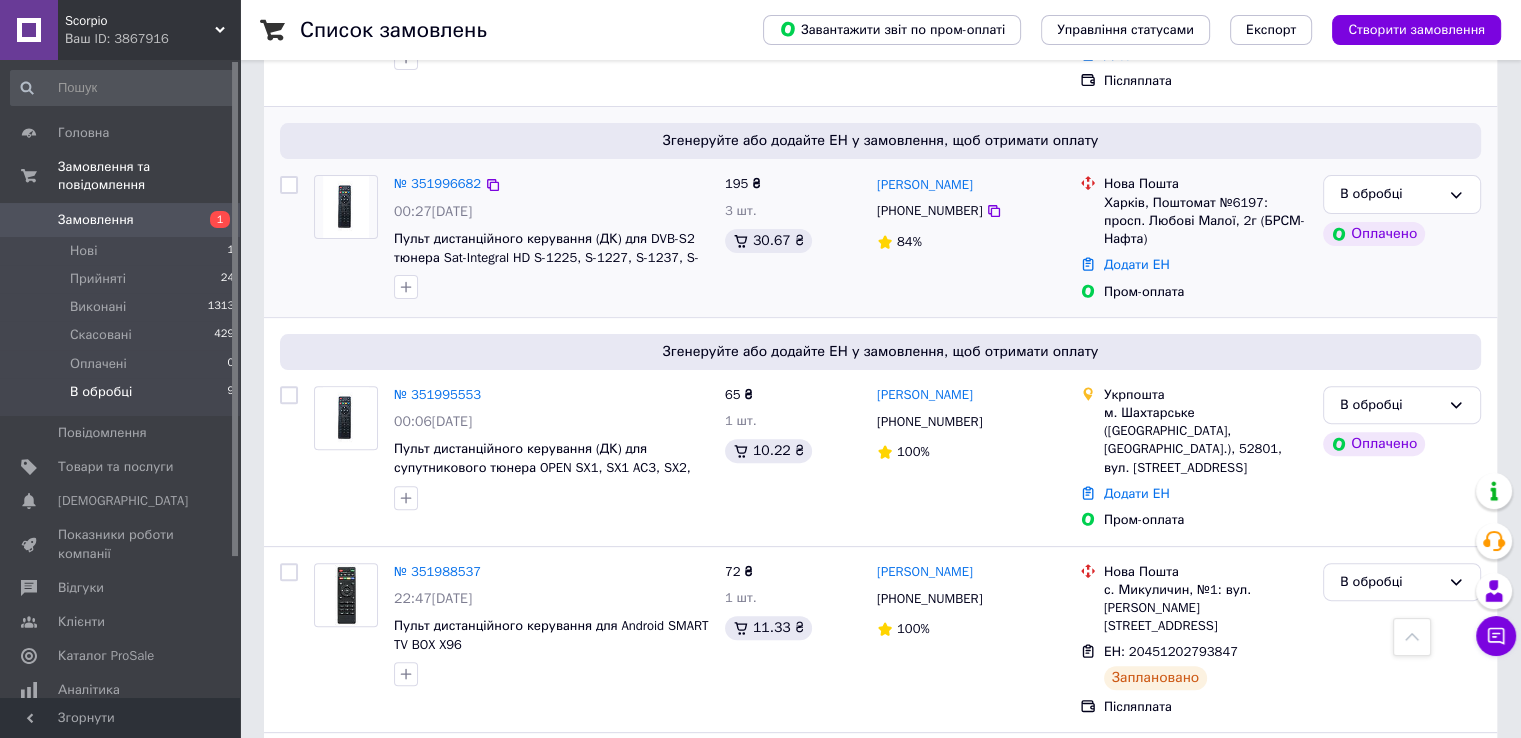 scroll, scrollTop: 700, scrollLeft: 0, axis: vertical 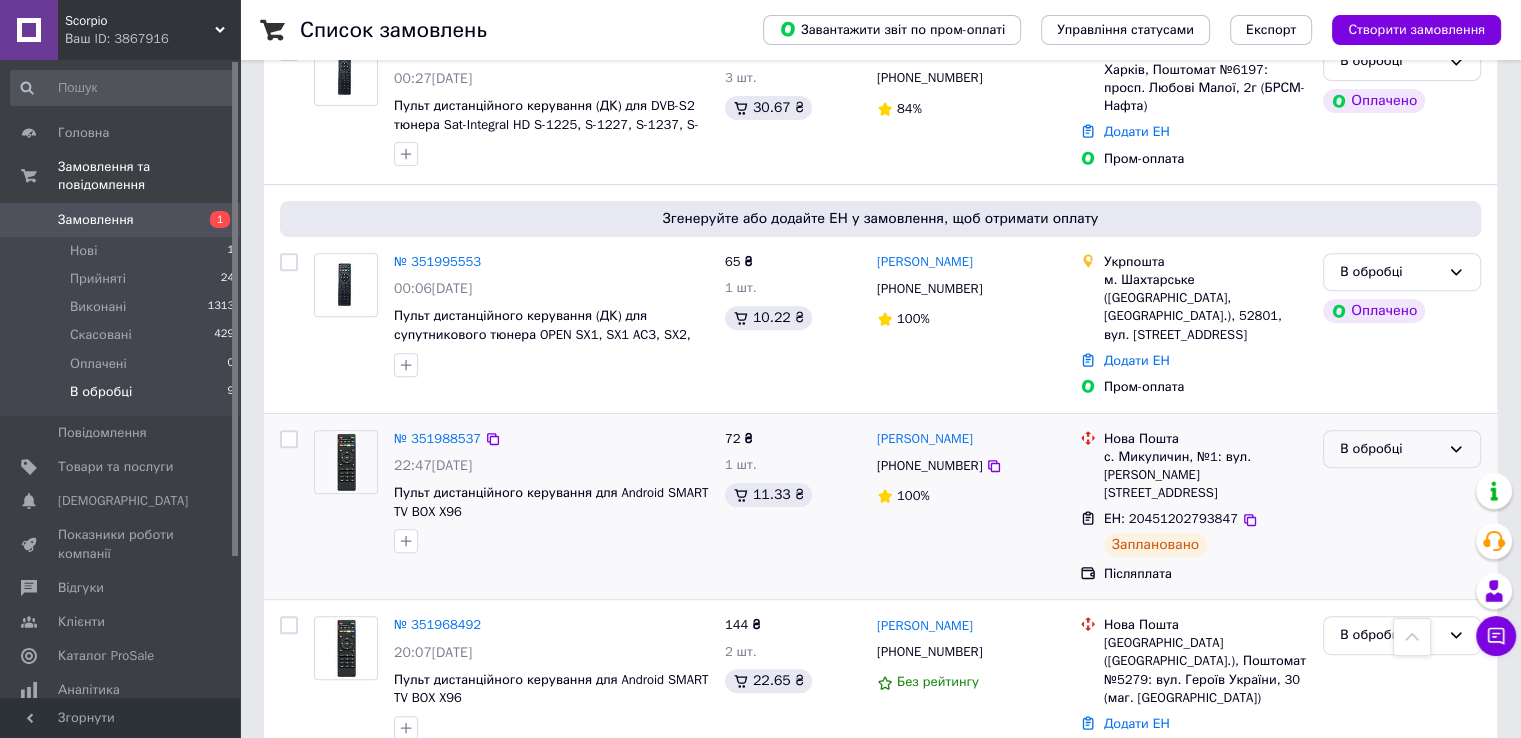 click 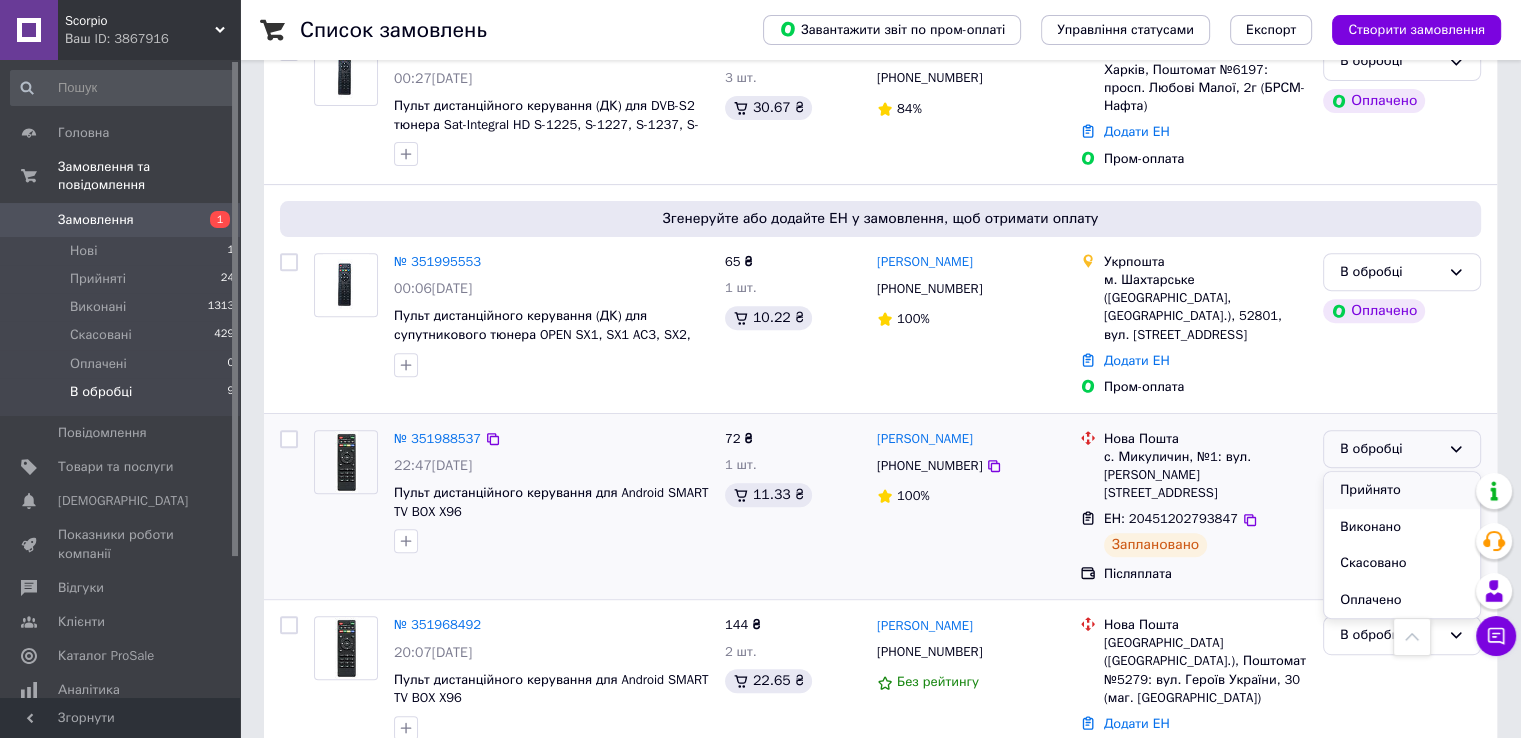 click on "Прийнято" at bounding box center [1402, 490] 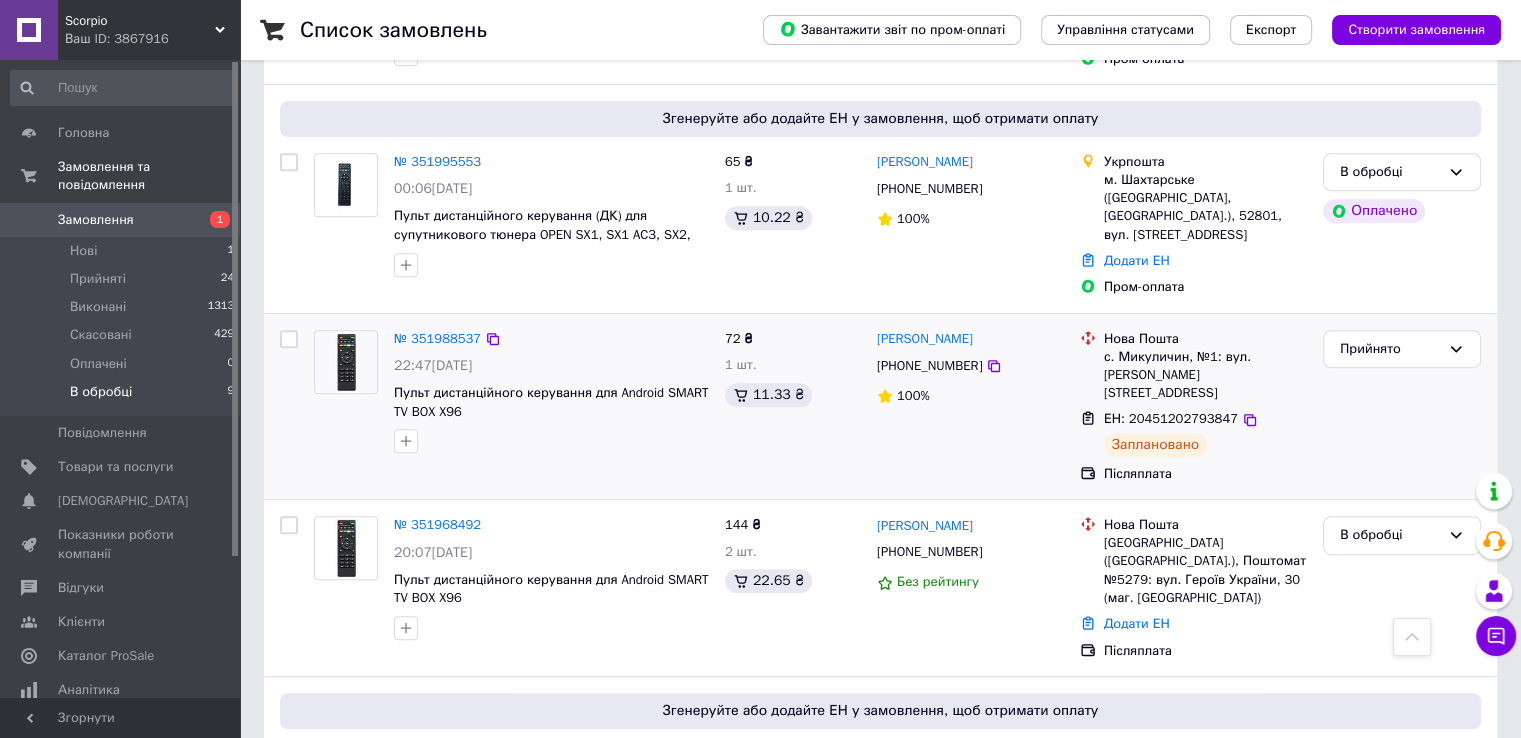 scroll, scrollTop: 700, scrollLeft: 0, axis: vertical 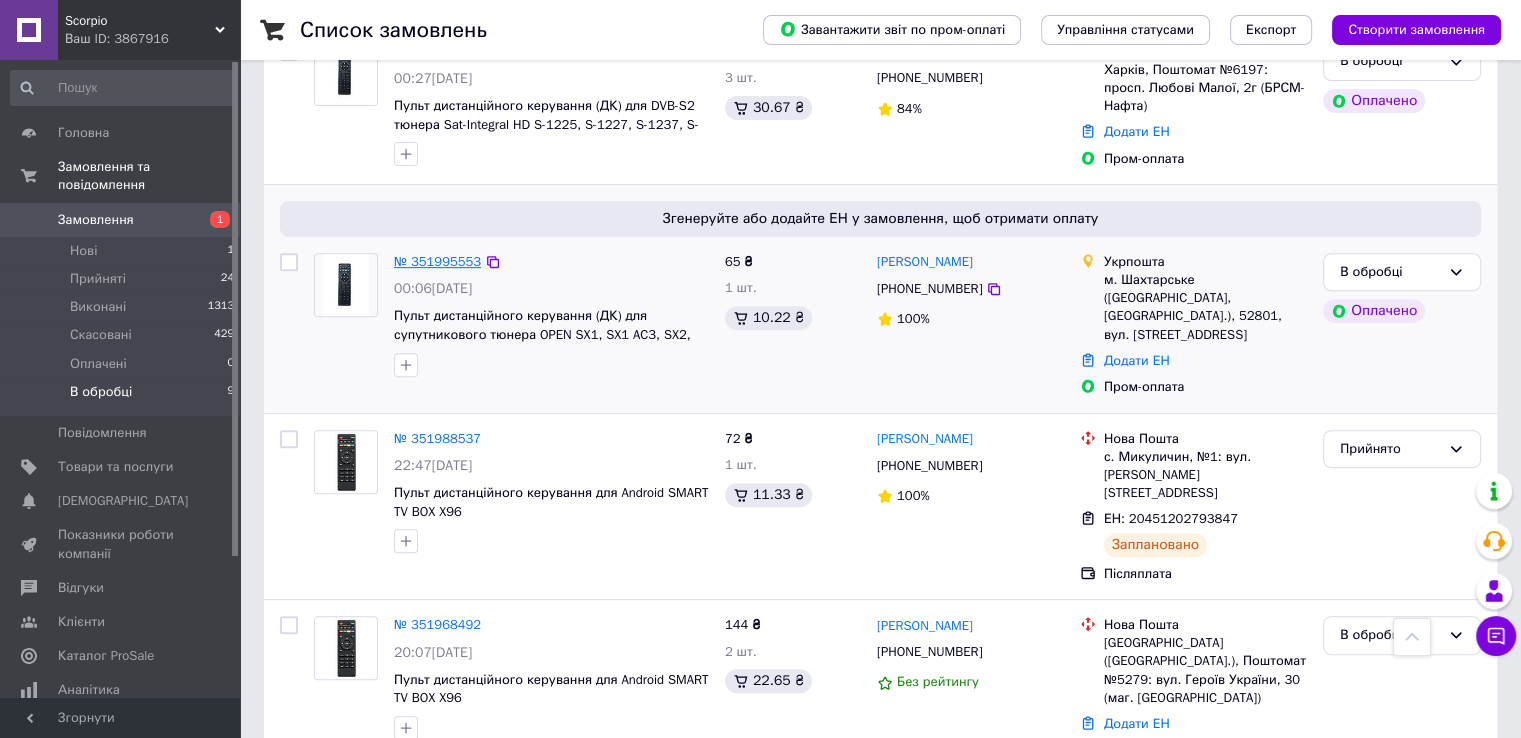 click on "№ 351995553" at bounding box center [437, 261] 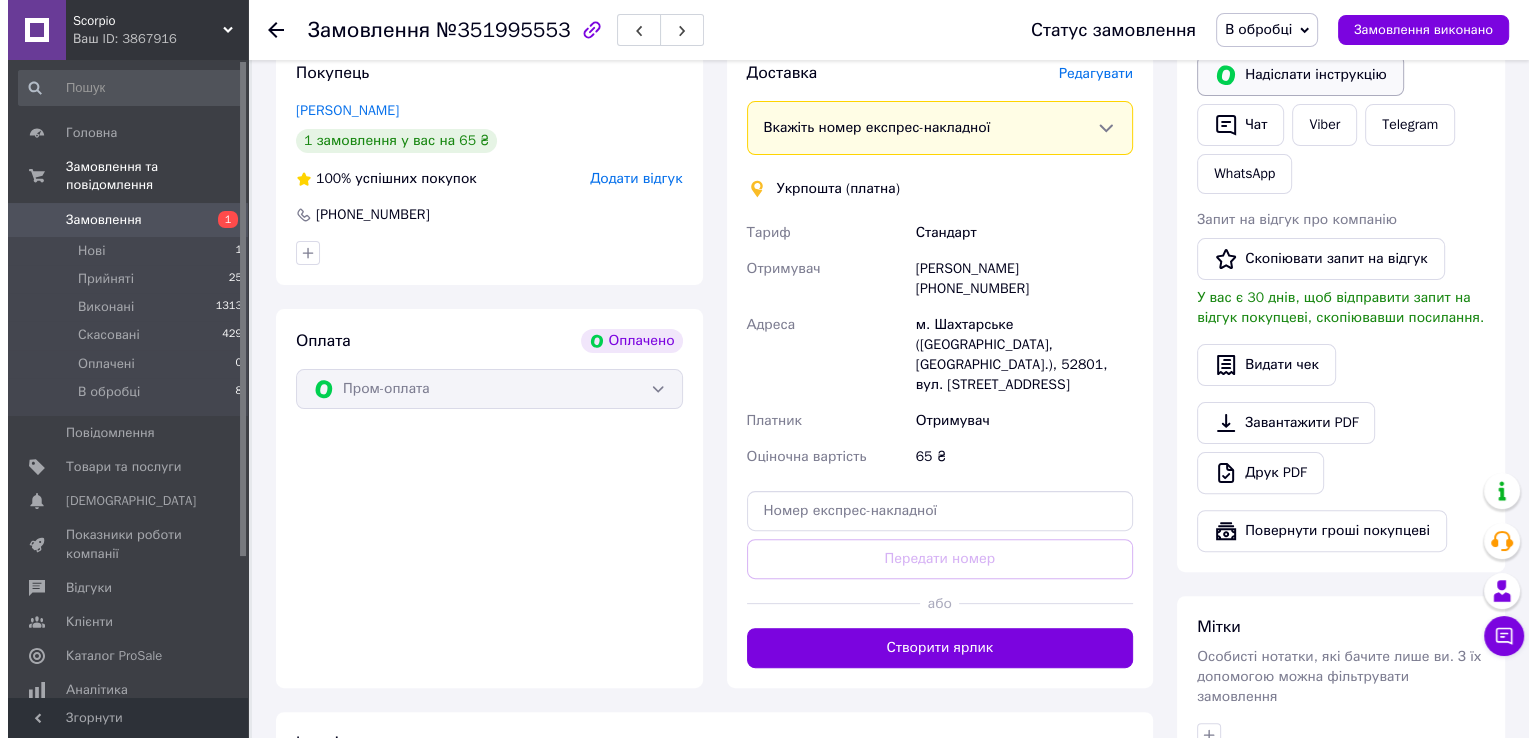 scroll, scrollTop: 300, scrollLeft: 0, axis: vertical 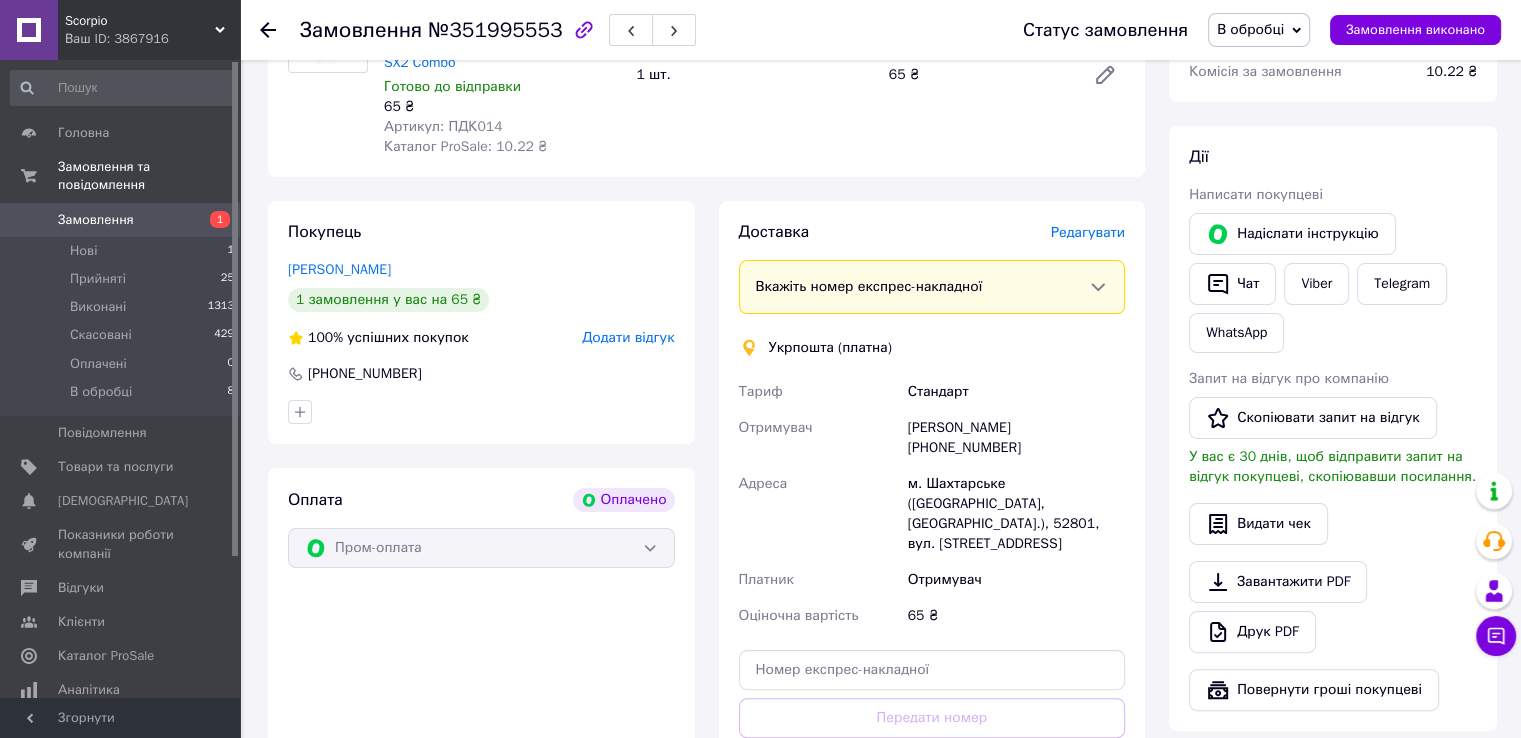 click on "Редагувати" at bounding box center (1088, 232) 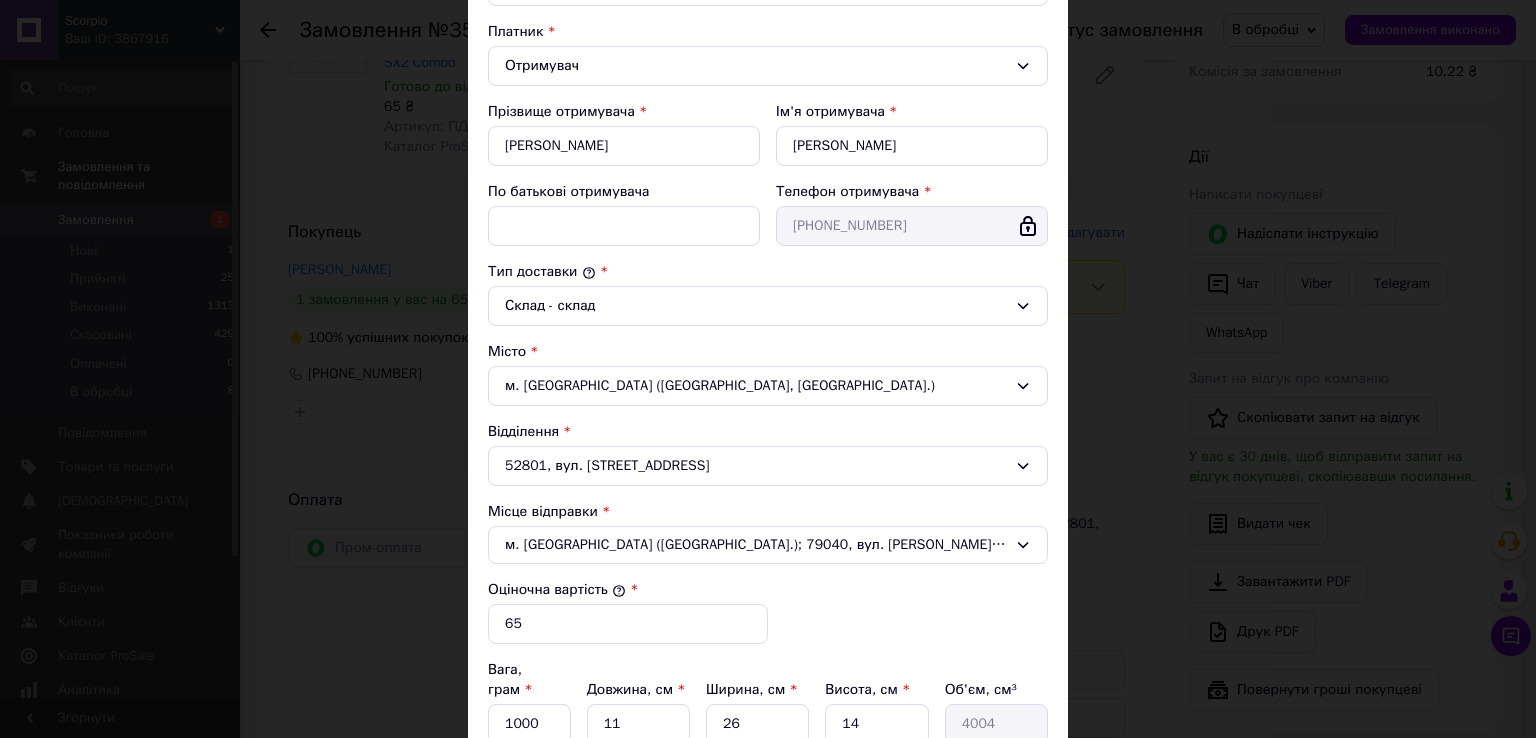 scroll, scrollTop: 400, scrollLeft: 0, axis: vertical 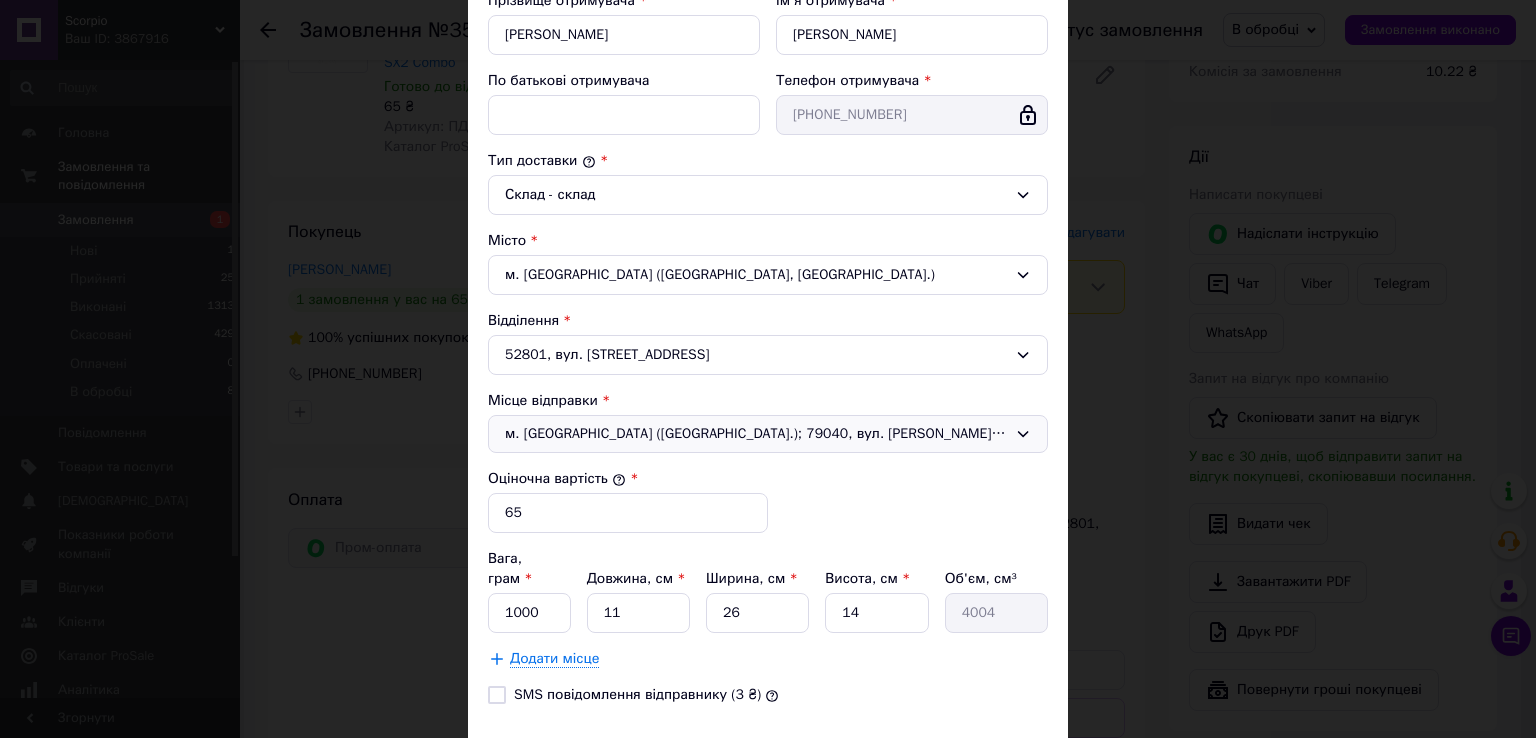 click on "м. [GEOGRAPHIC_DATA] ([GEOGRAPHIC_DATA].); 79040, вул. [PERSON_NAME][STREET_ADDRESS]" at bounding box center [756, 434] 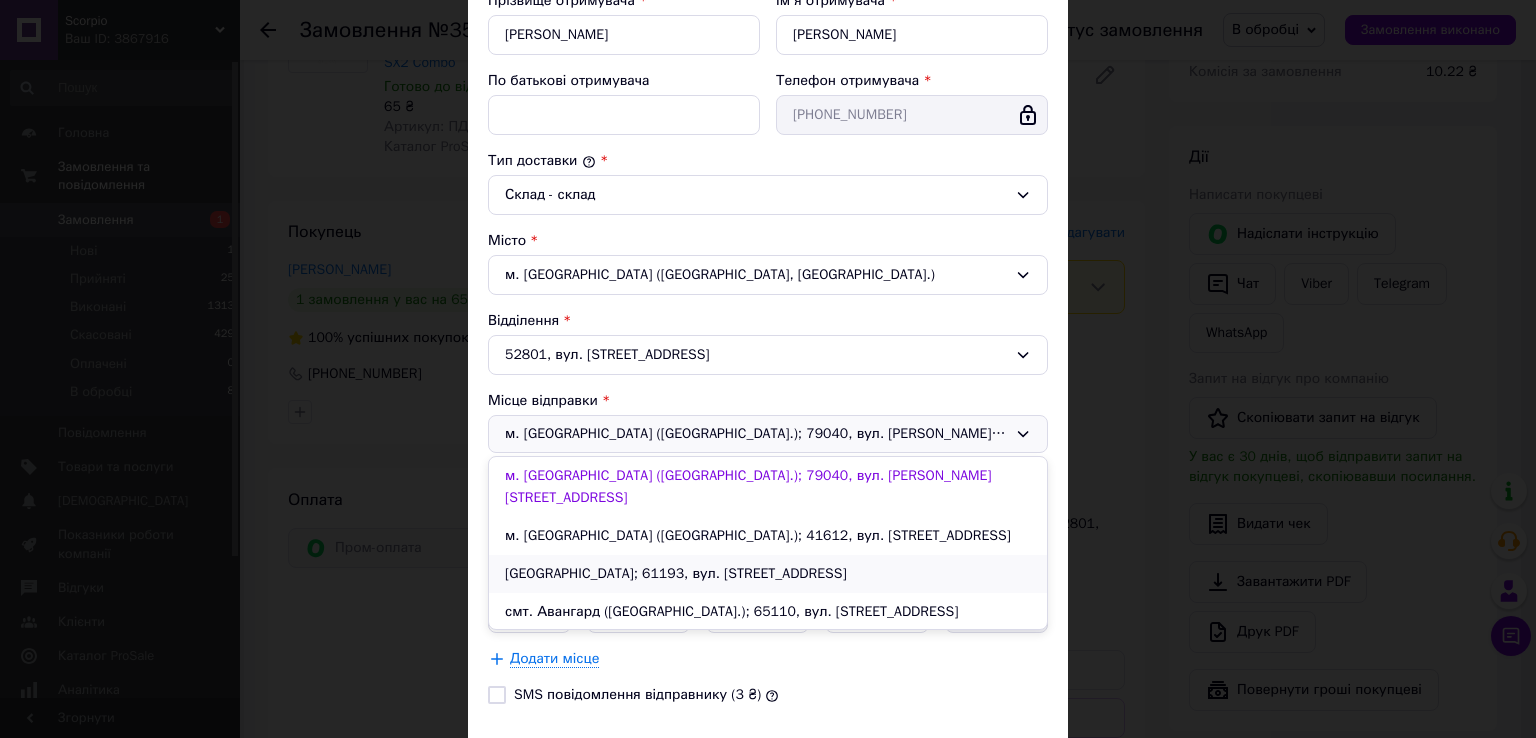 click on "[GEOGRAPHIC_DATA]; 61193, вул. [STREET_ADDRESS]" at bounding box center (768, 574) 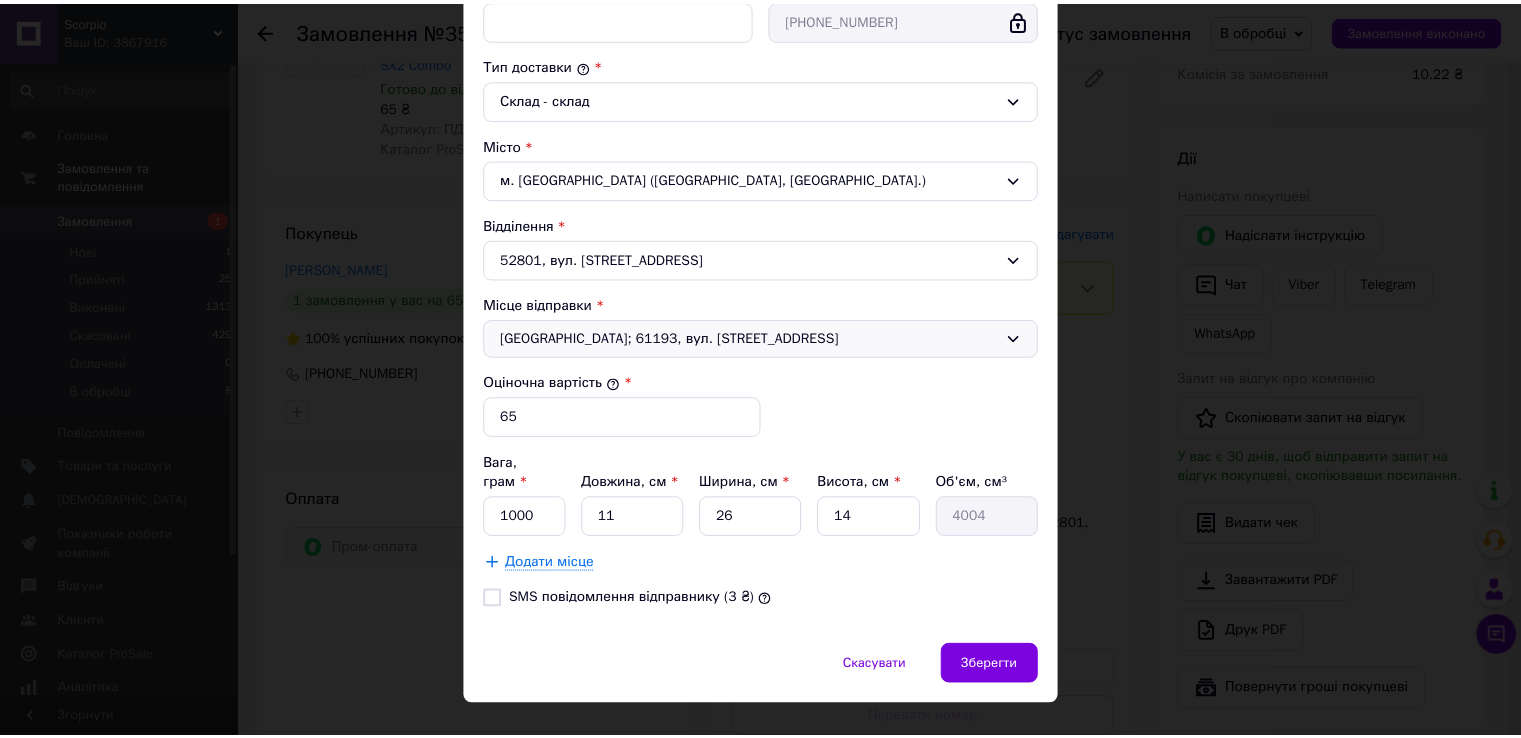 scroll, scrollTop: 508, scrollLeft: 0, axis: vertical 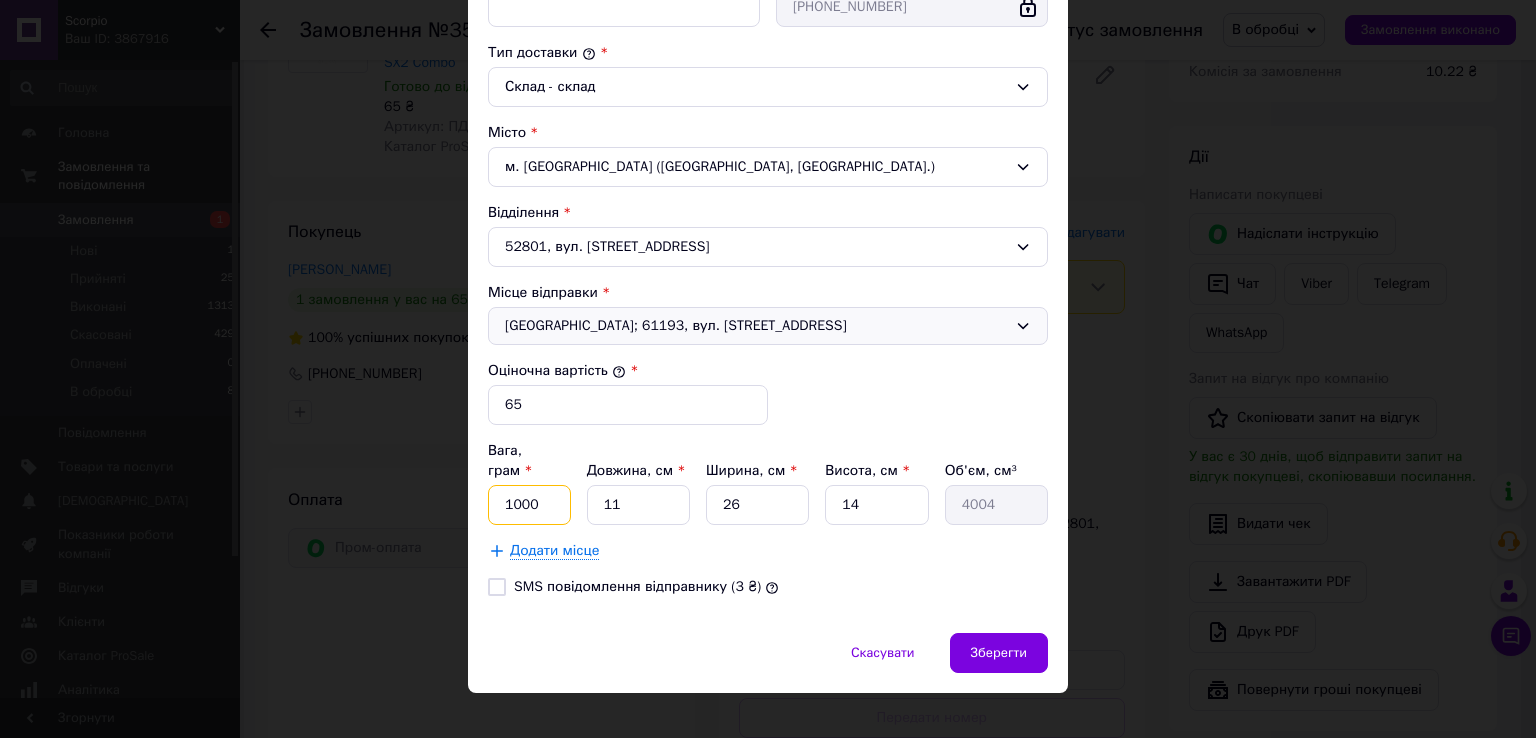 drag, startPoint x: 544, startPoint y: 484, endPoint x: 488, endPoint y: 489, distance: 56.22277 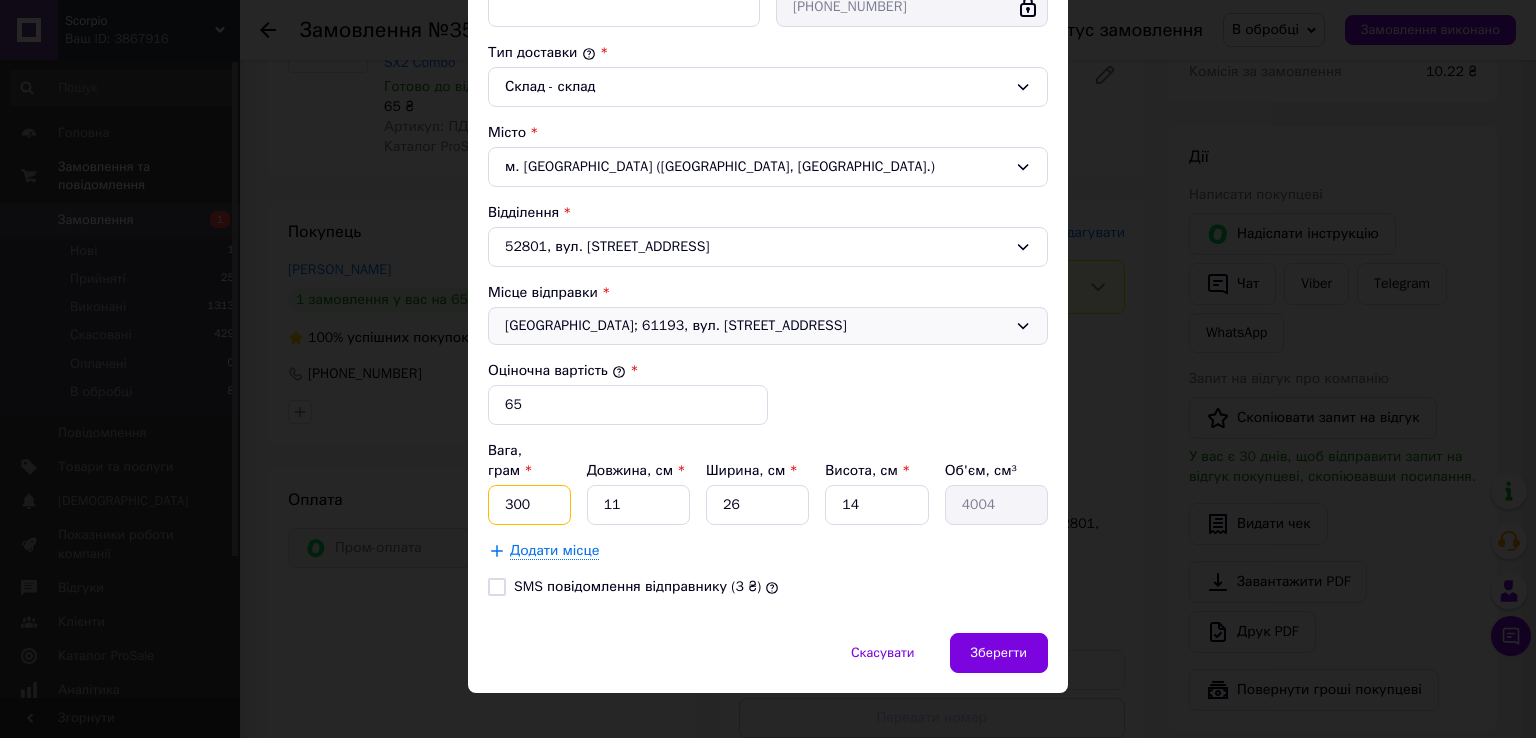 type on "300" 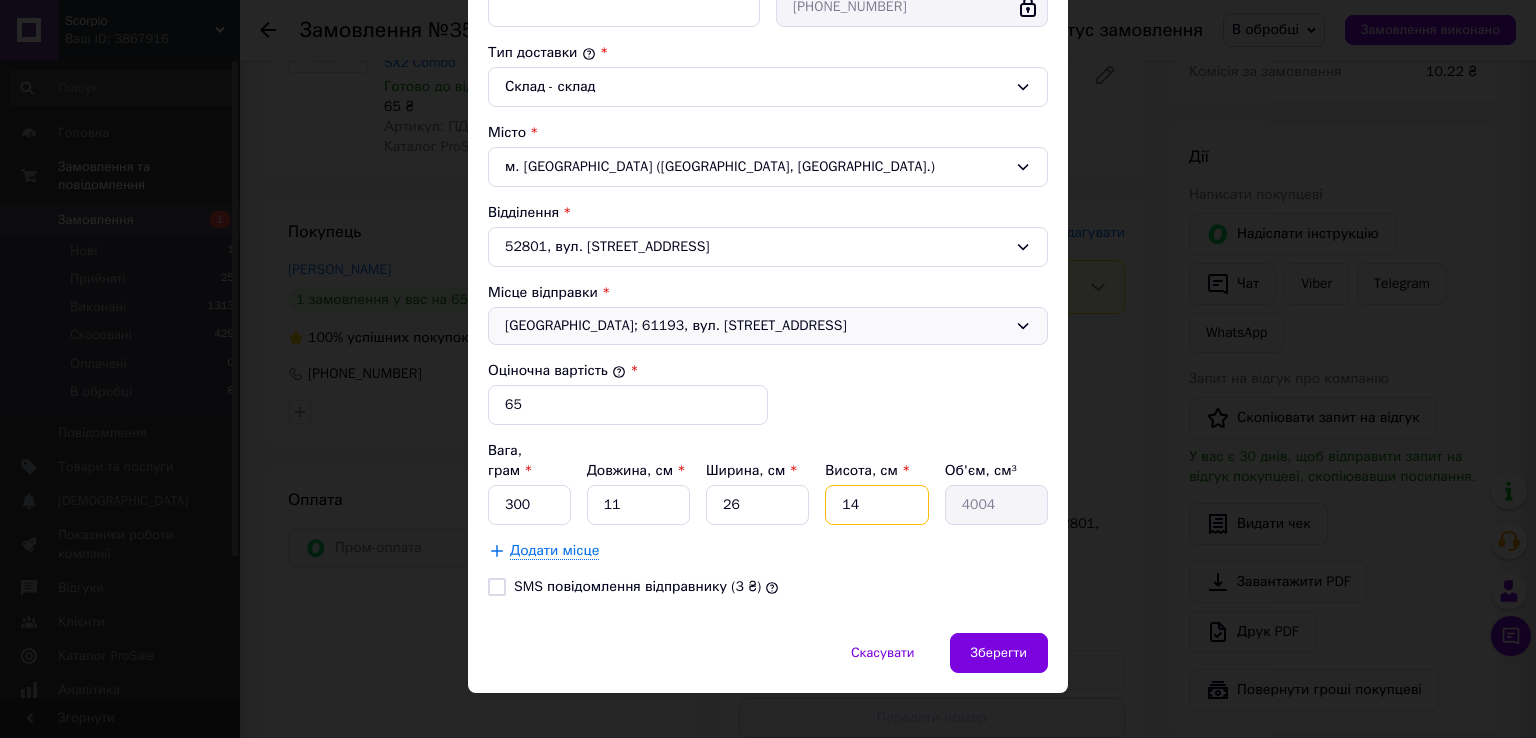 drag, startPoint x: 872, startPoint y: 488, endPoint x: 836, endPoint y: 489, distance: 36.013885 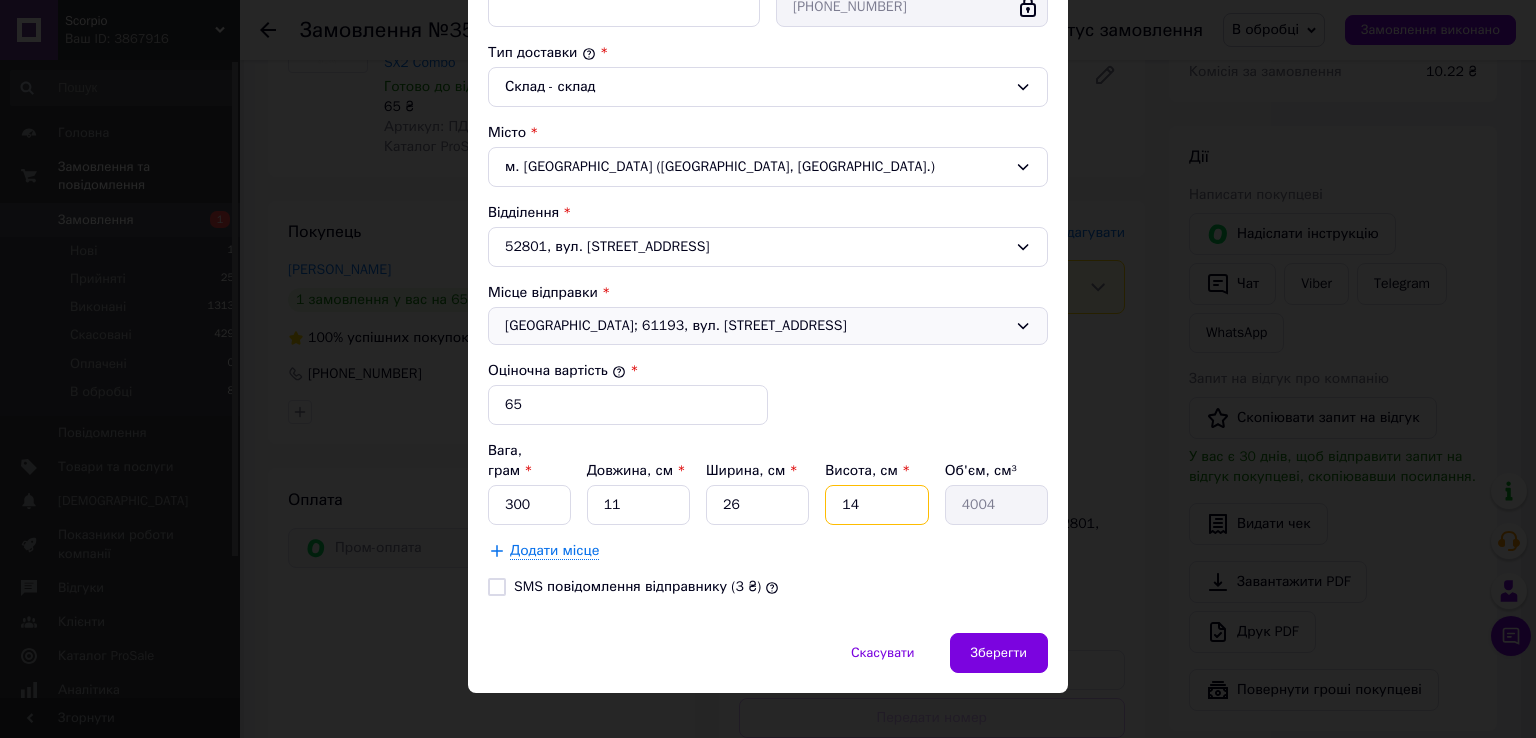 type on "5" 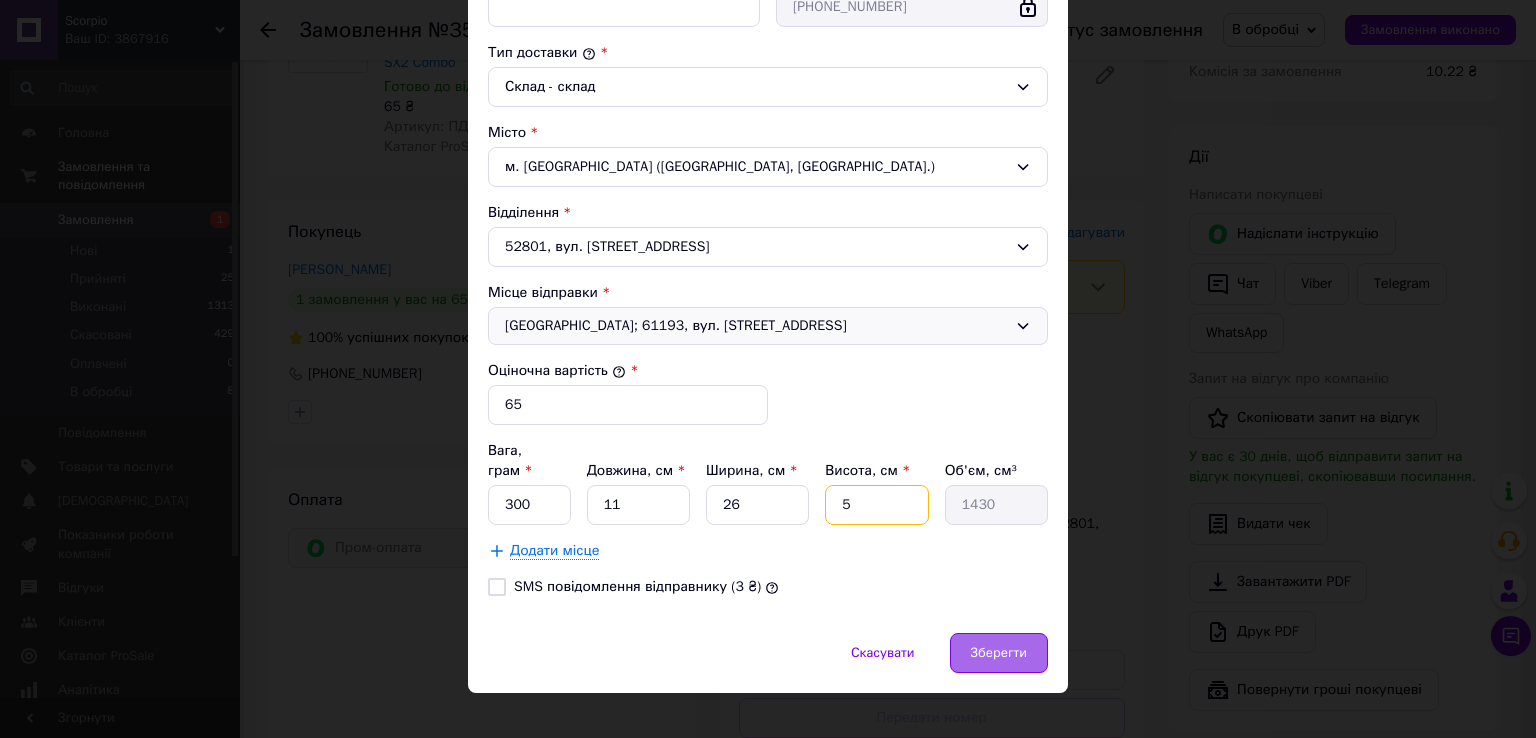type on "5" 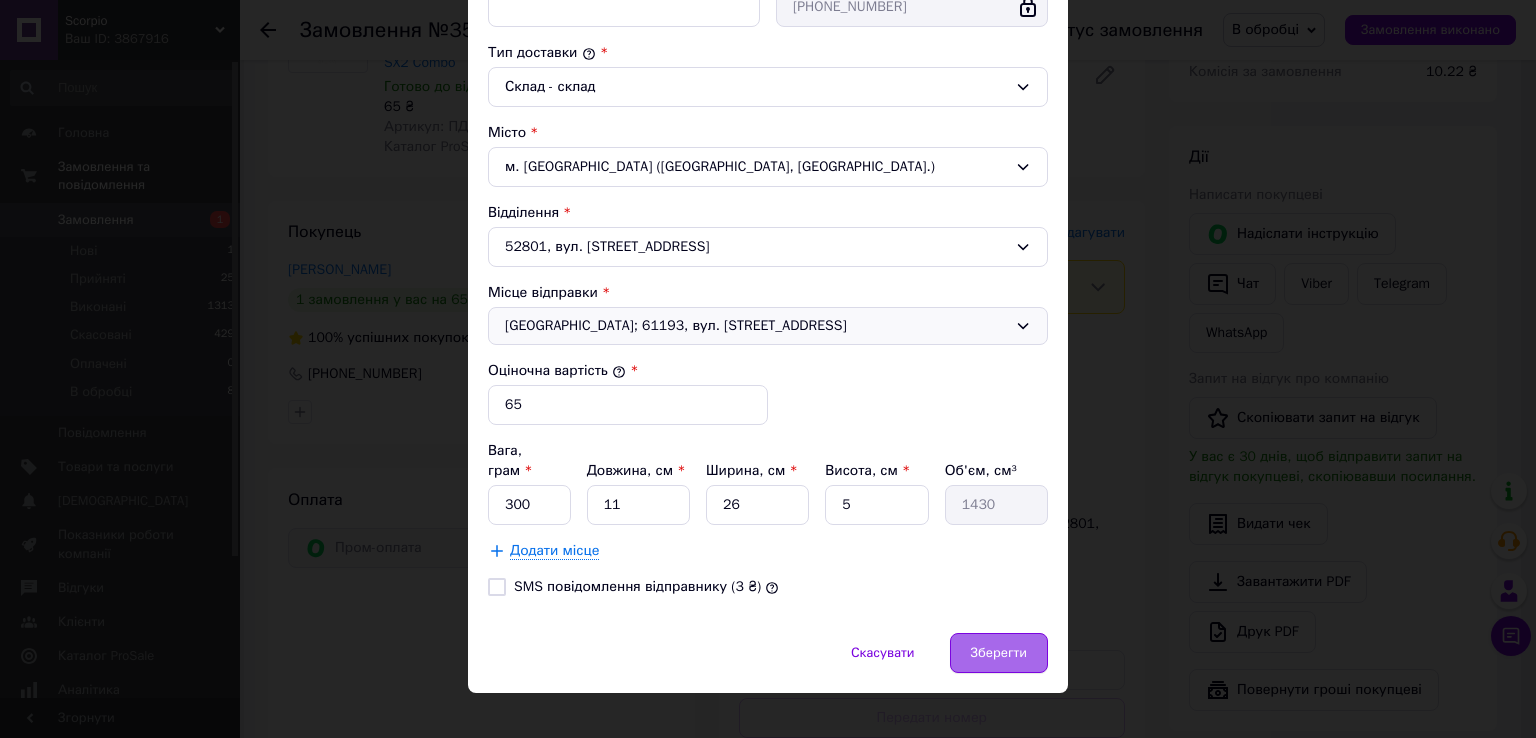 click on "Зберегти" at bounding box center (999, 653) 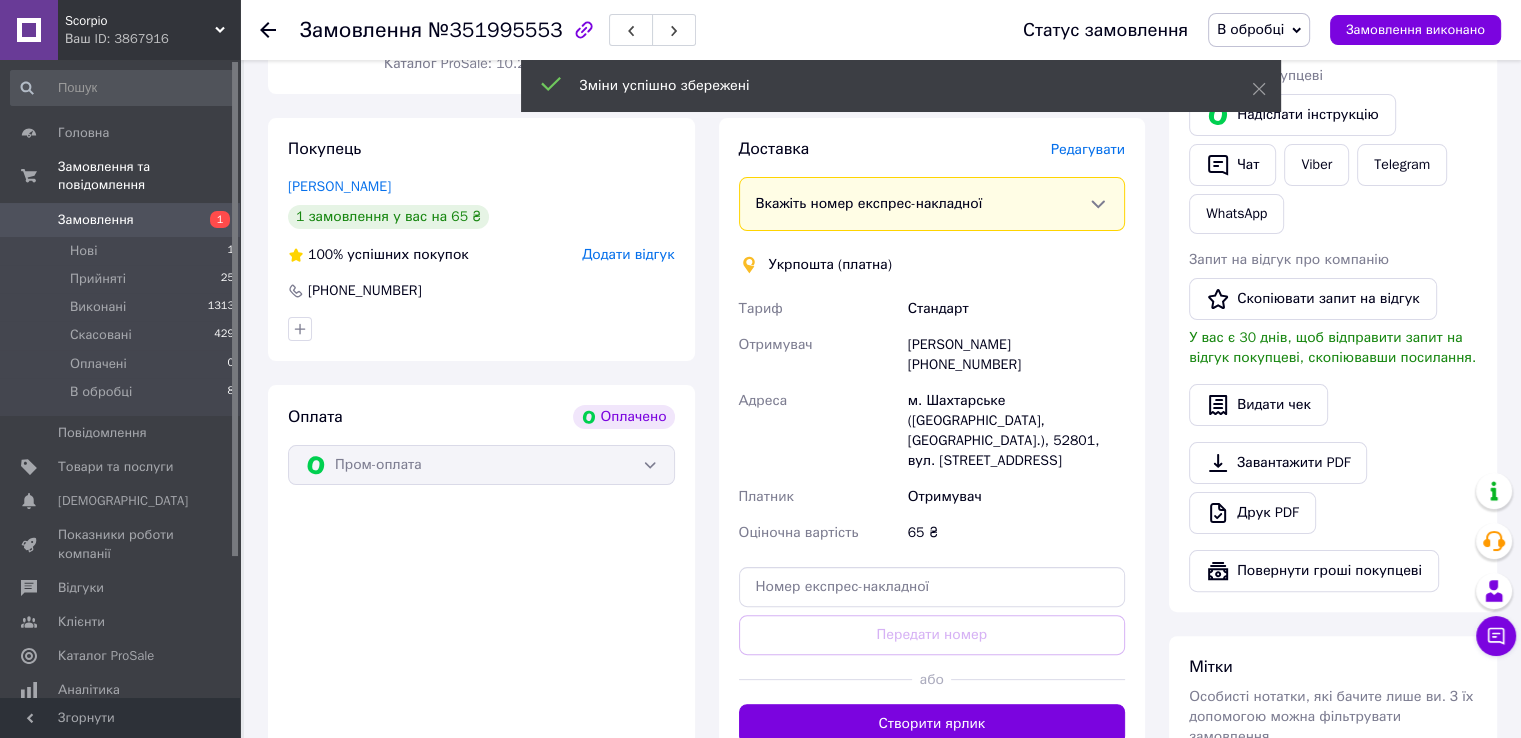 scroll, scrollTop: 500, scrollLeft: 0, axis: vertical 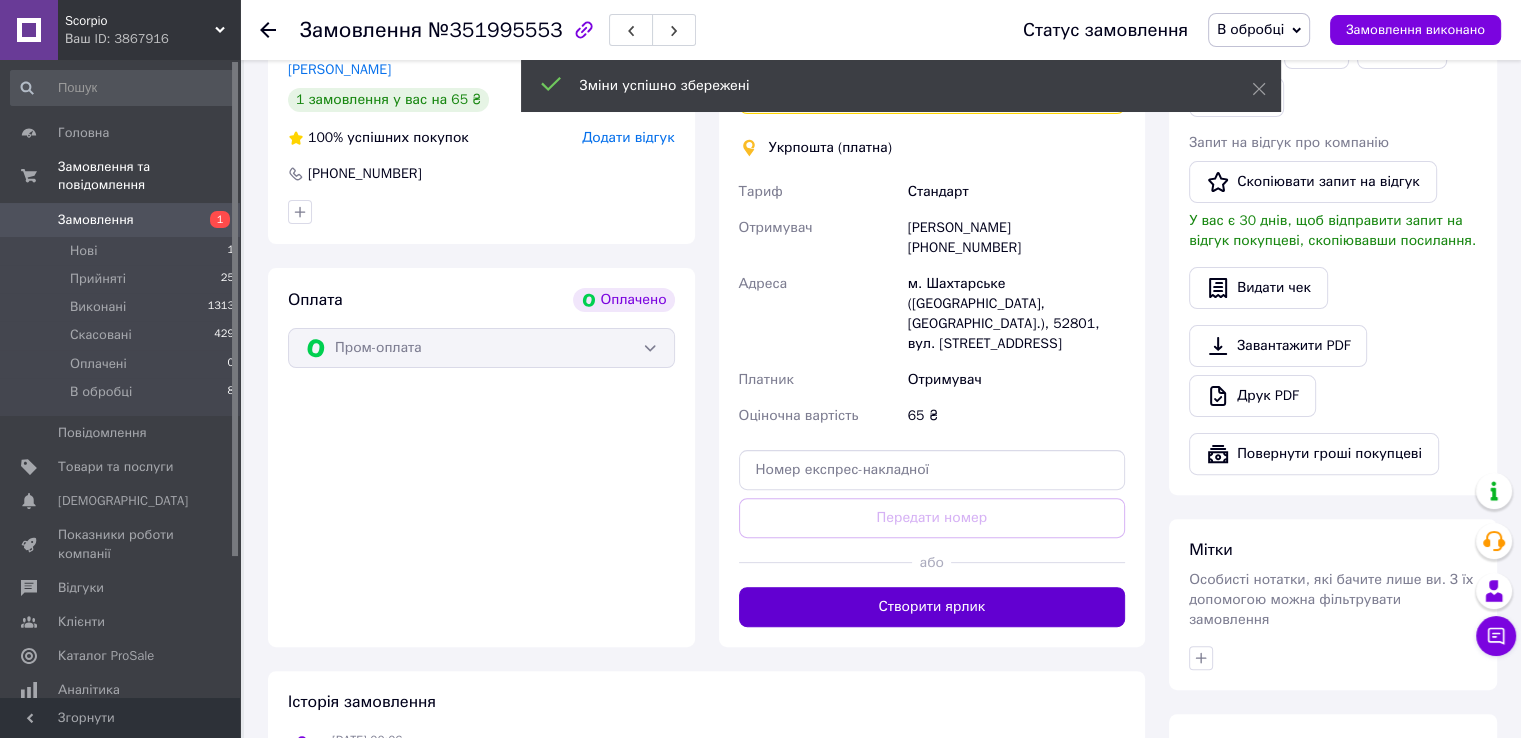 click on "Створити ярлик" at bounding box center [932, 607] 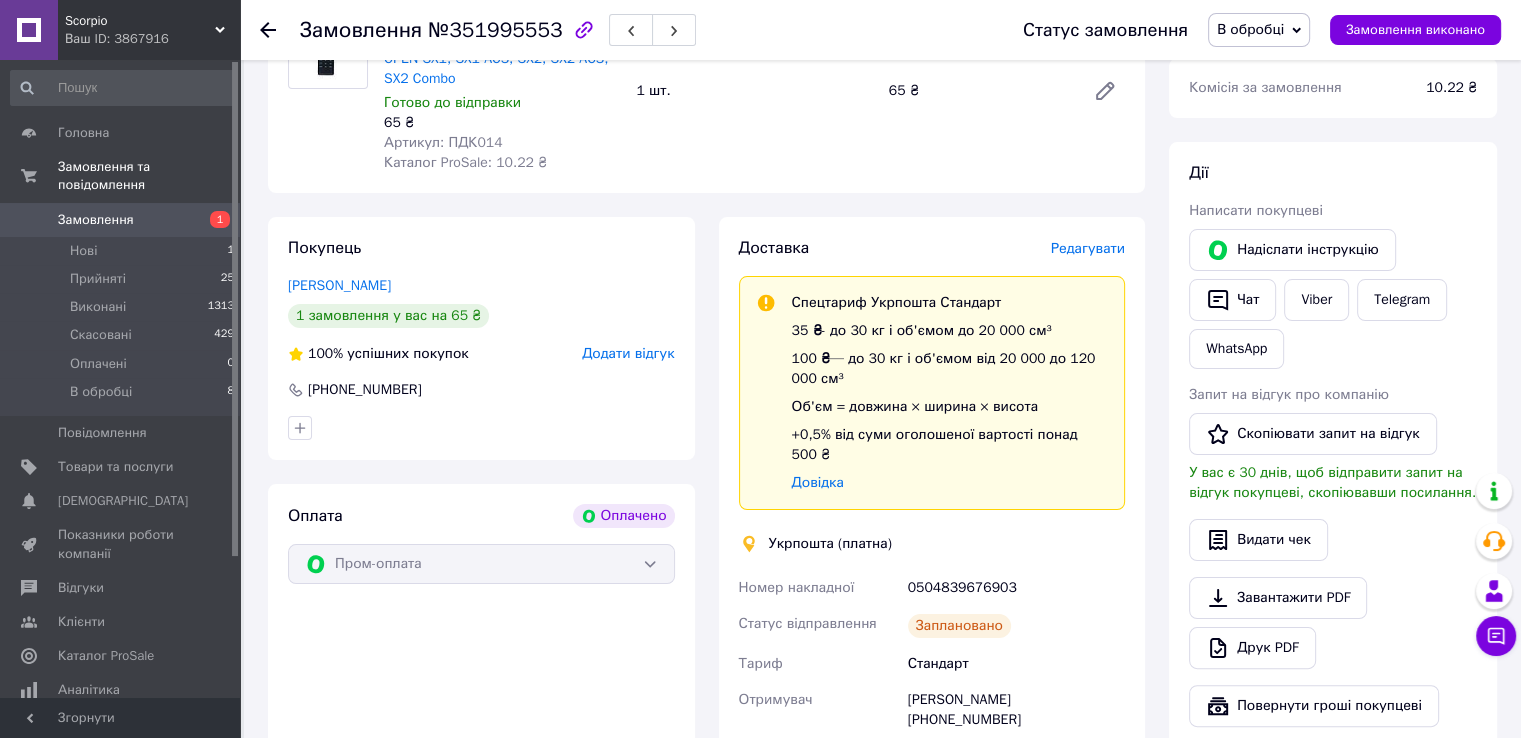 scroll, scrollTop: 200, scrollLeft: 0, axis: vertical 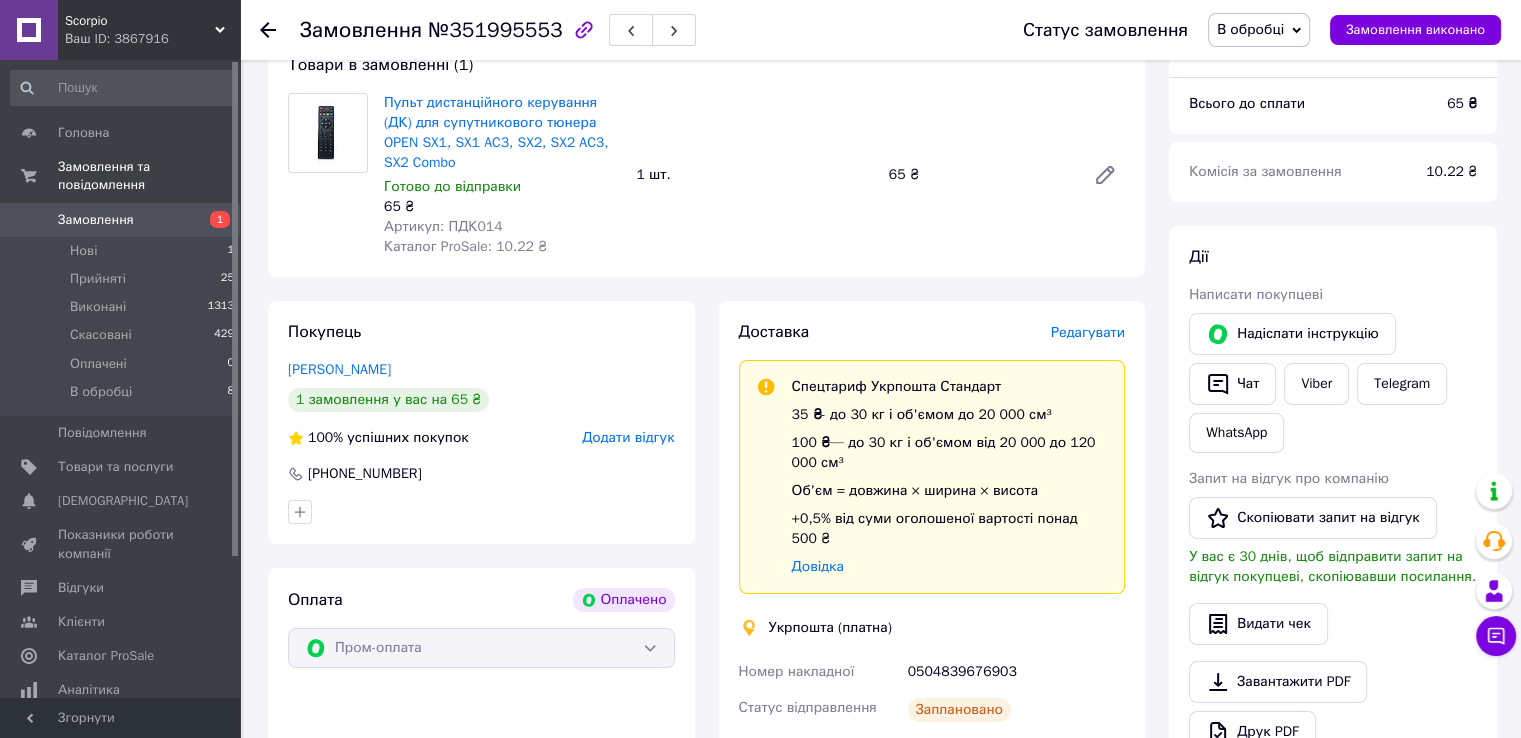 click on "В обробці" at bounding box center [1259, 30] 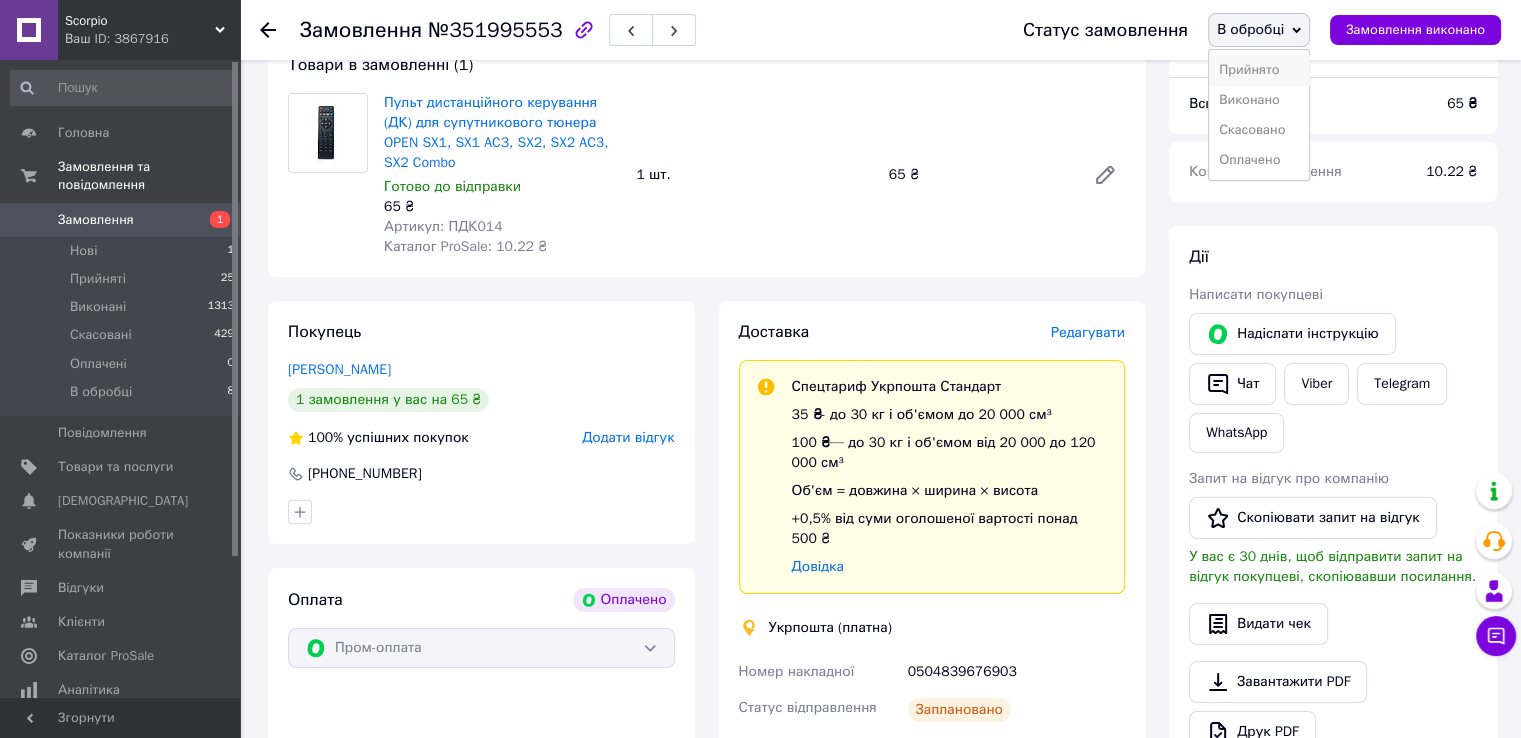 click on "Прийнято" at bounding box center [1259, 70] 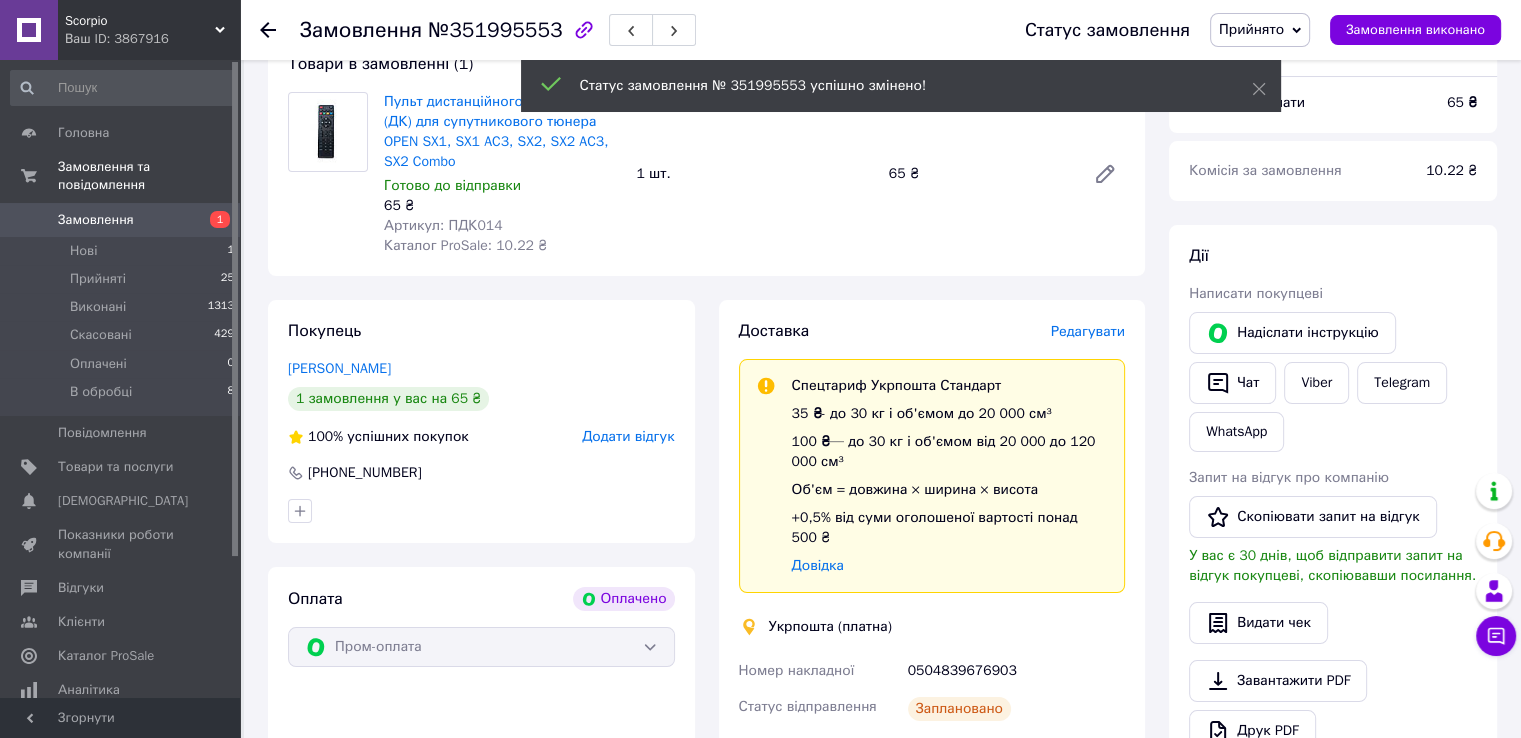 scroll, scrollTop: 200, scrollLeft: 0, axis: vertical 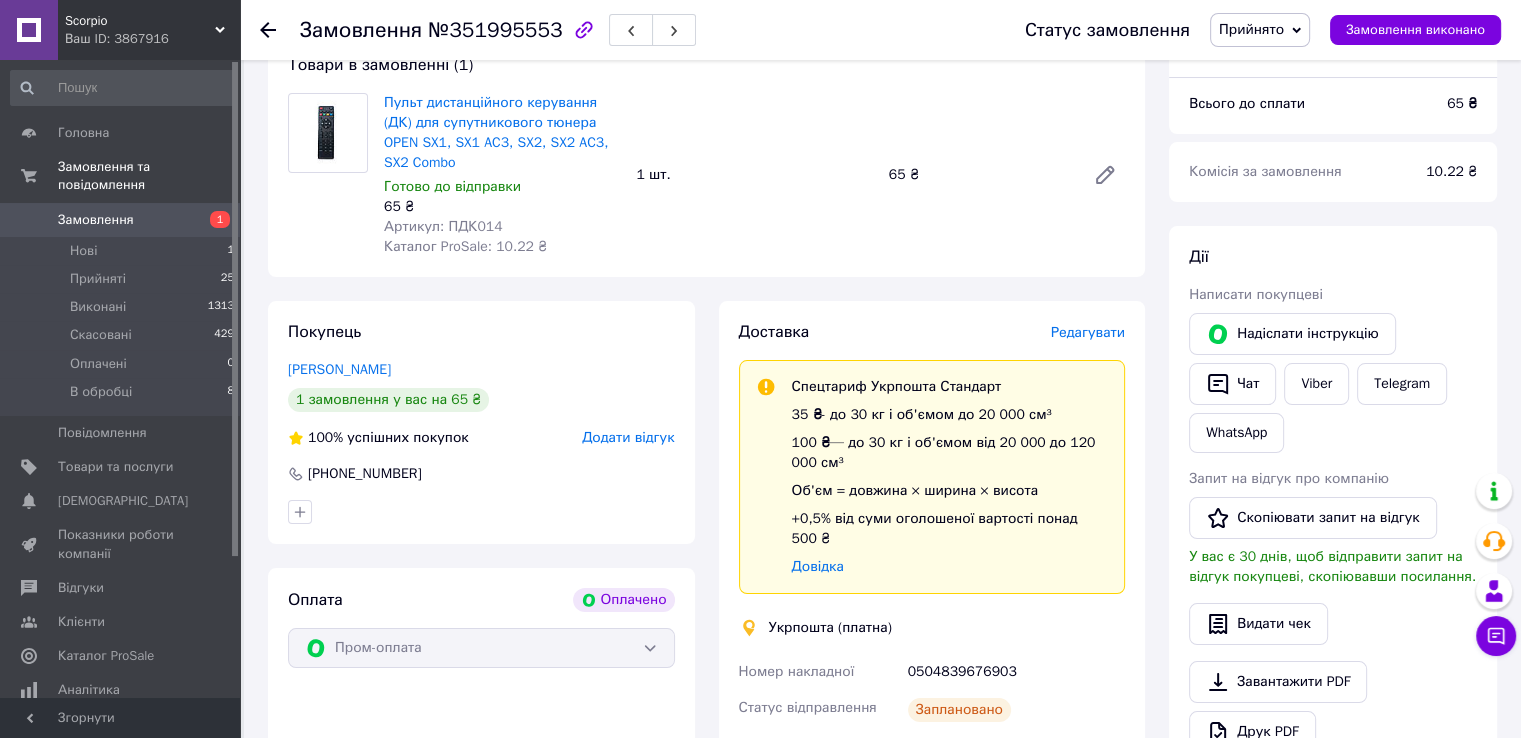 drag, startPoint x: 265, startPoint y: 25, endPoint x: 259, endPoint y: 41, distance: 17.088007 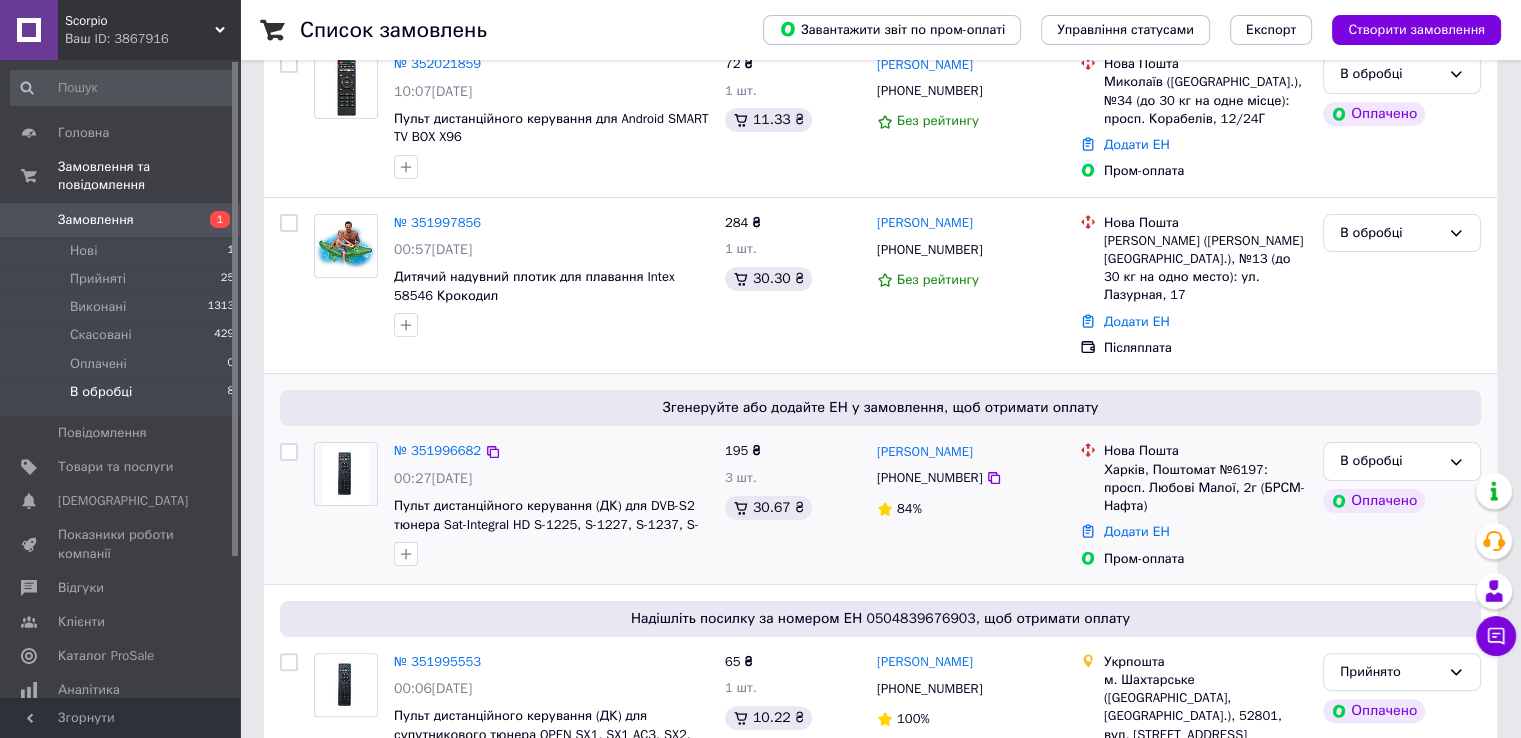scroll, scrollTop: 0, scrollLeft: 0, axis: both 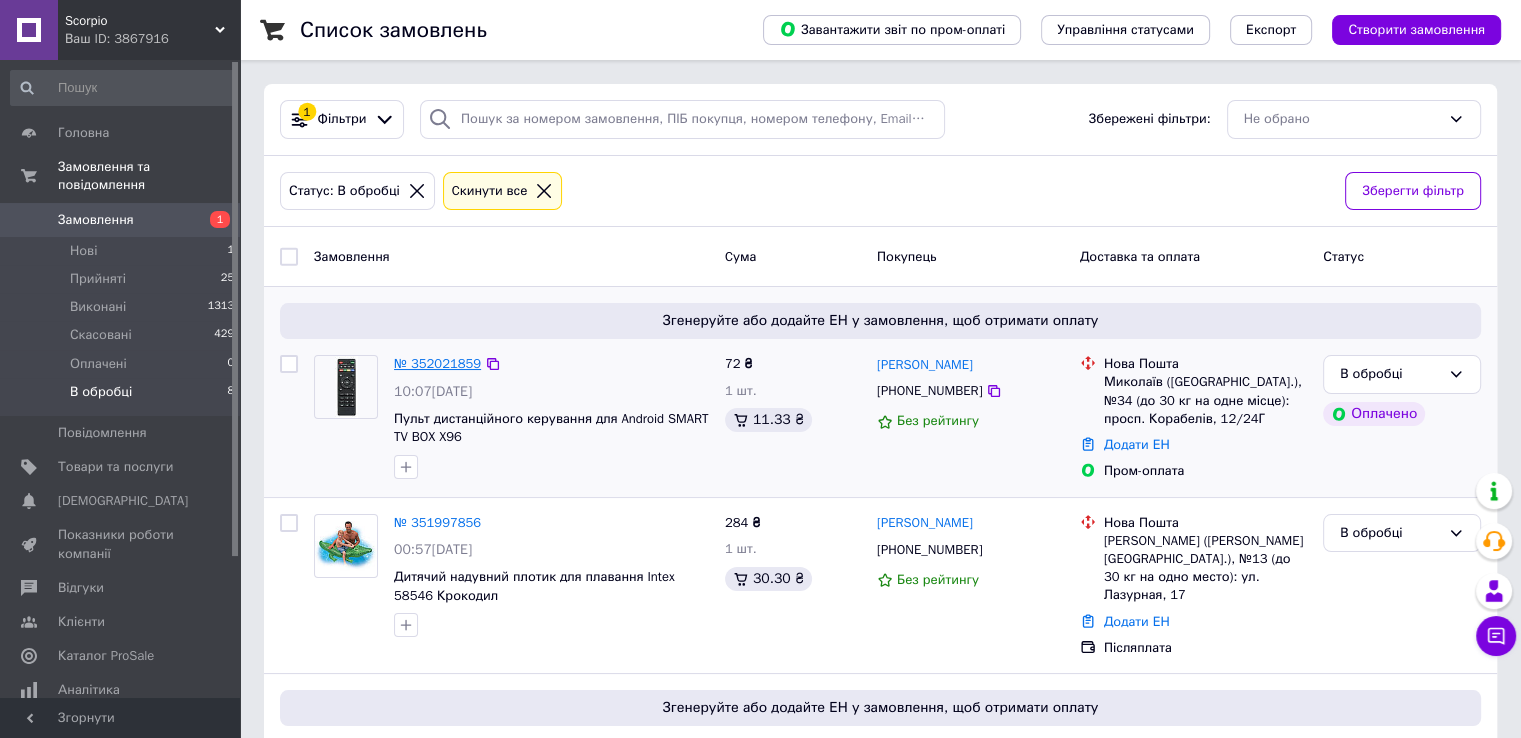 click on "№ 352021859" at bounding box center [437, 363] 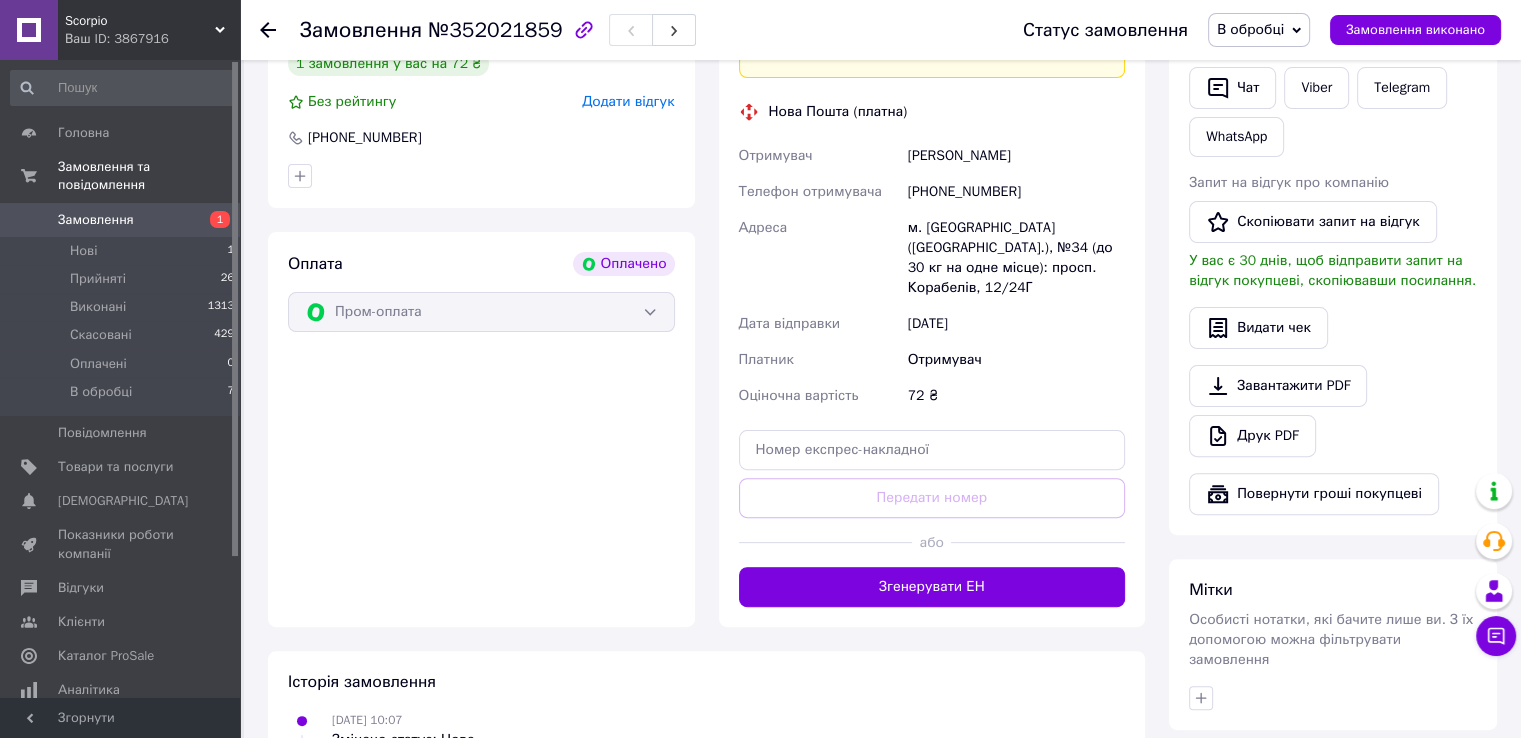 scroll, scrollTop: 500, scrollLeft: 0, axis: vertical 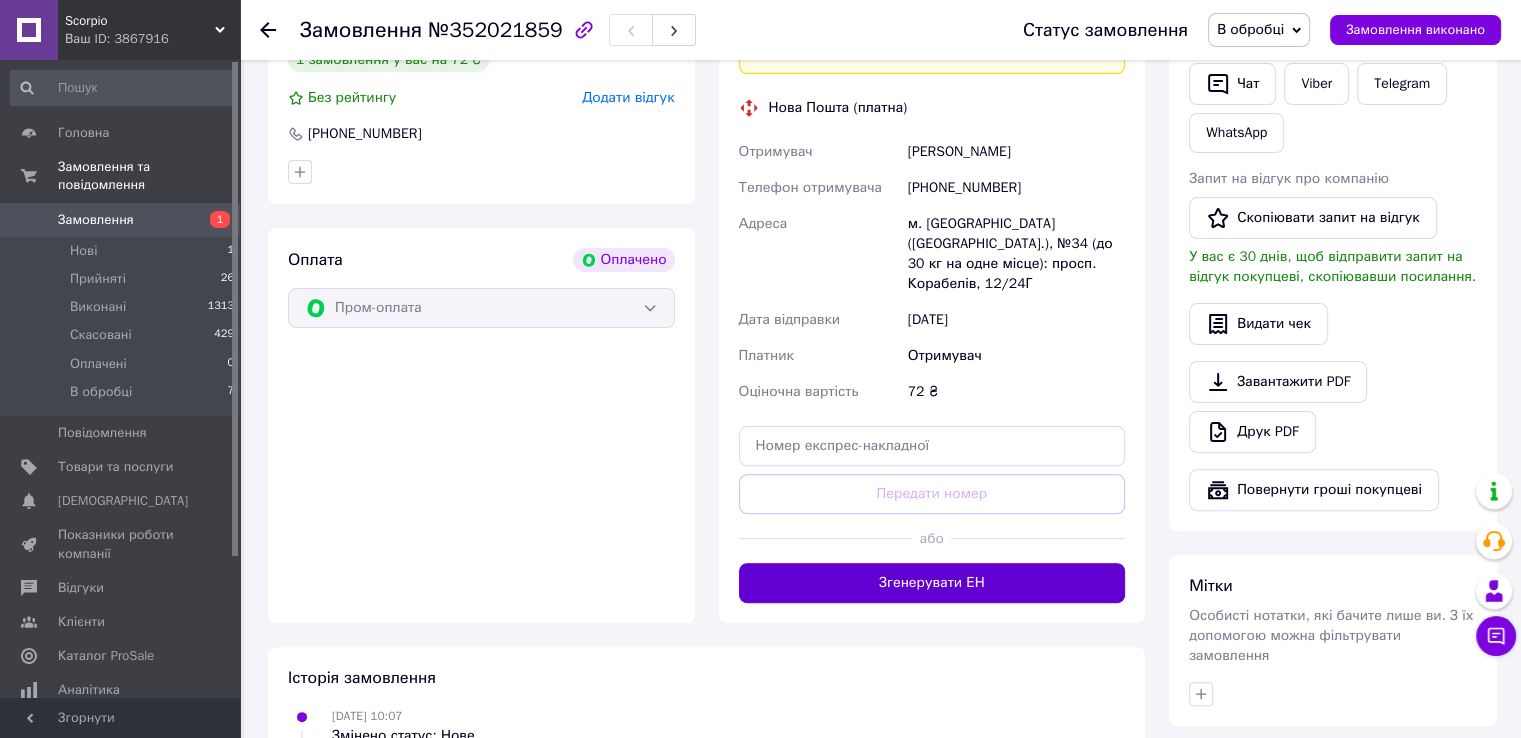 click on "Згенерувати ЕН" at bounding box center [932, 583] 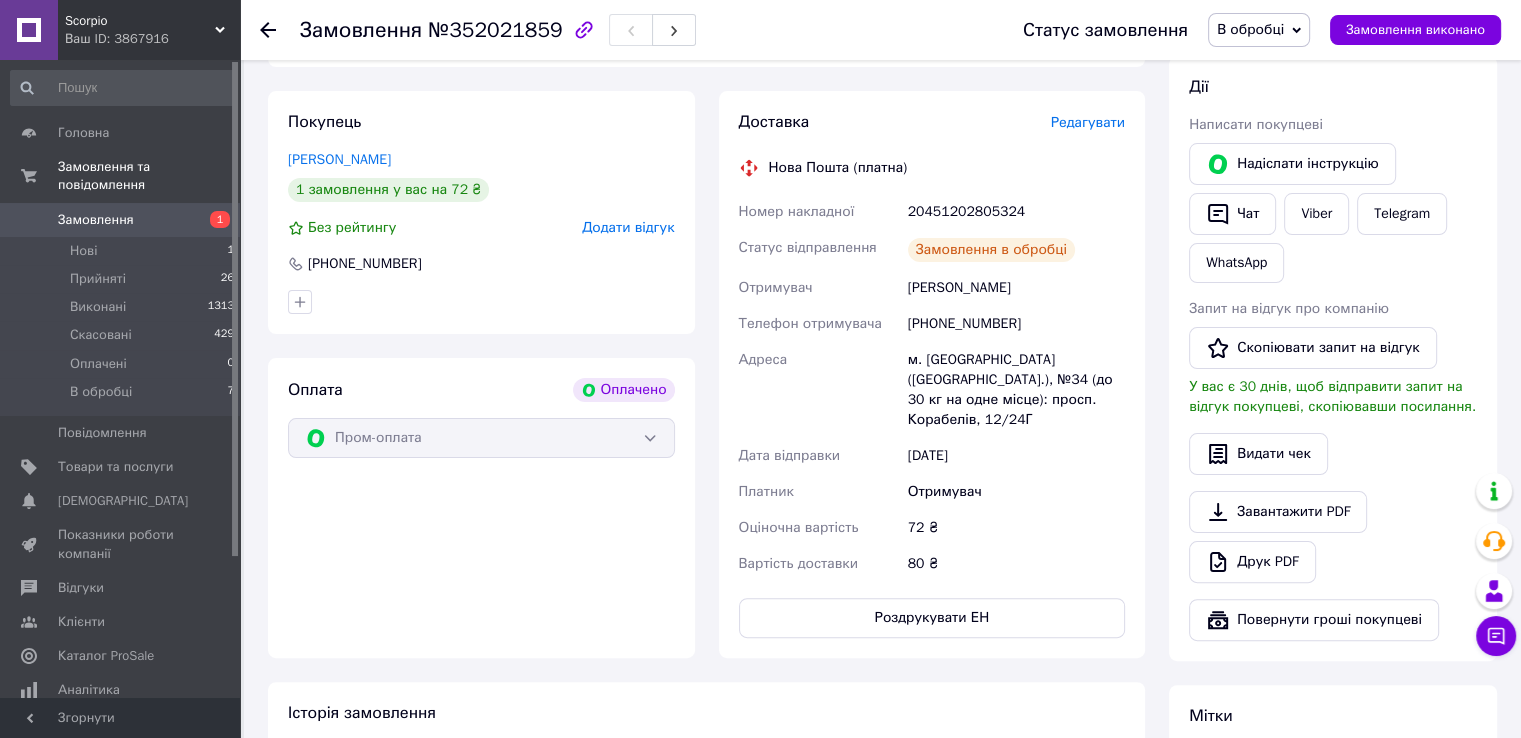 scroll, scrollTop: 200, scrollLeft: 0, axis: vertical 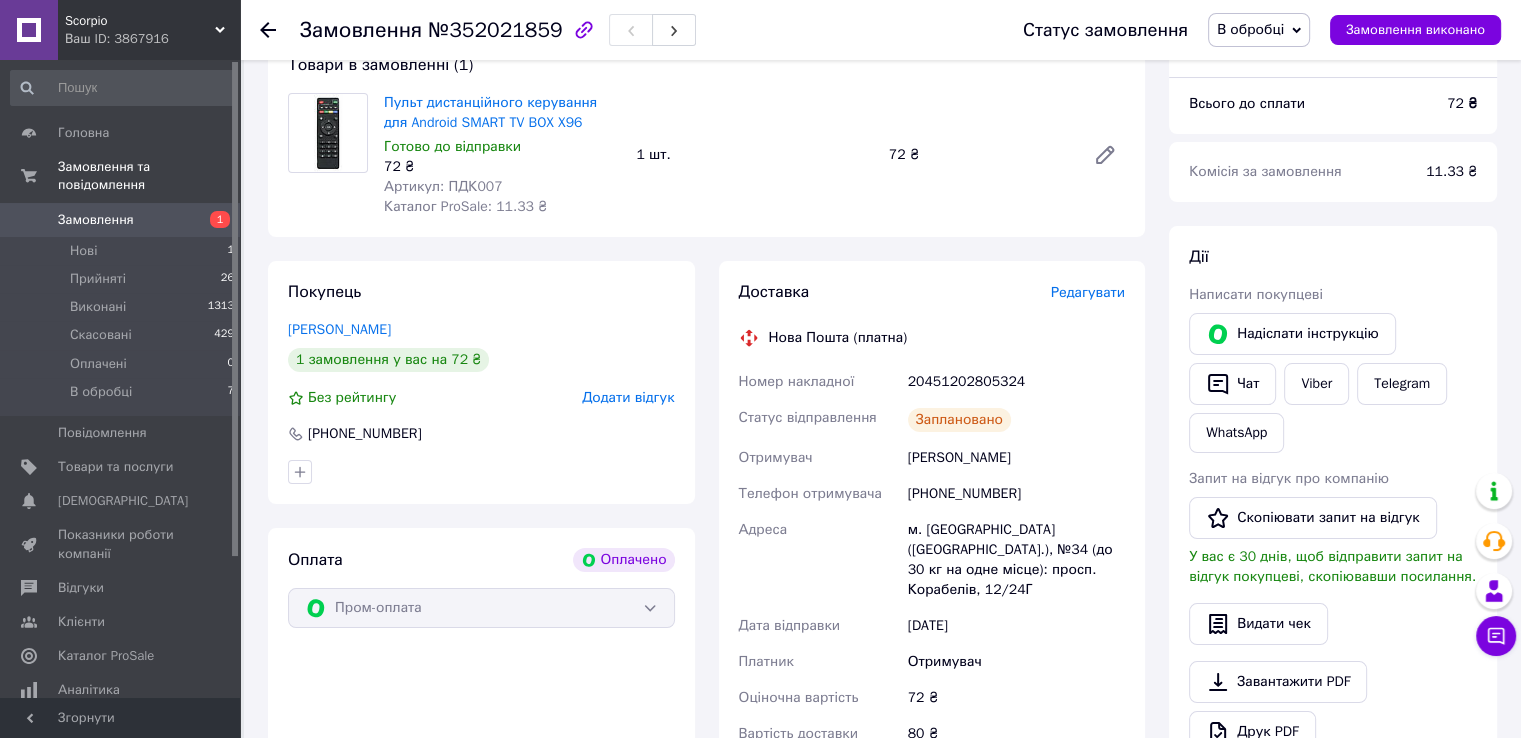 click on "В обробці" at bounding box center (1250, 29) 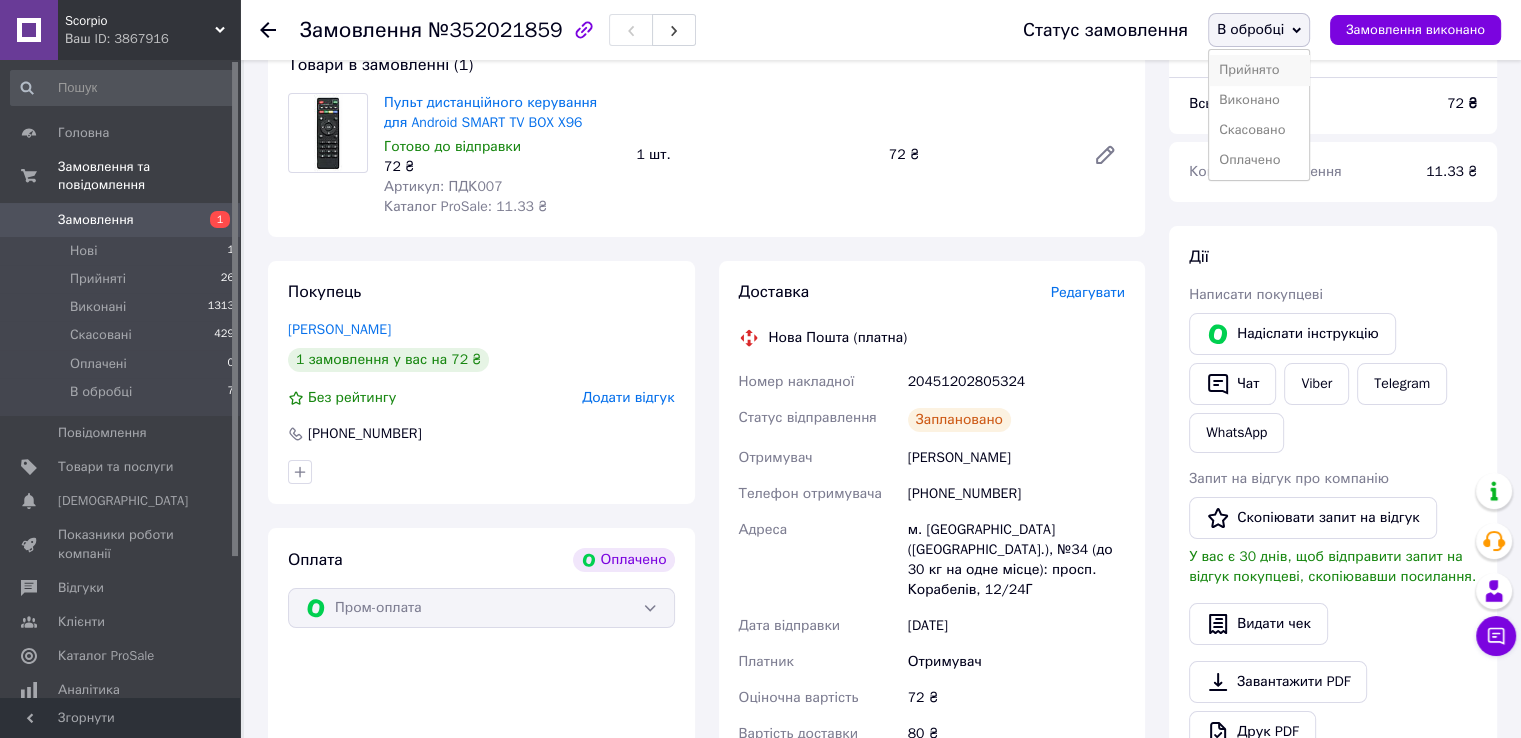 click on "Прийнято" at bounding box center (1259, 70) 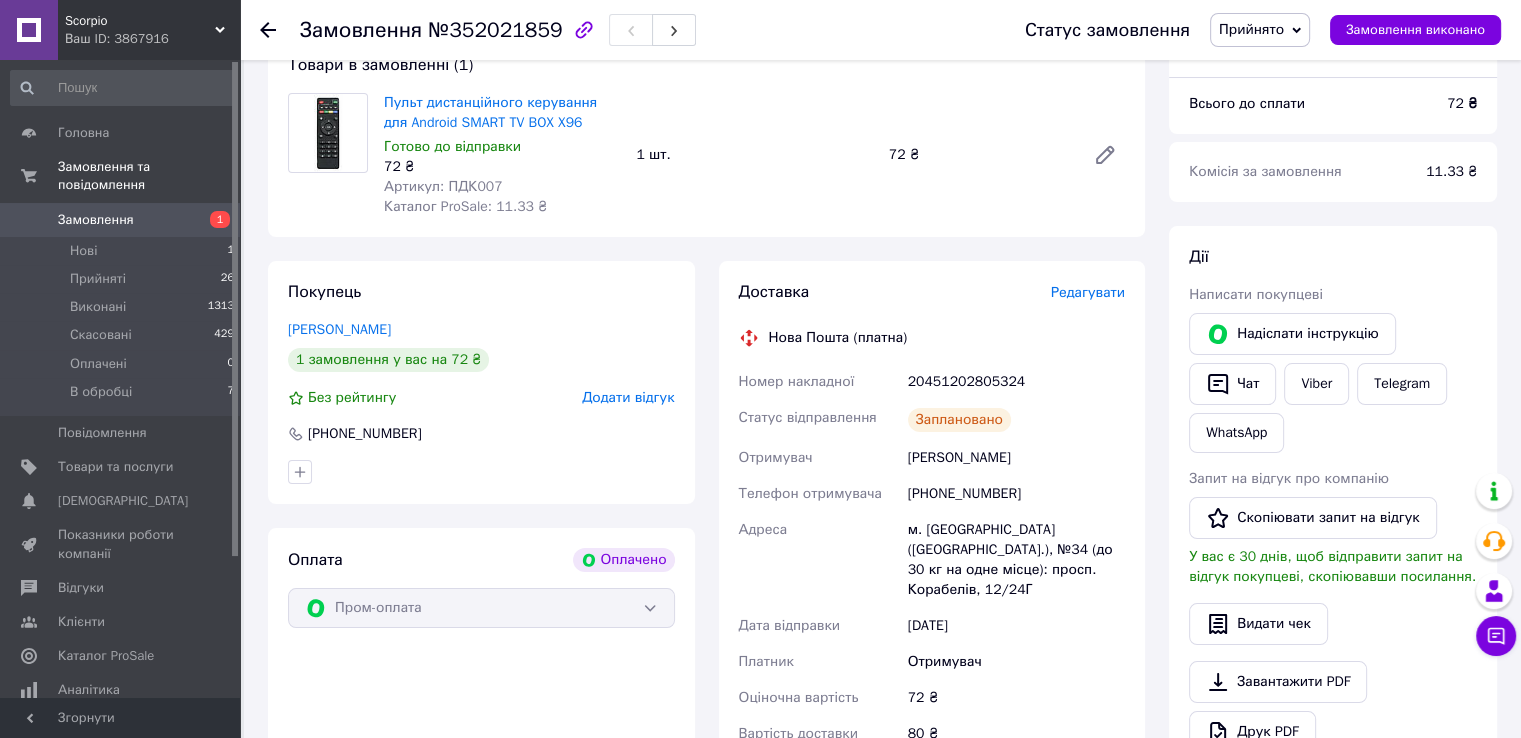 click 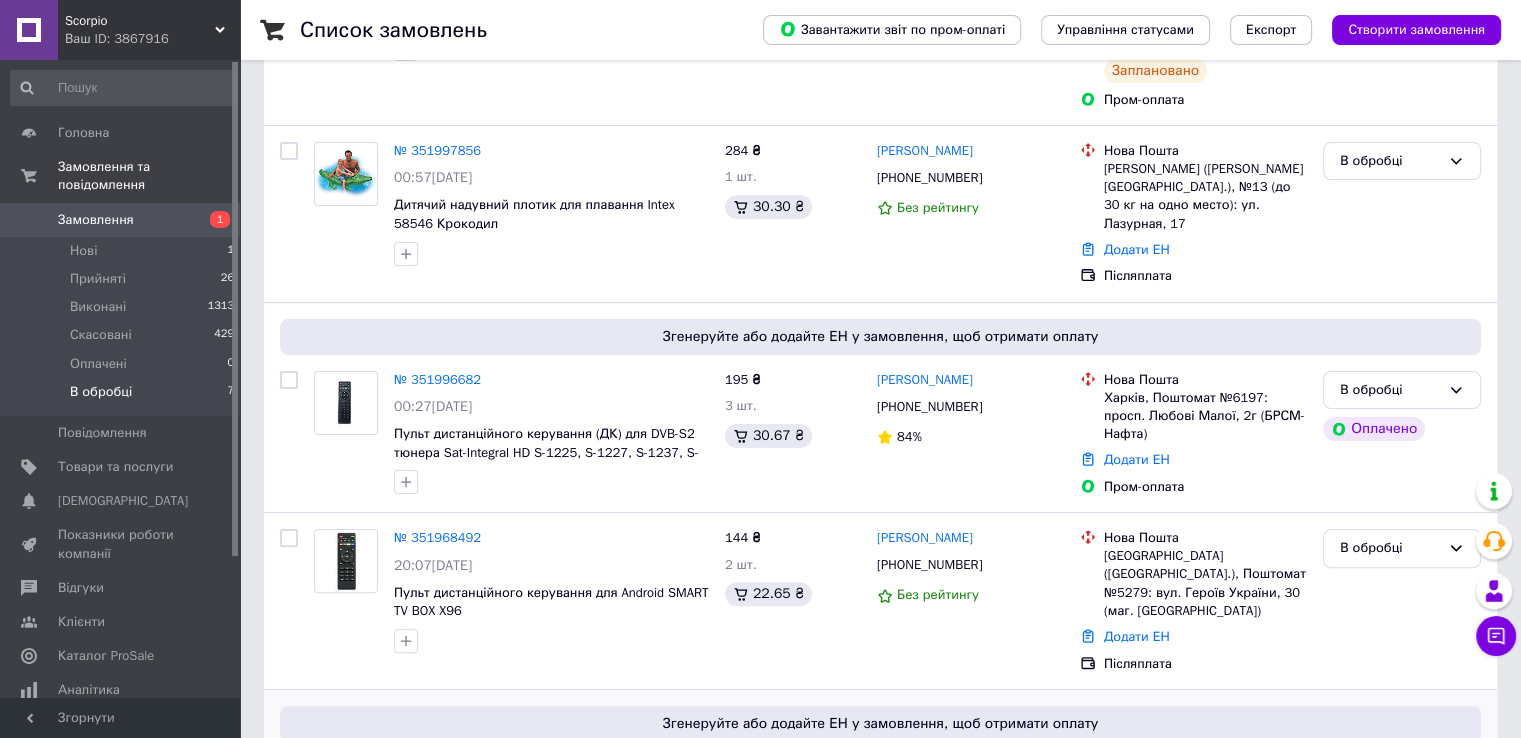 scroll, scrollTop: 500, scrollLeft: 0, axis: vertical 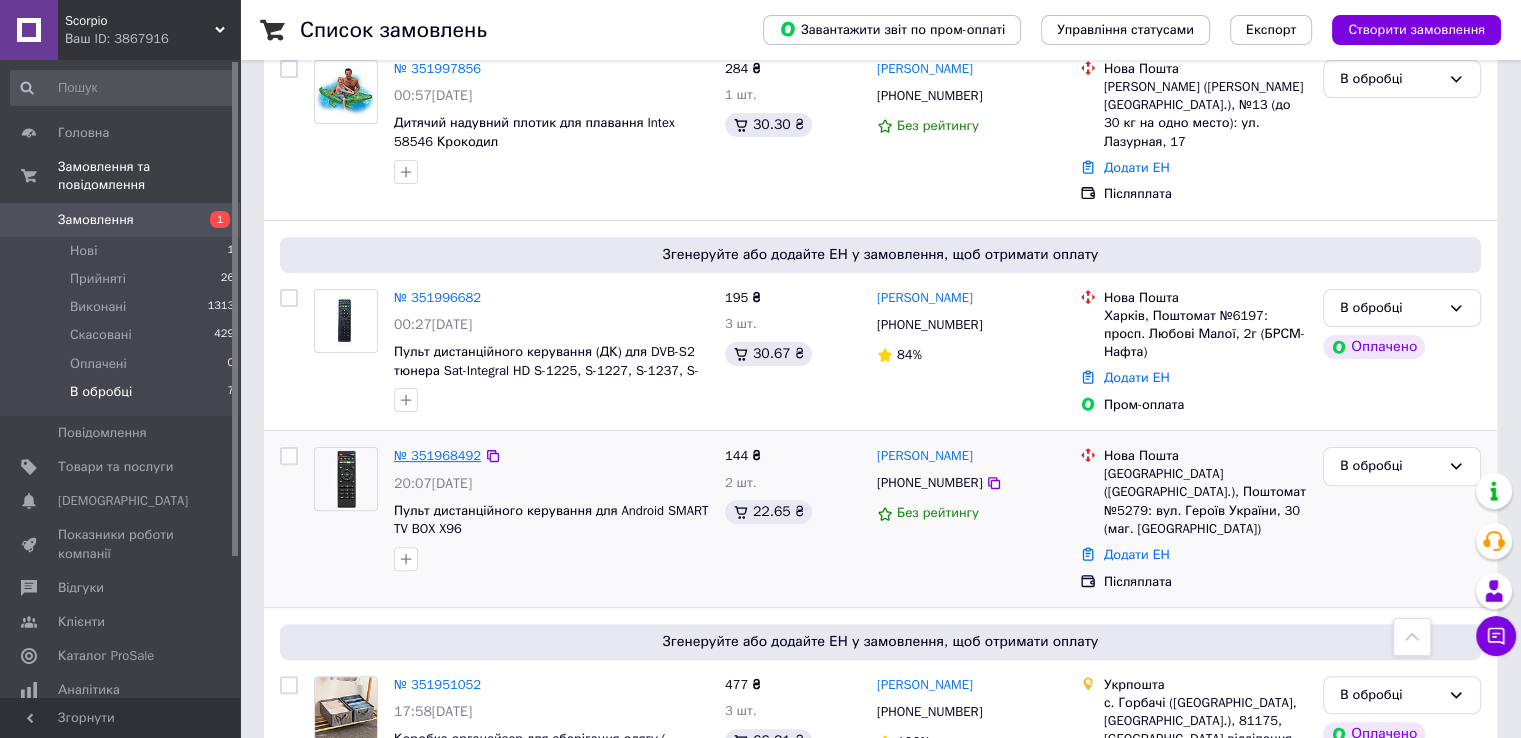 click on "№ 351968492" at bounding box center [437, 455] 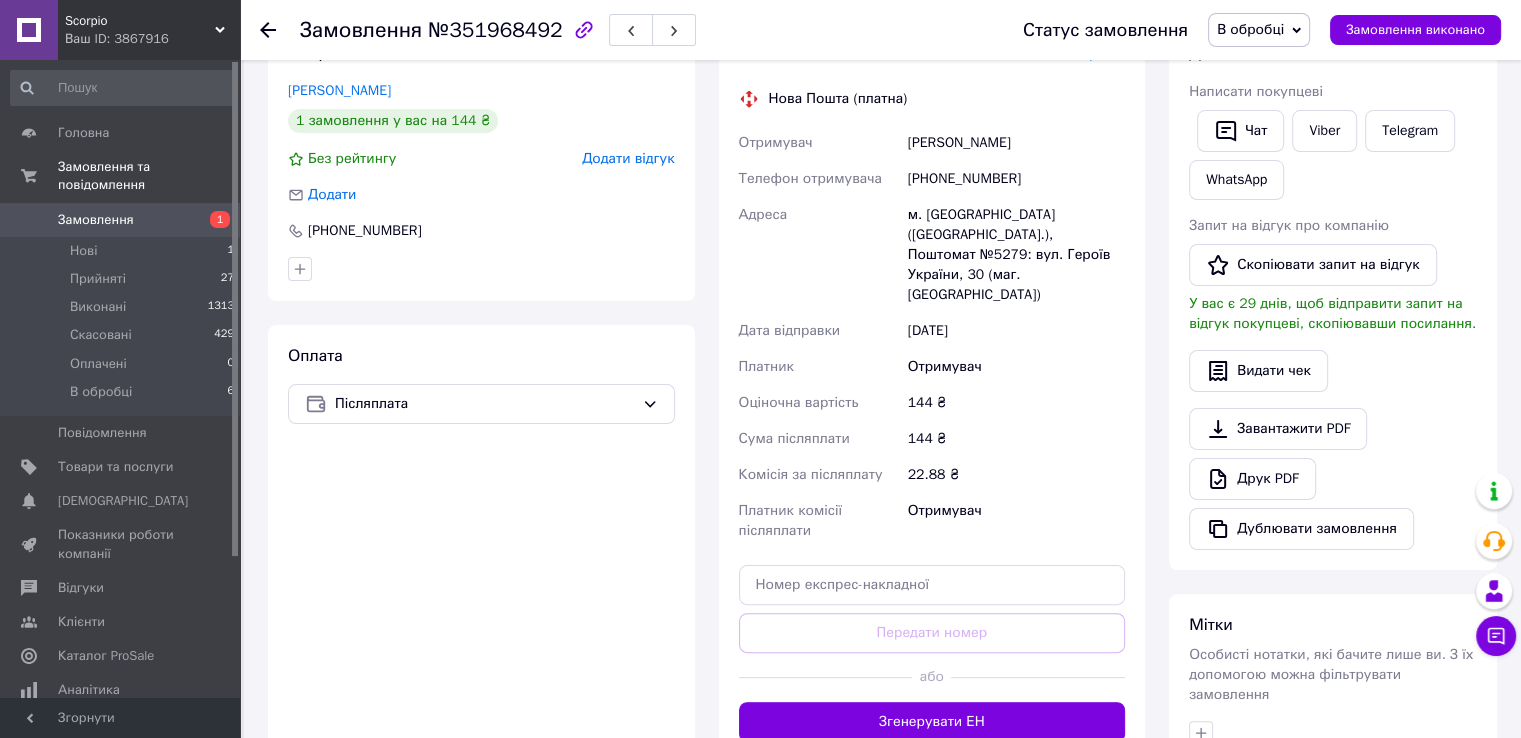 scroll, scrollTop: 600, scrollLeft: 0, axis: vertical 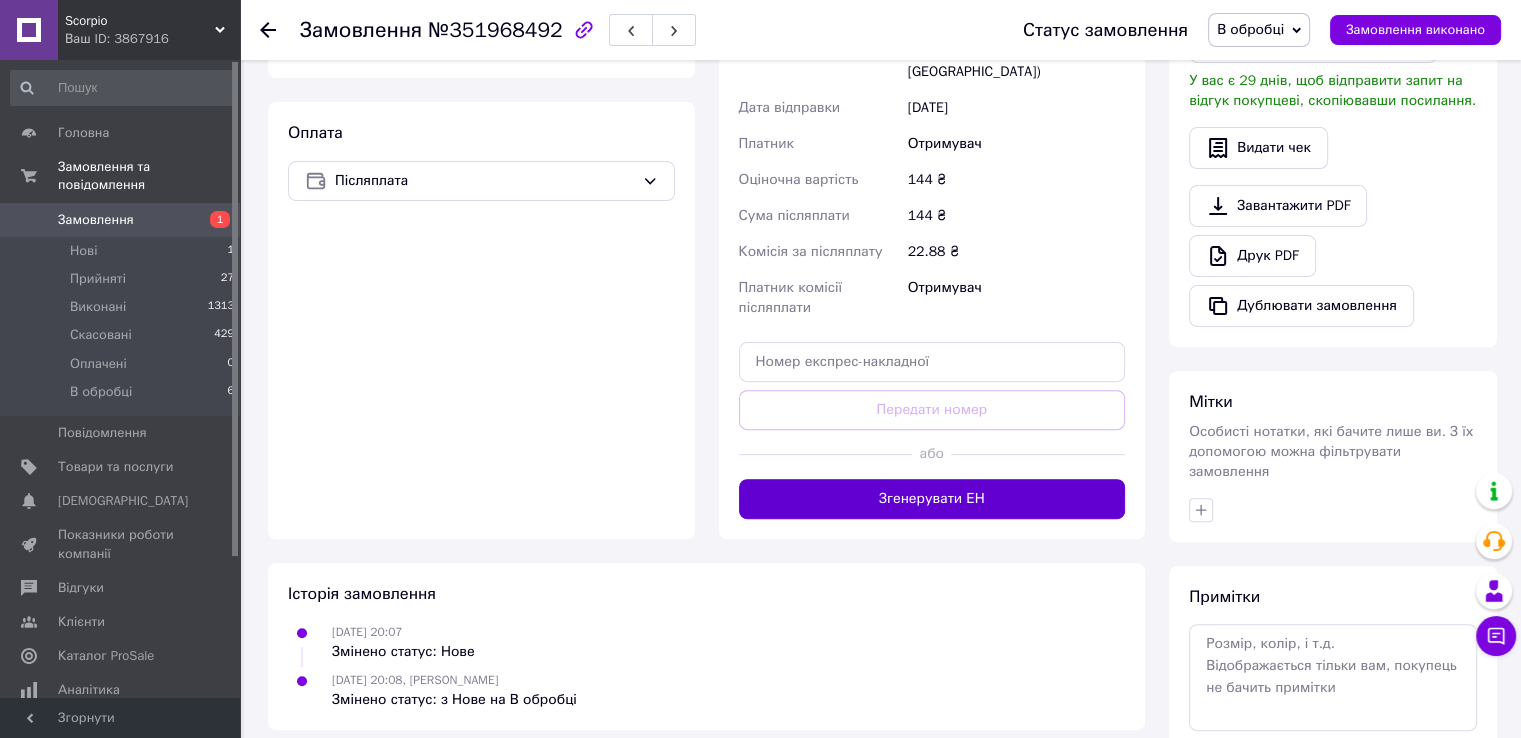 click on "Згенерувати ЕН" at bounding box center (932, 499) 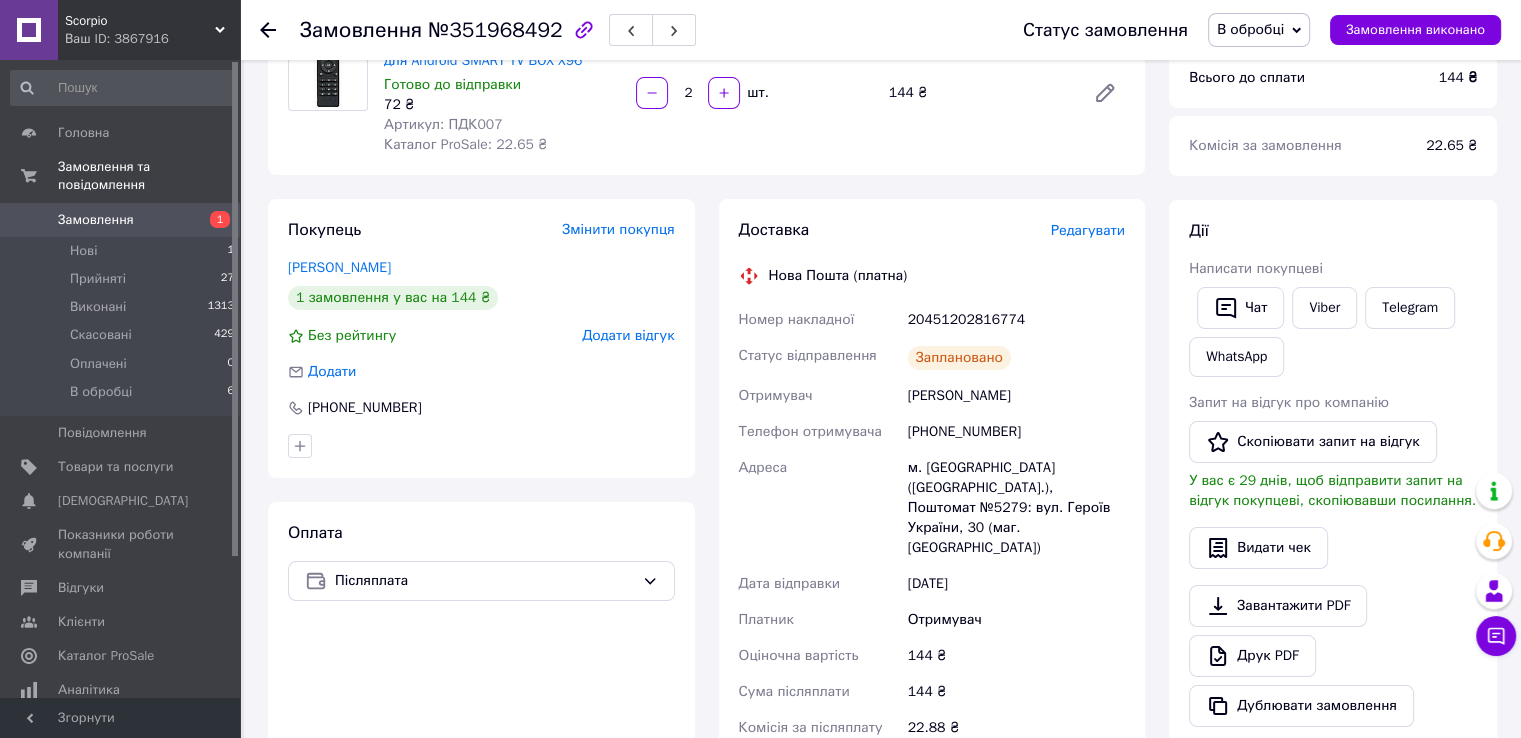 scroll, scrollTop: 0, scrollLeft: 0, axis: both 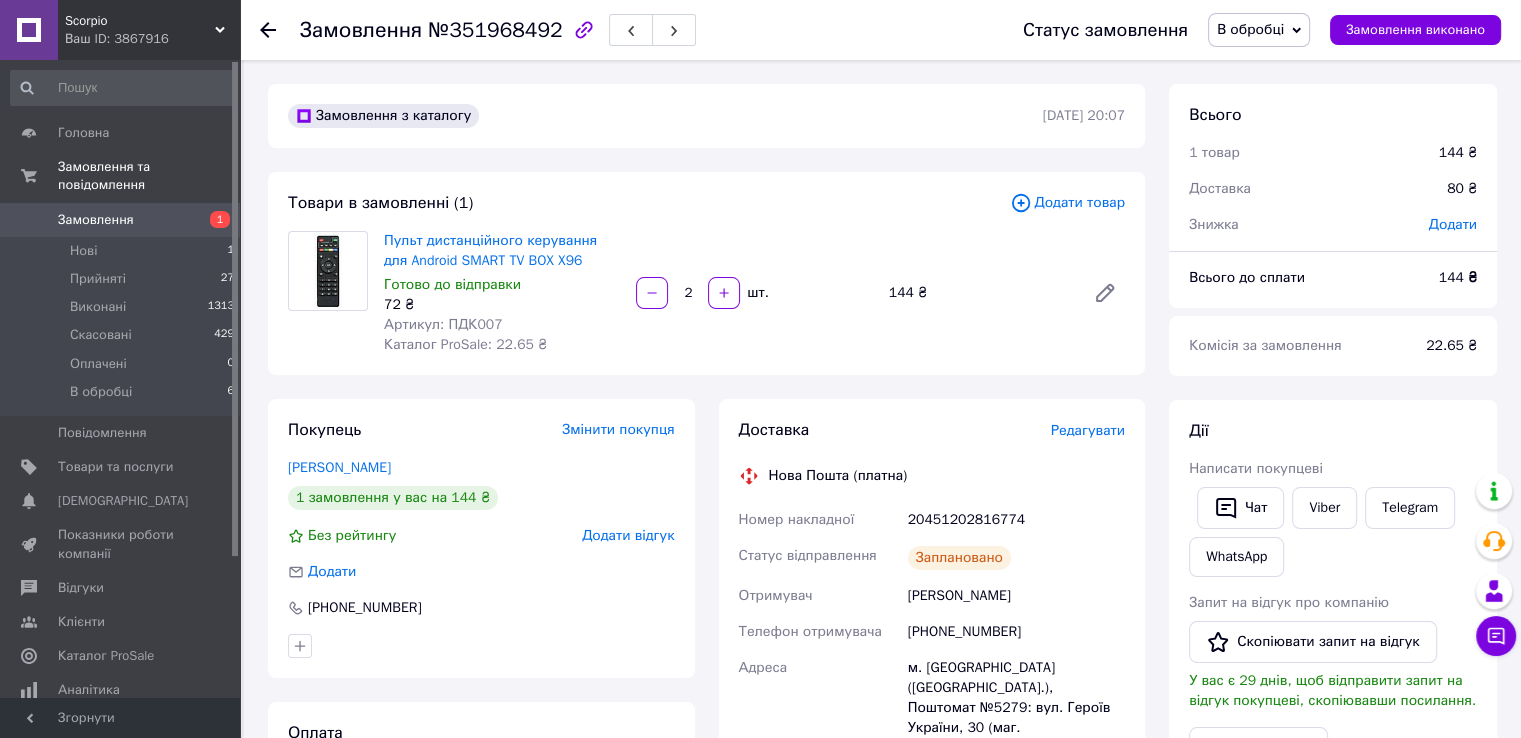 click on "В обробці" at bounding box center (1250, 29) 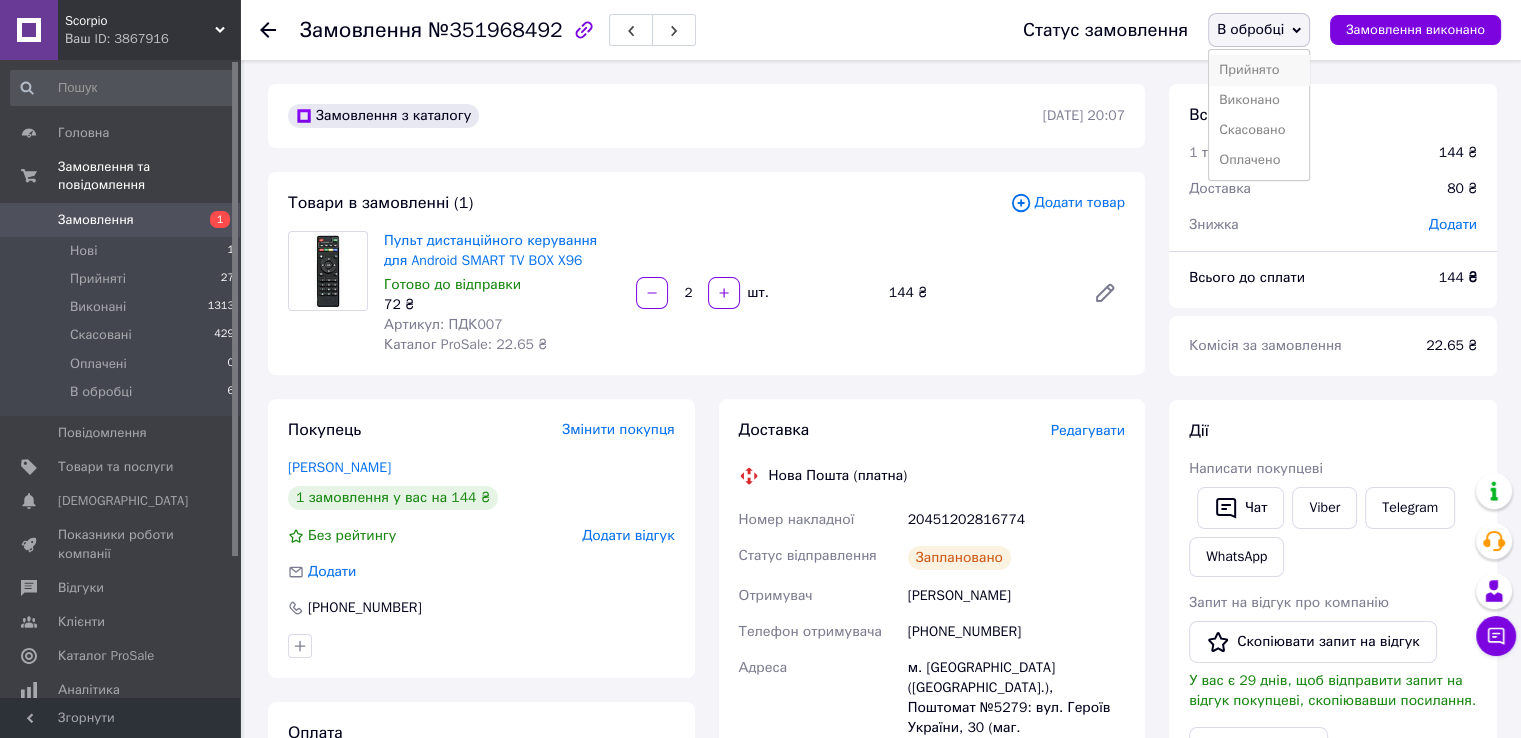 click on "Прийнято" at bounding box center [1259, 70] 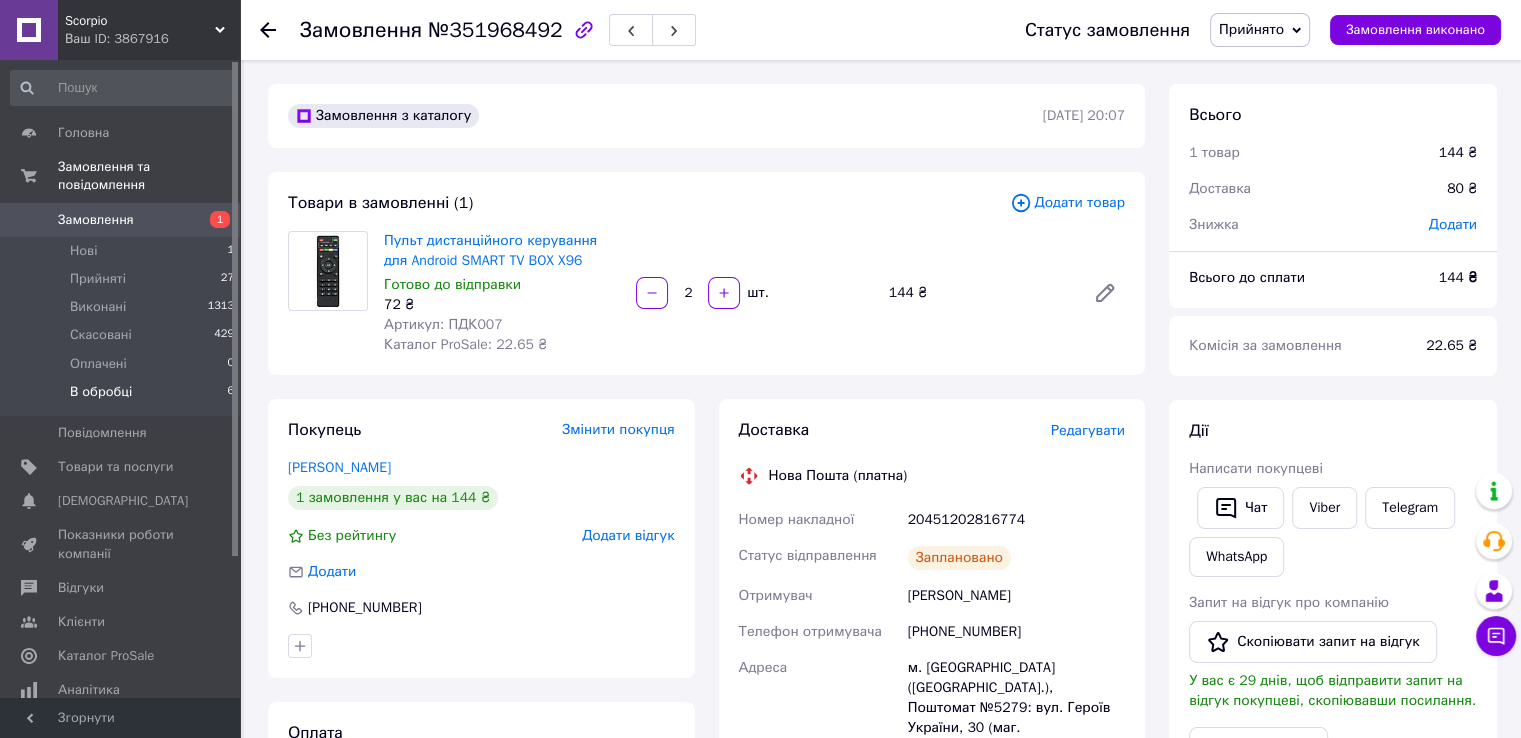 click on "В обробці 6" at bounding box center [123, 397] 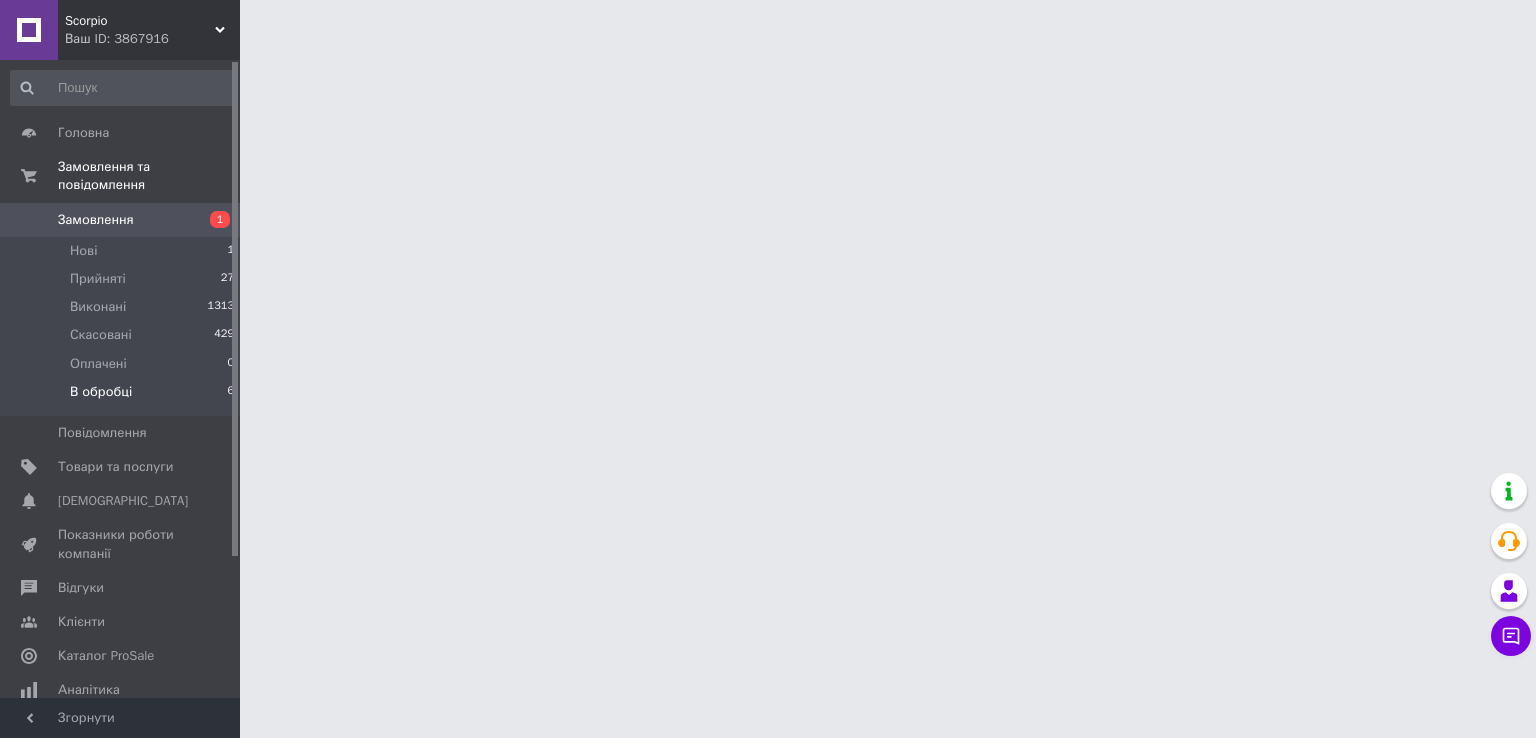 click on "В обробці 6" at bounding box center [123, 397] 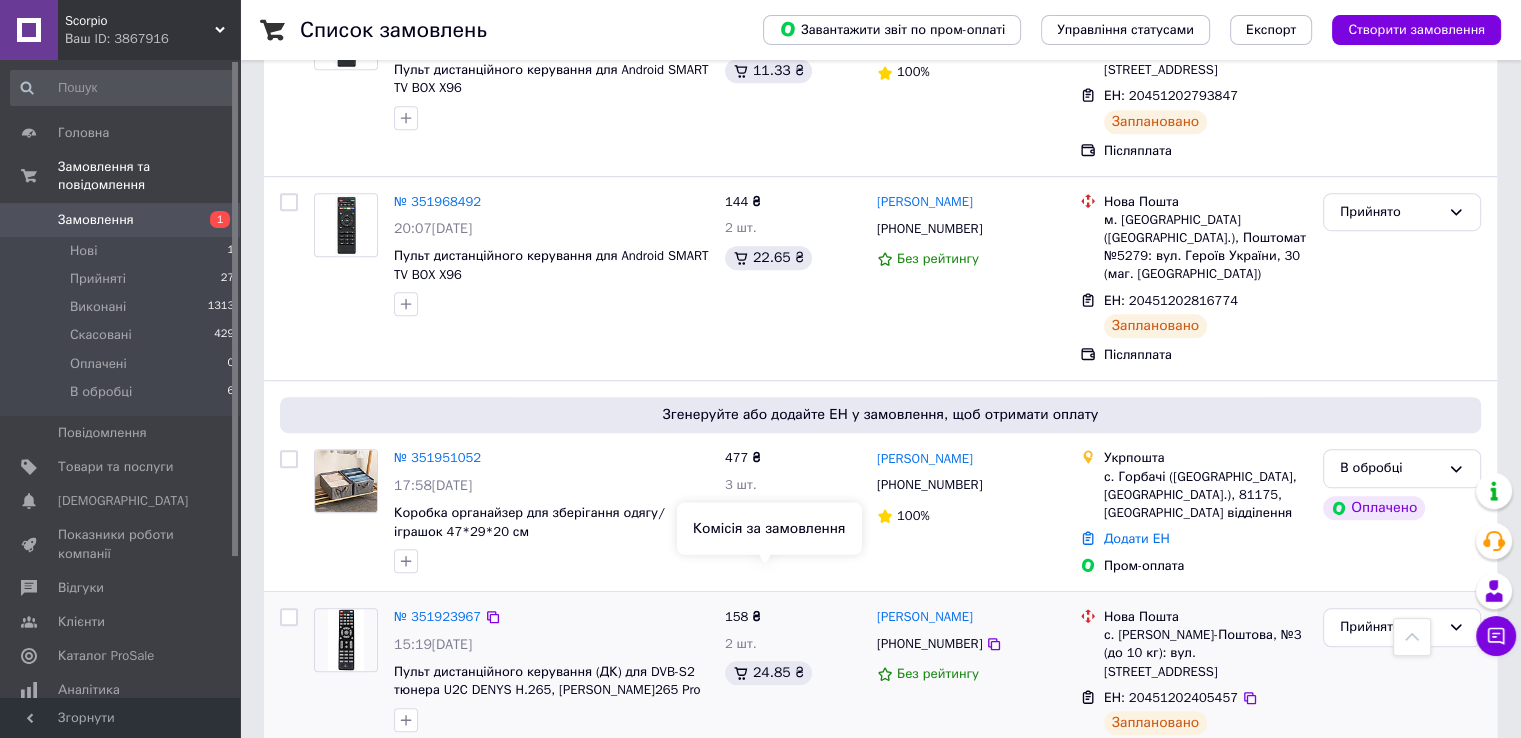 scroll, scrollTop: 1400, scrollLeft: 0, axis: vertical 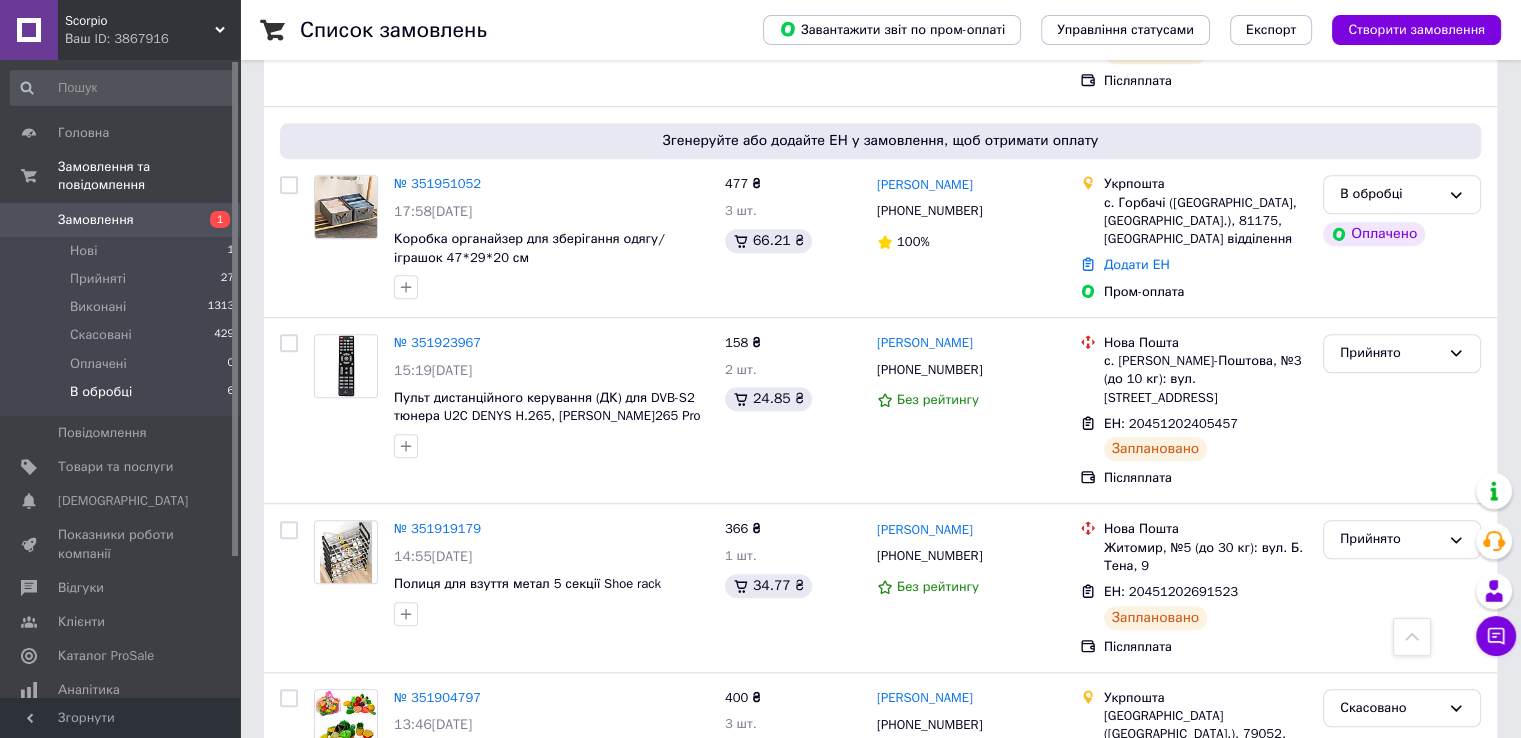 click on "В обробці 6" at bounding box center [123, 397] 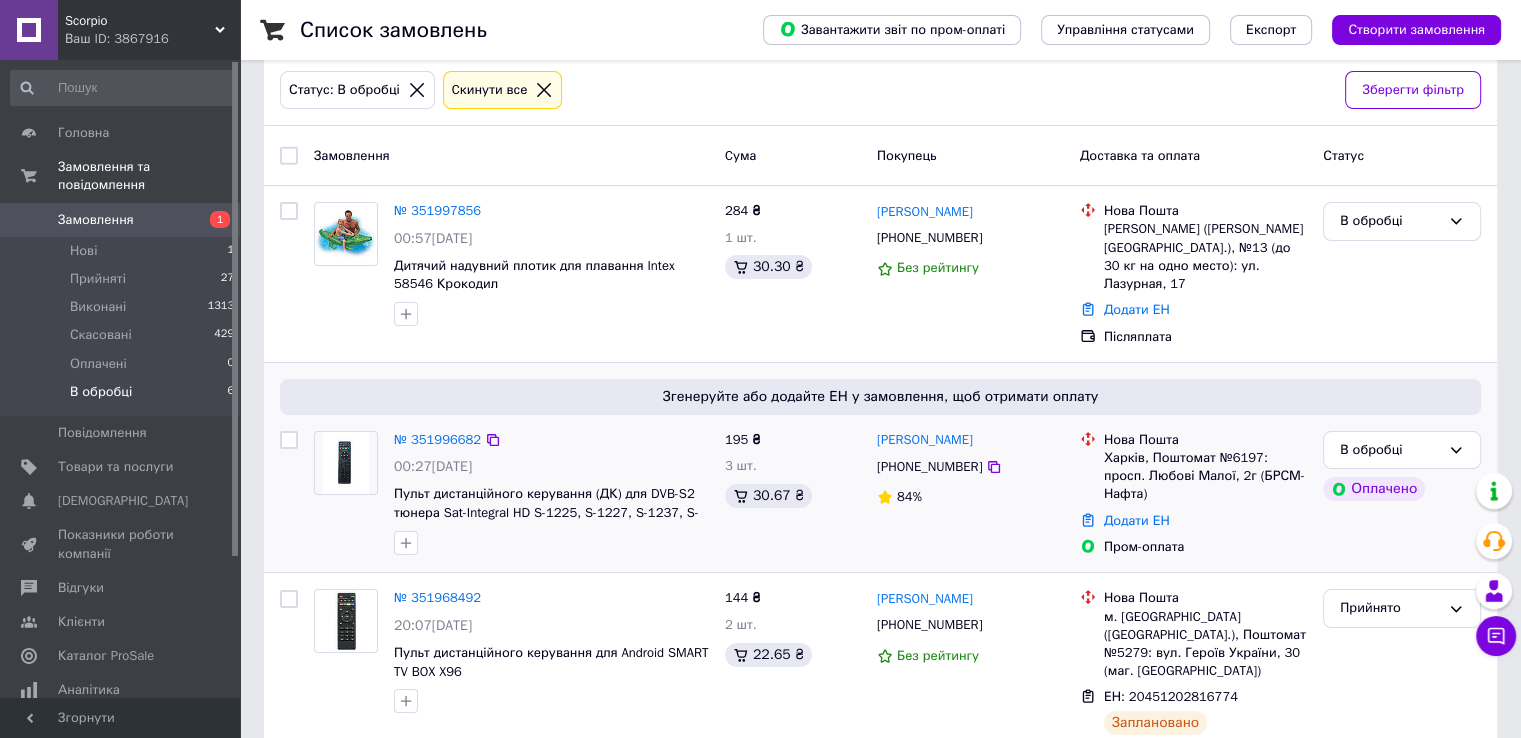 scroll, scrollTop: 0, scrollLeft: 0, axis: both 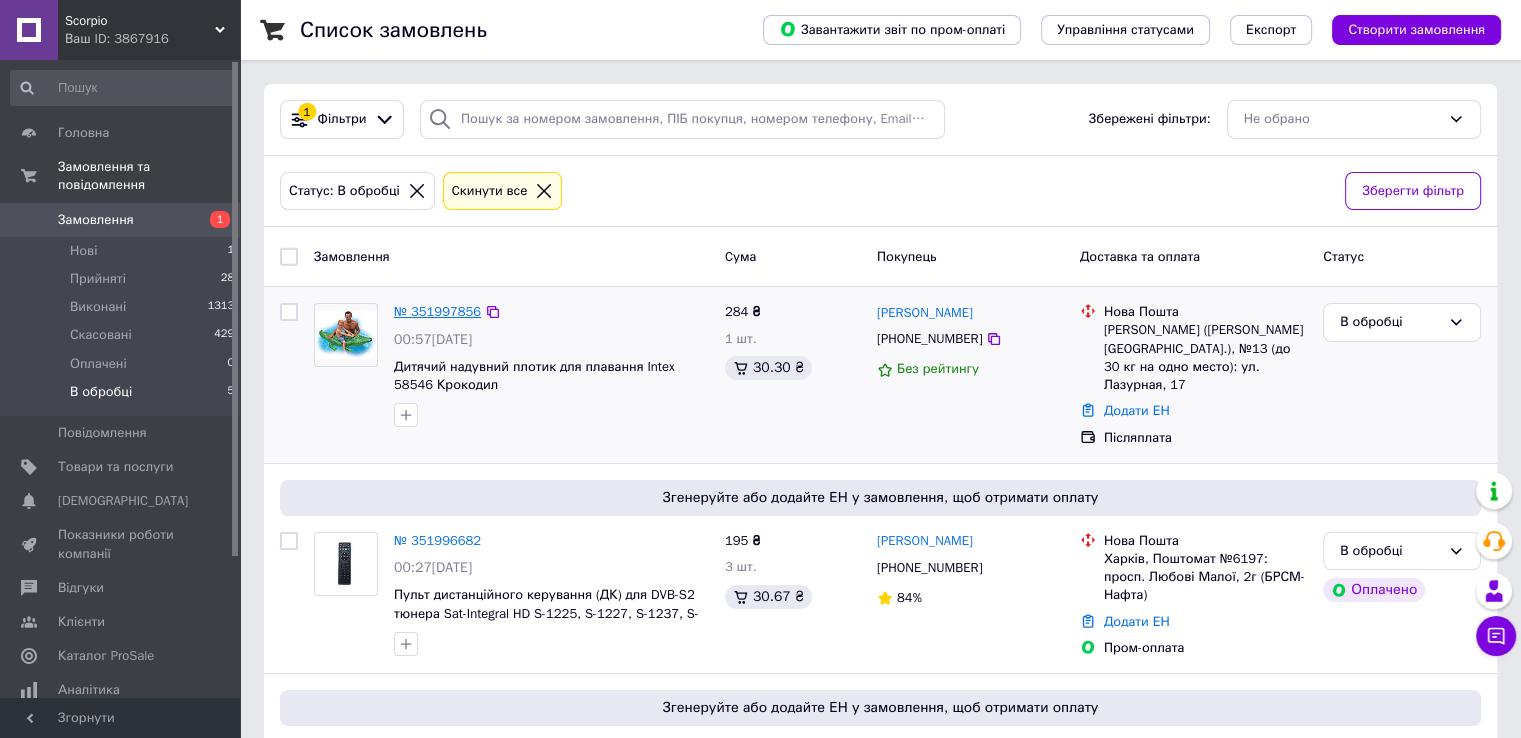 click on "№ 351997856" at bounding box center [437, 311] 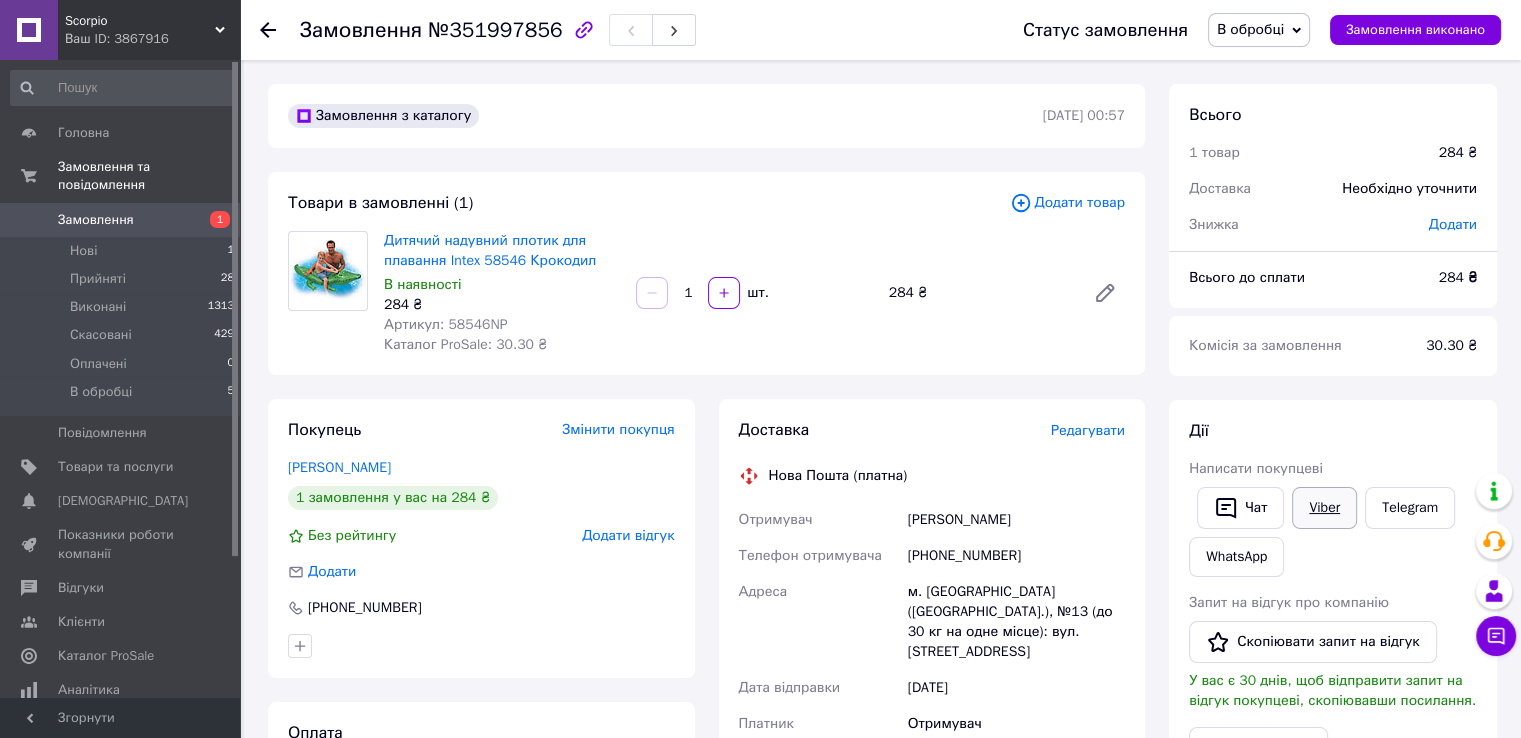 click on "Viber" at bounding box center (1324, 508) 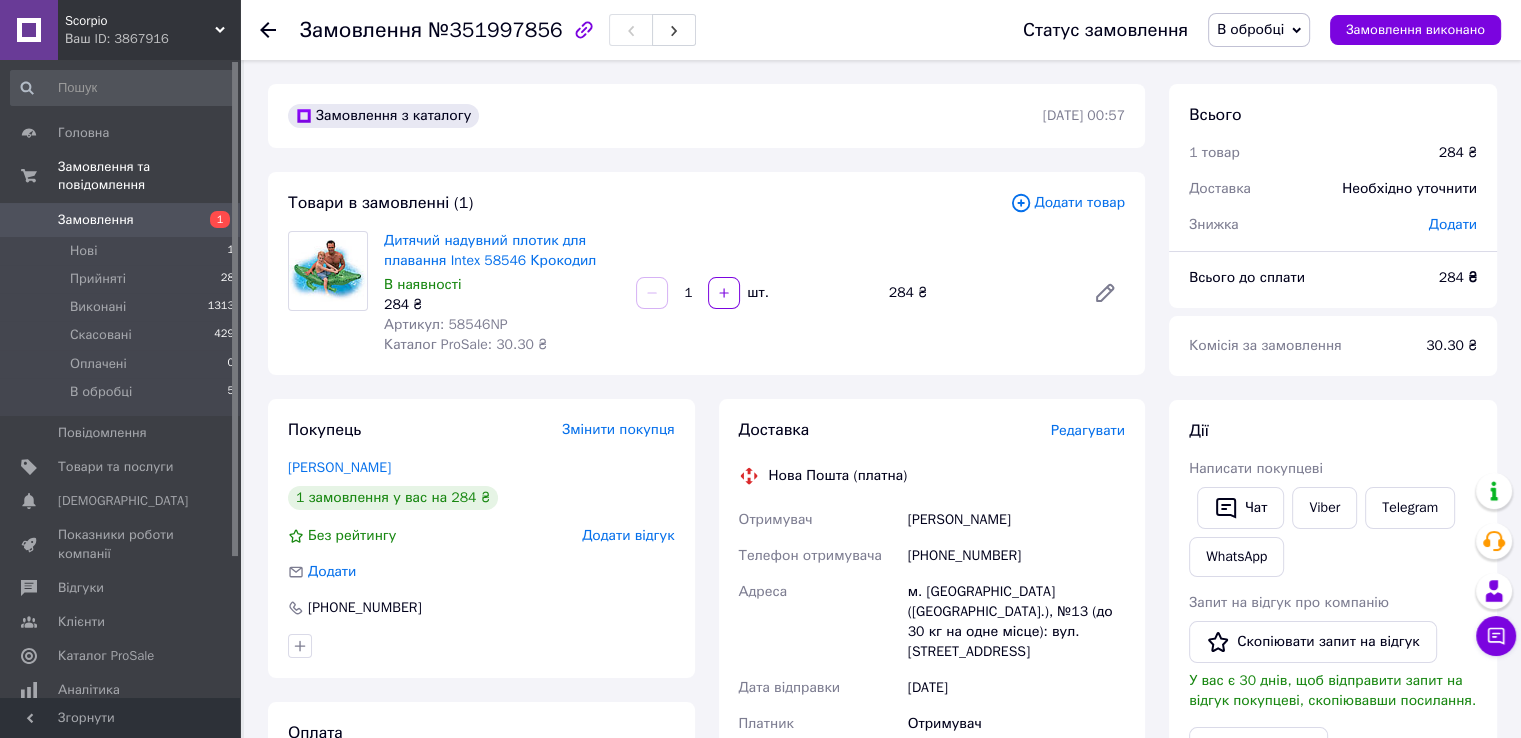 click 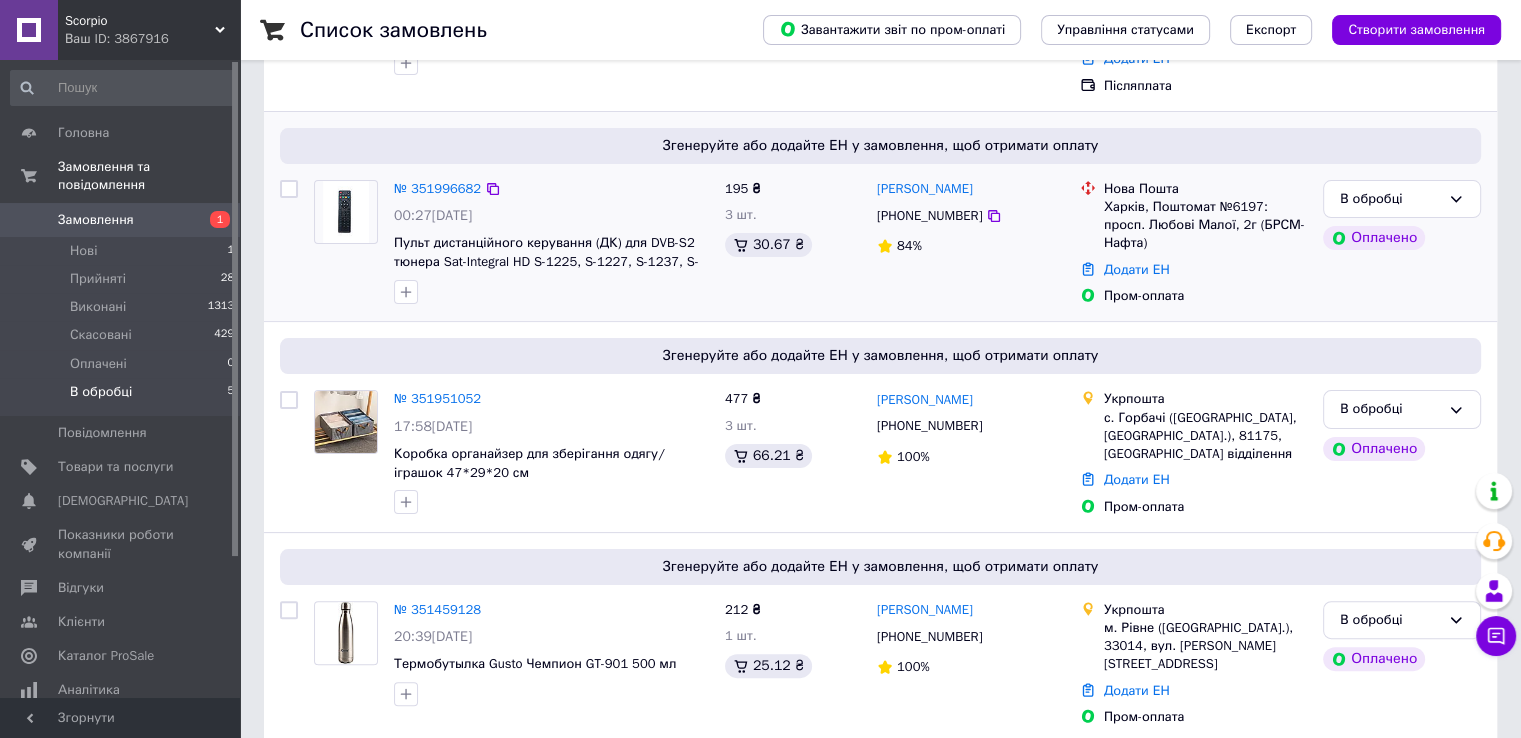 scroll, scrollTop: 400, scrollLeft: 0, axis: vertical 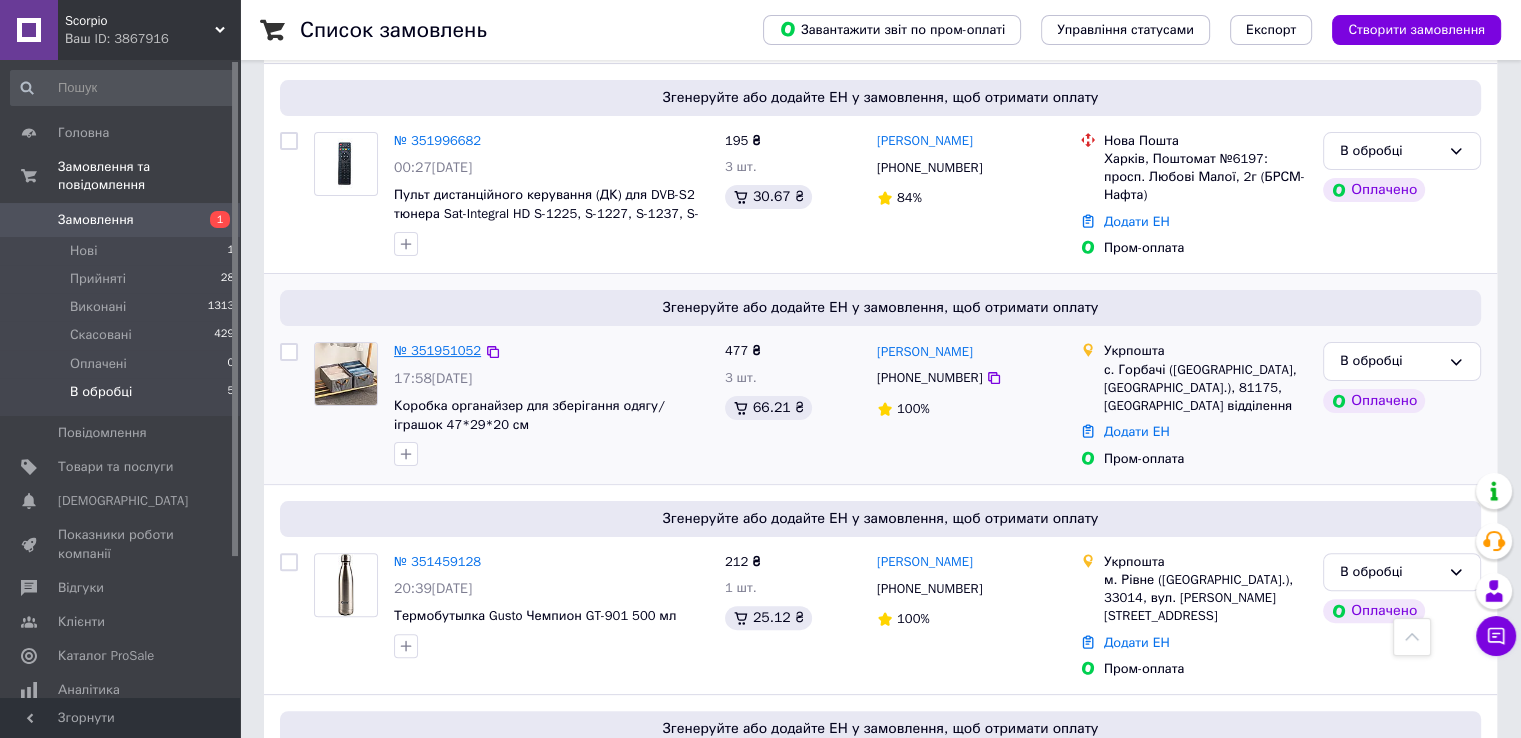 click on "№ 351951052" at bounding box center [437, 350] 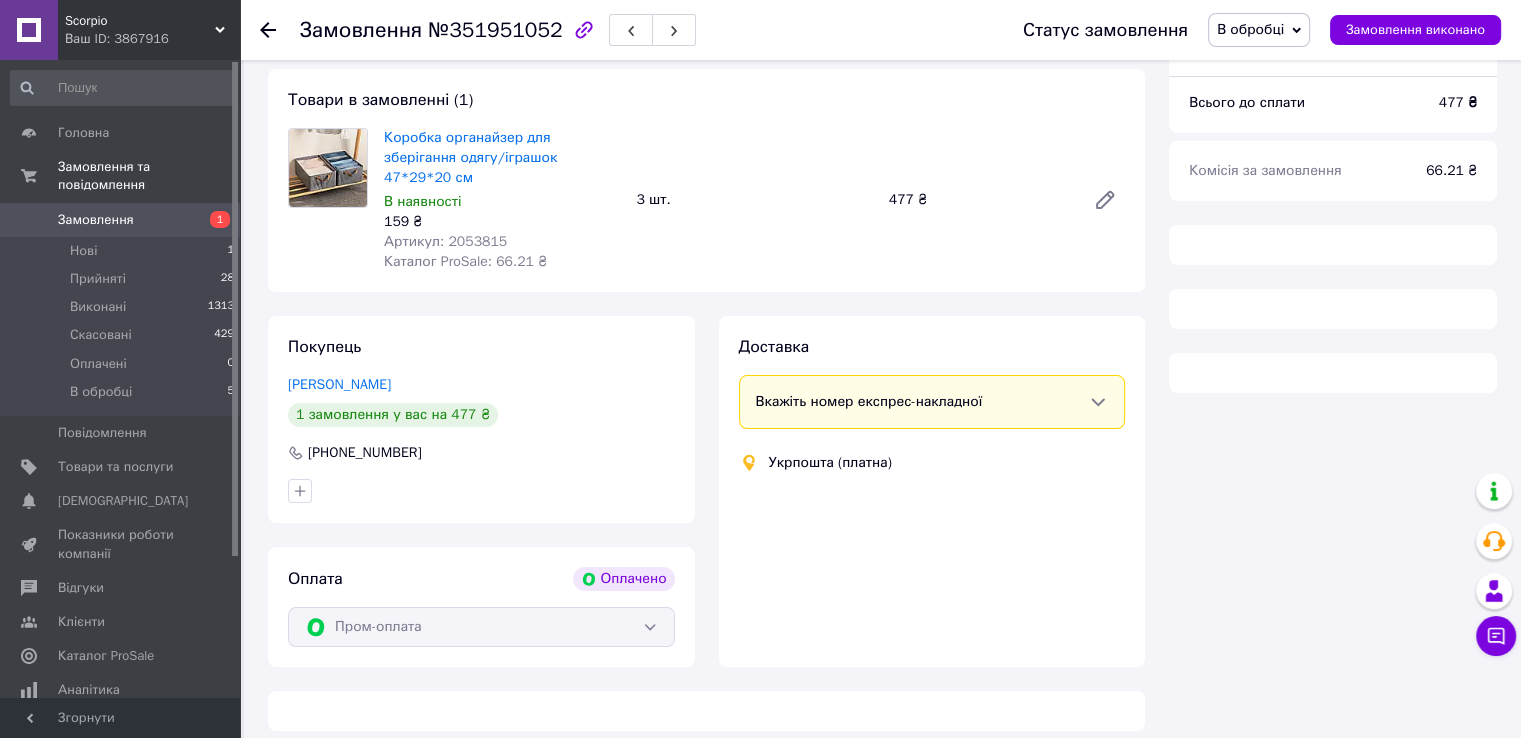 scroll, scrollTop: 400, scrollLeft: 0, axis: vertical 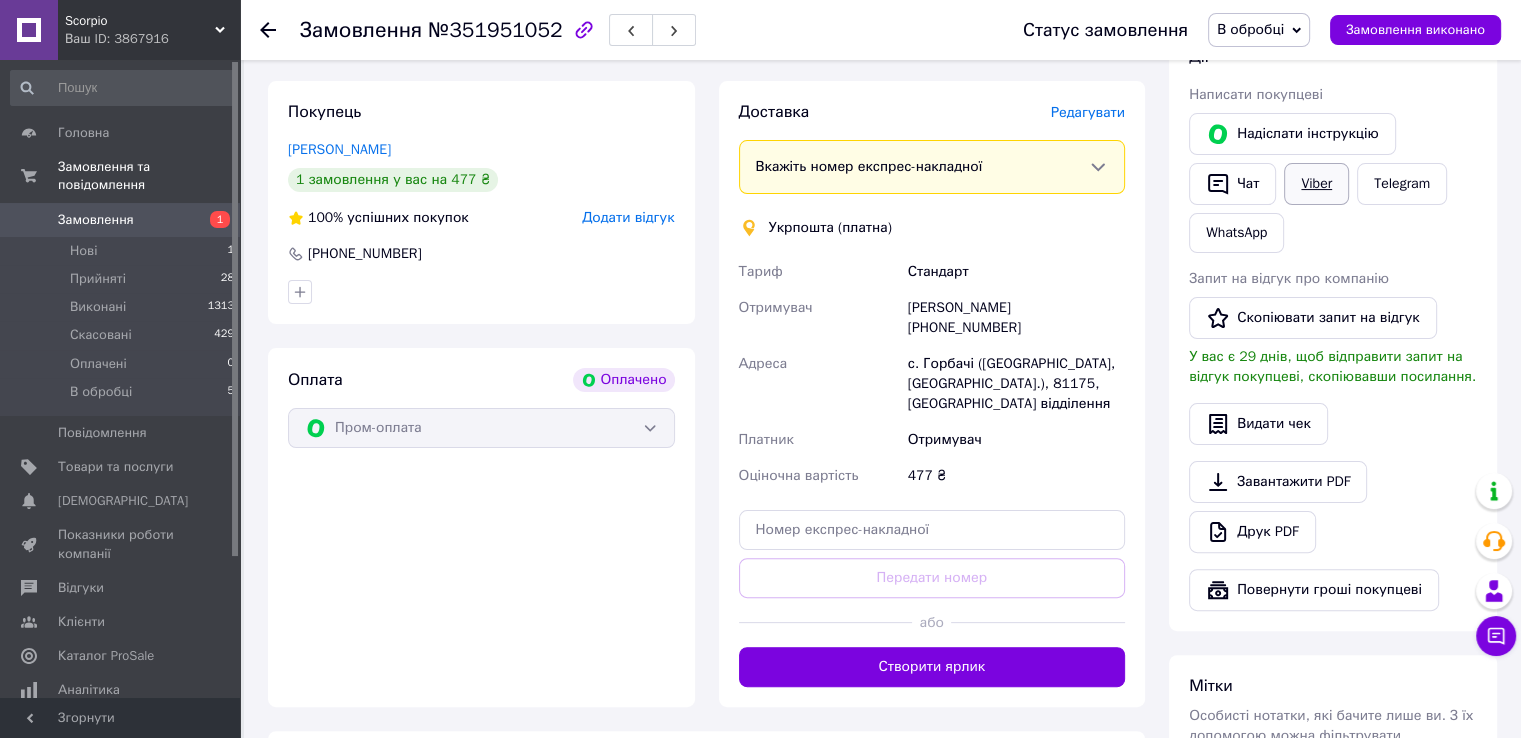 click on "Viber" at bounding box center (1316, 184) 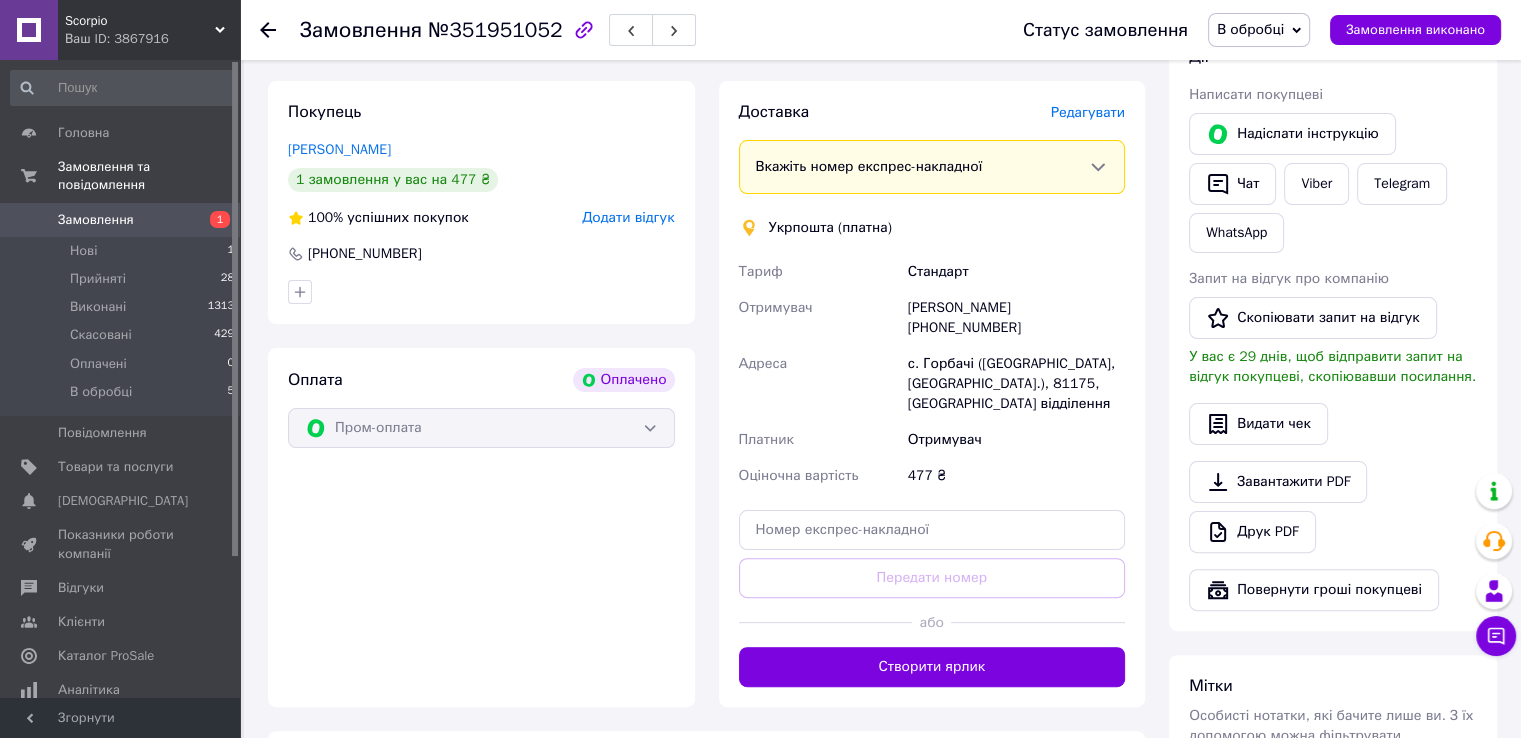 click 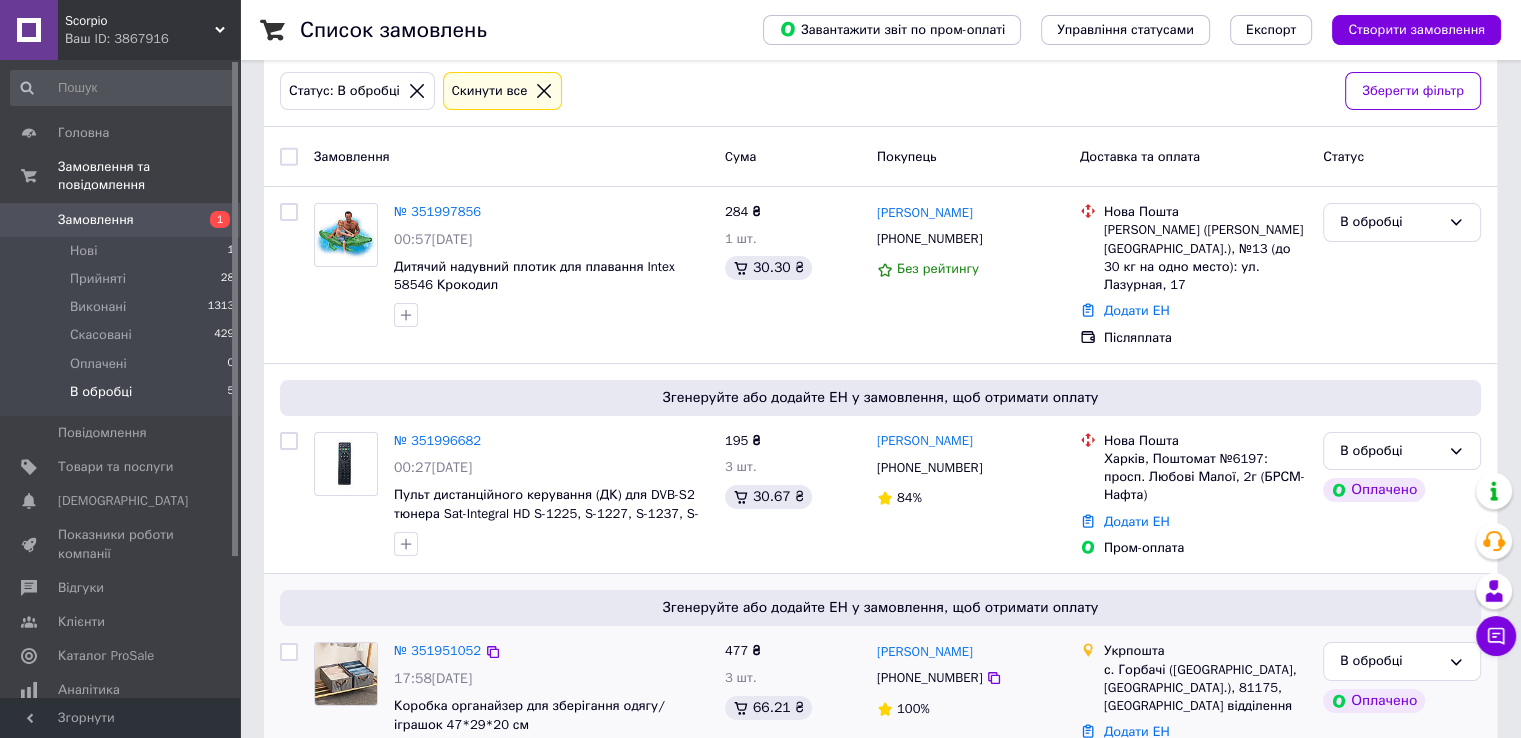 scroll, scrollTop: 100, scrollLeft: 0, axis: vertical 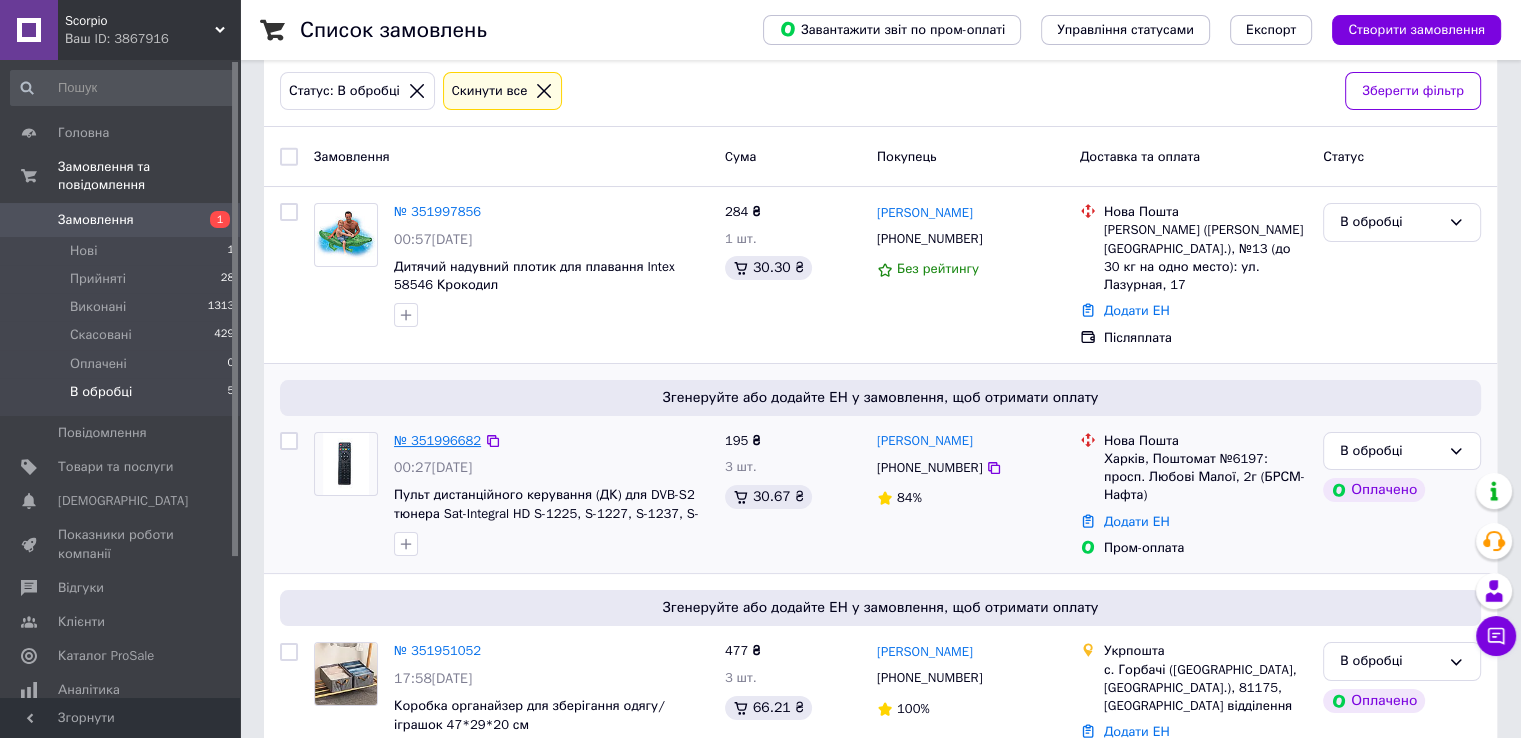 click on "№ 351996682" at bounding box center (437, 440) 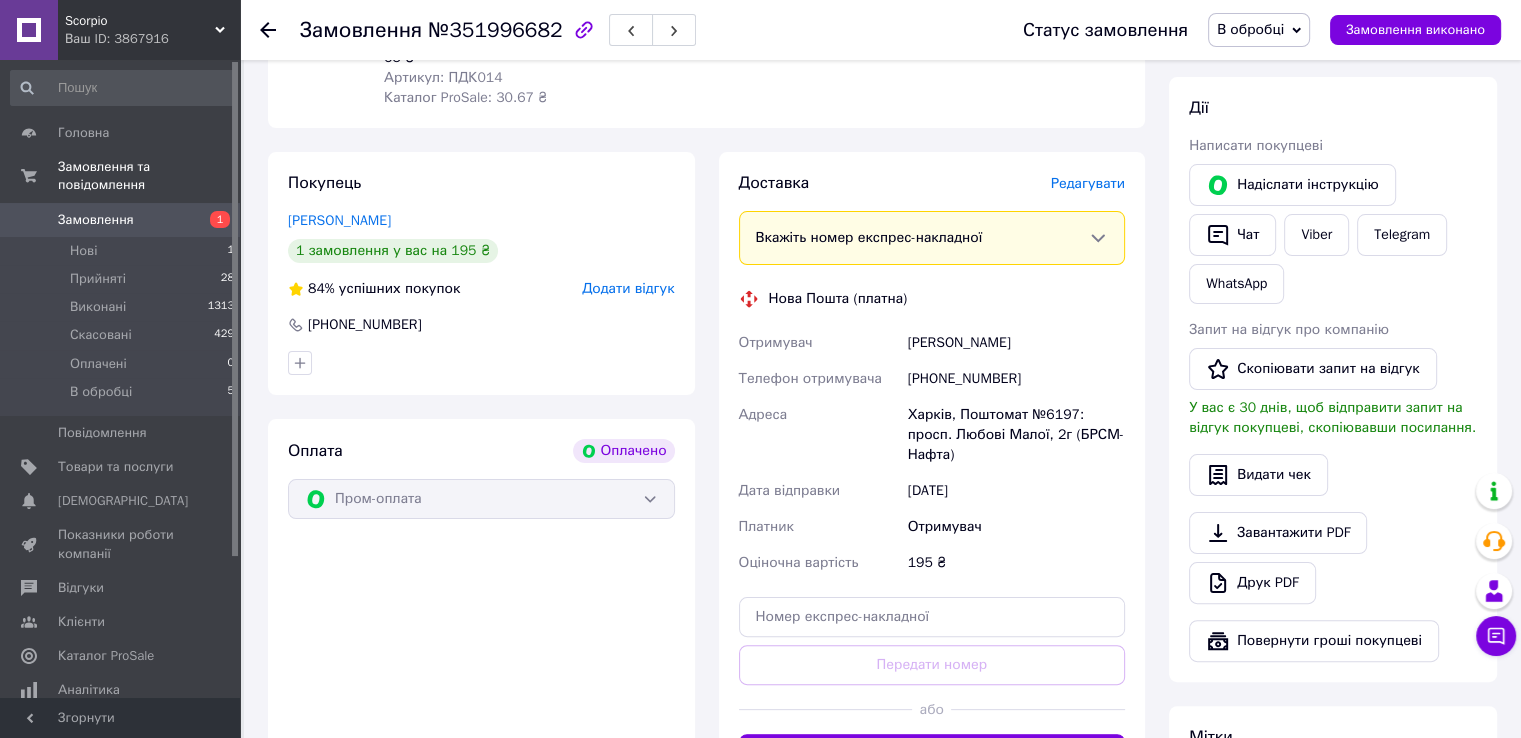 scroll, scrollTop: 600, scrollLeft: 0, axis: vertical 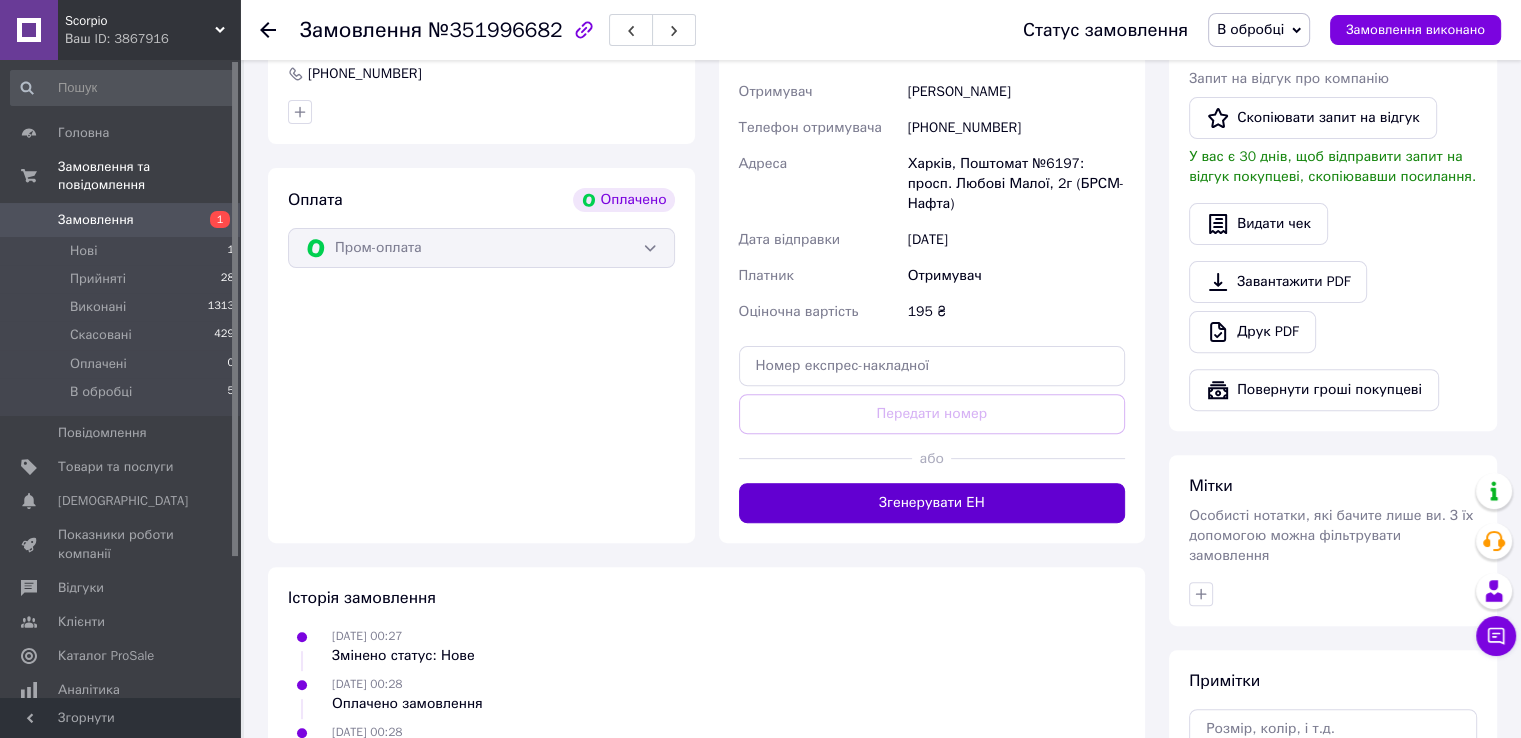 click on "Згенерувати ЕН" at bounding box center (932, 503) 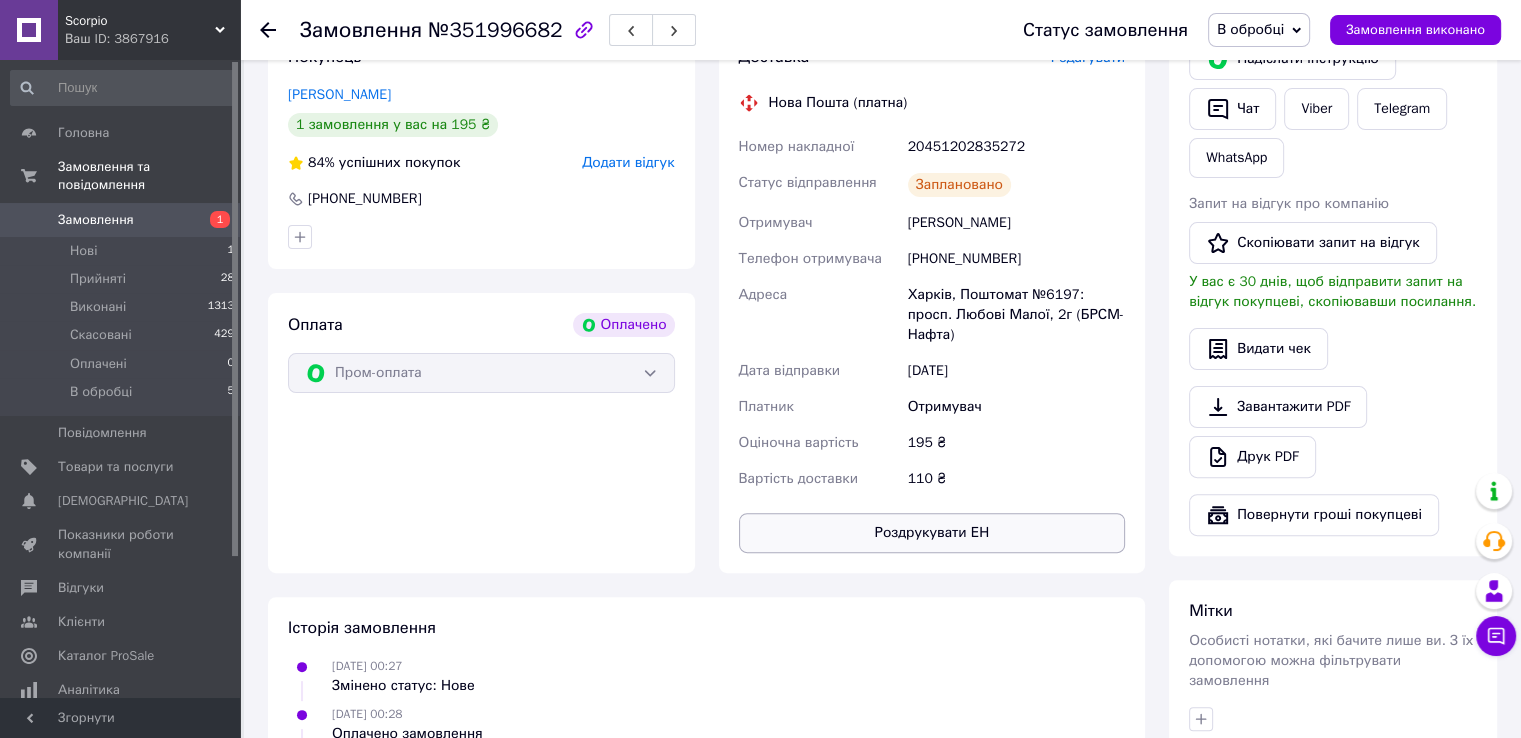 scroll, scrollTop: 300, scrollLeft: 0, axis: vertical 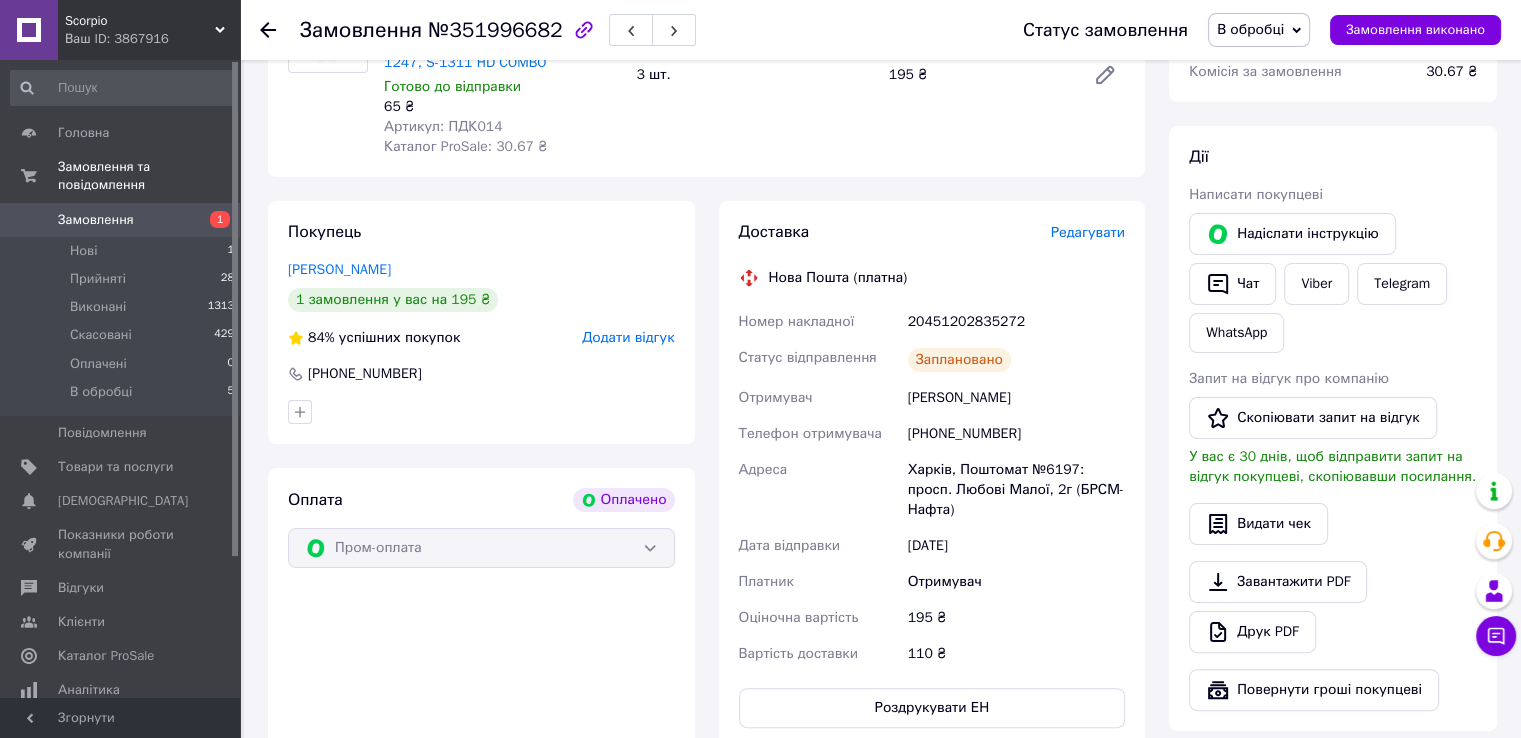 click on "В обробці" at bounding box center [1259, 30] 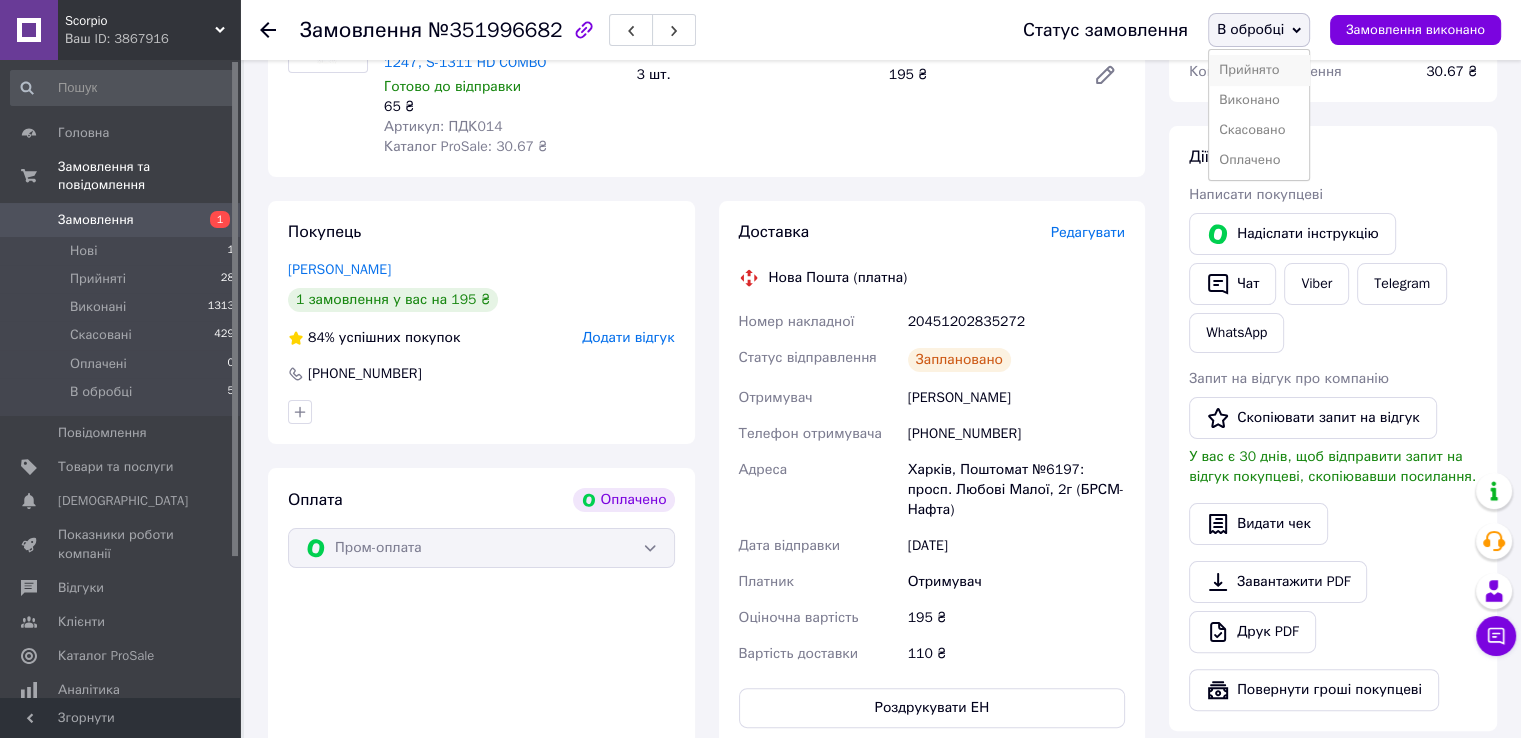 click on "Прийнято" at bounding box center (1259, 70) 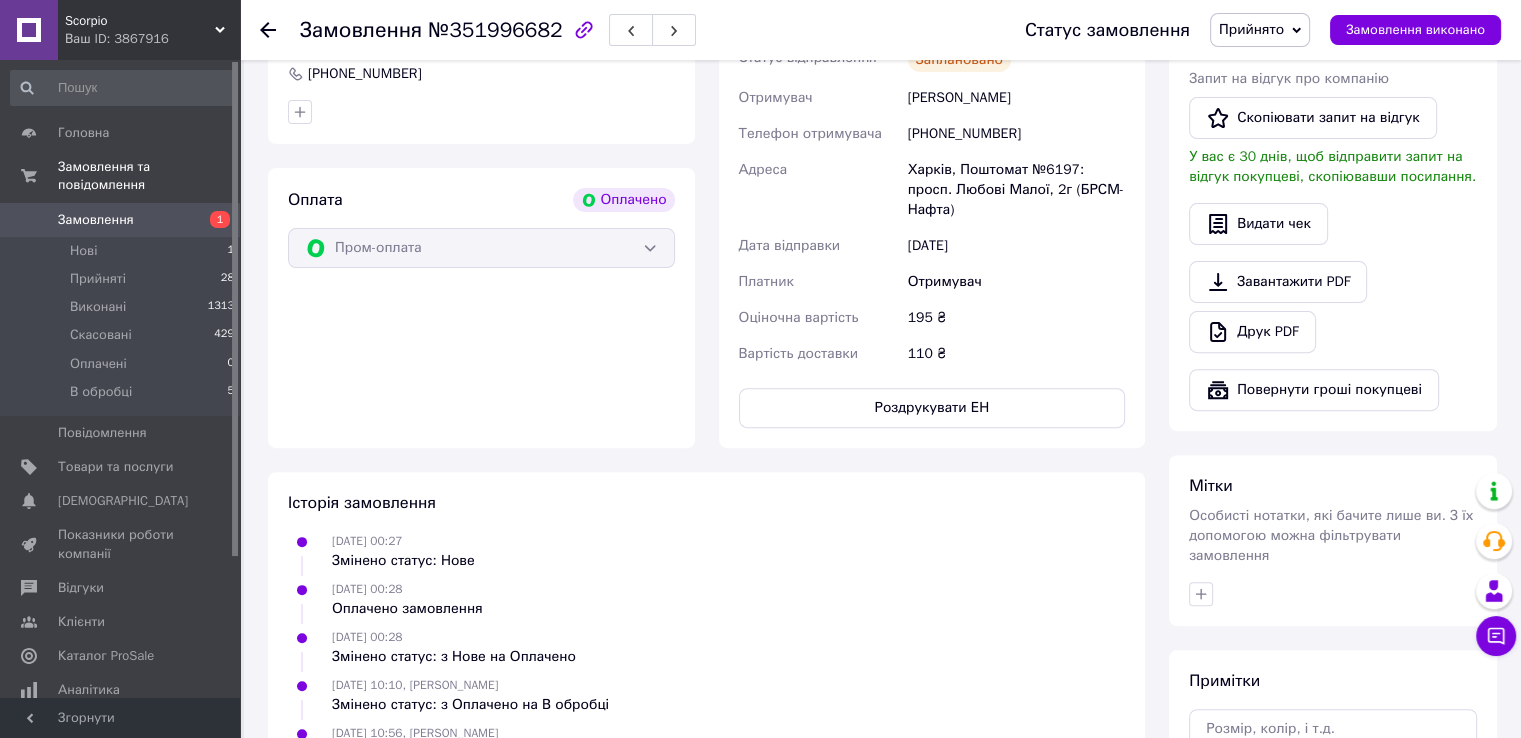 scroll, scrollTop: 100, scrollLeft: 0, axis: vertical 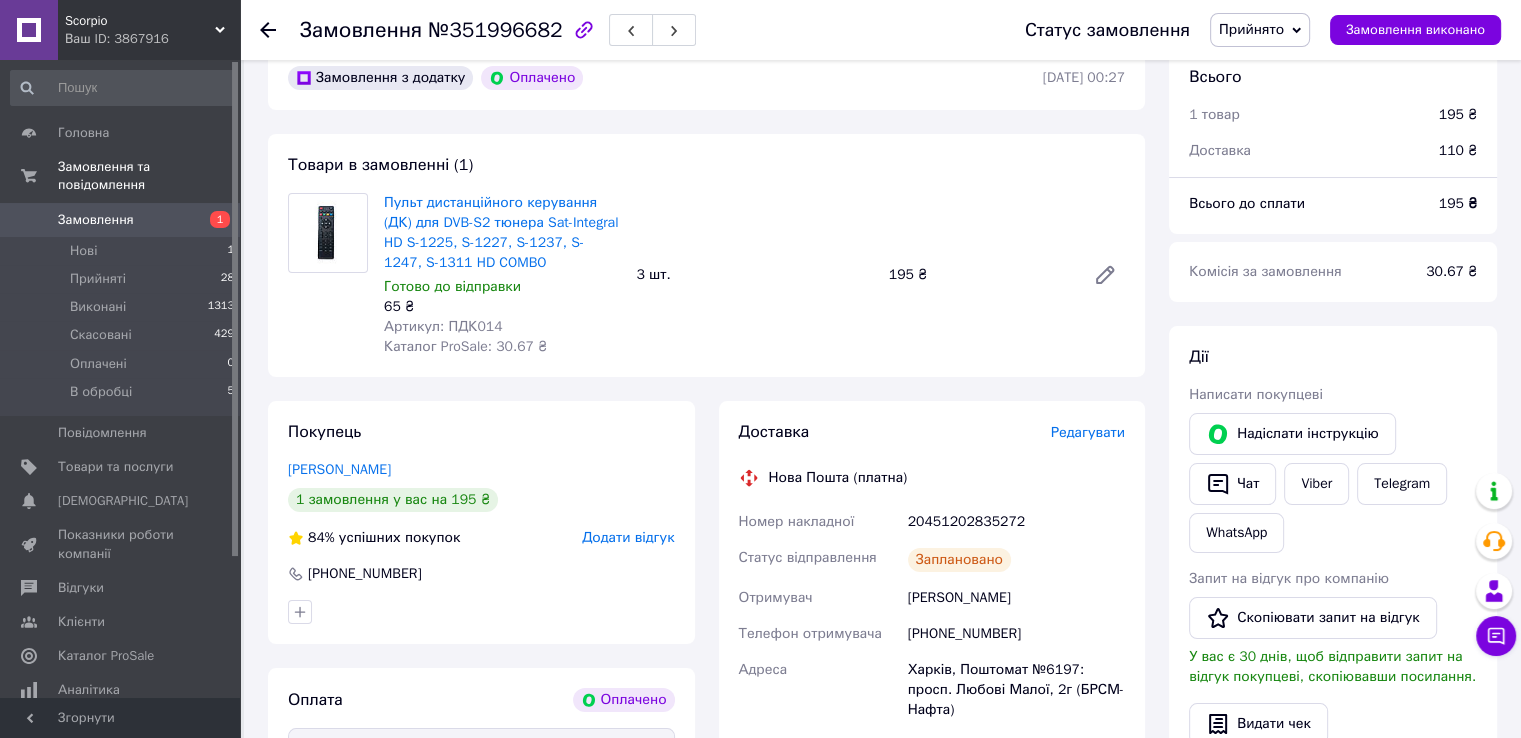 click 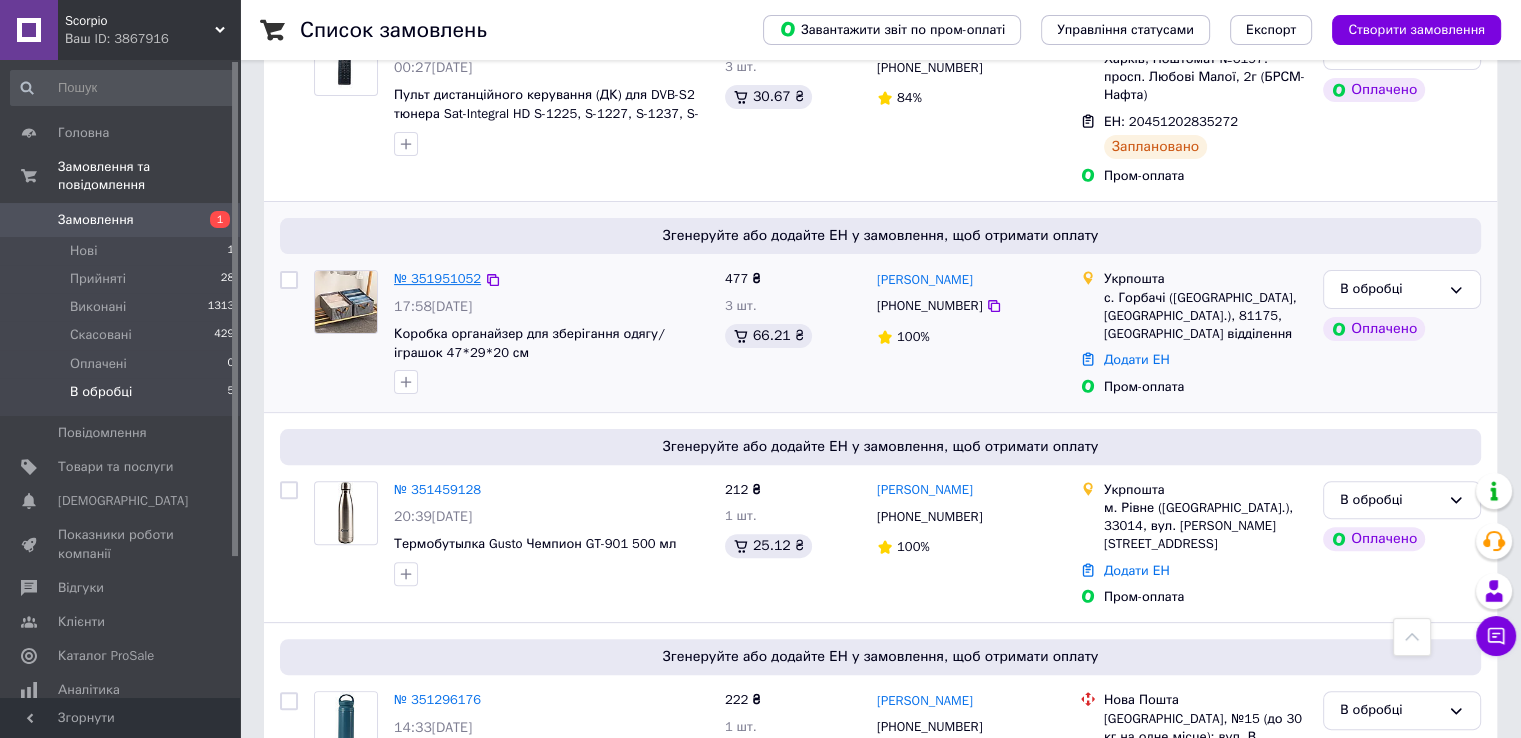 click on "№ 351951052" at bounding box center [437, 278] 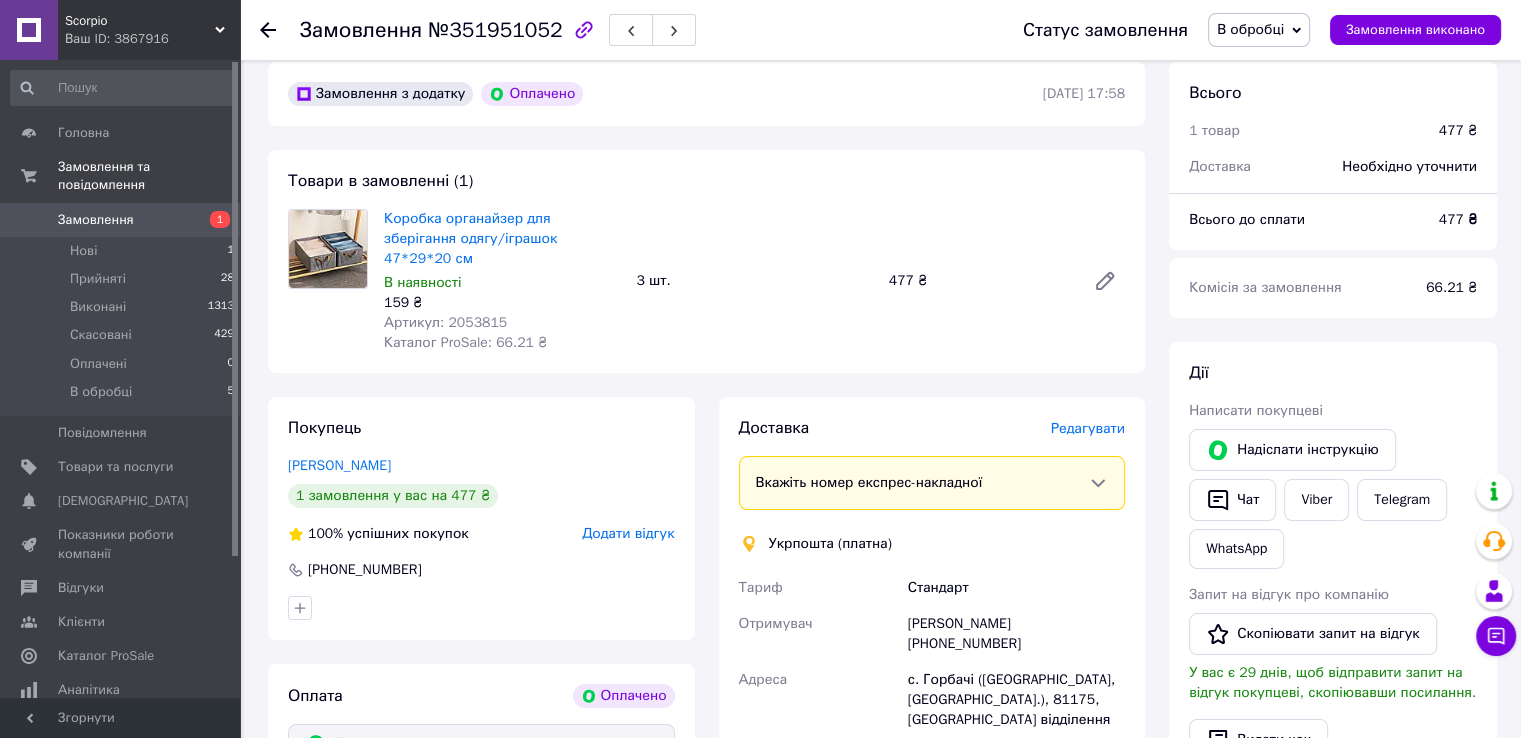 scroll, scrollTop: 200, scrollLeft: 0, axis: vertical 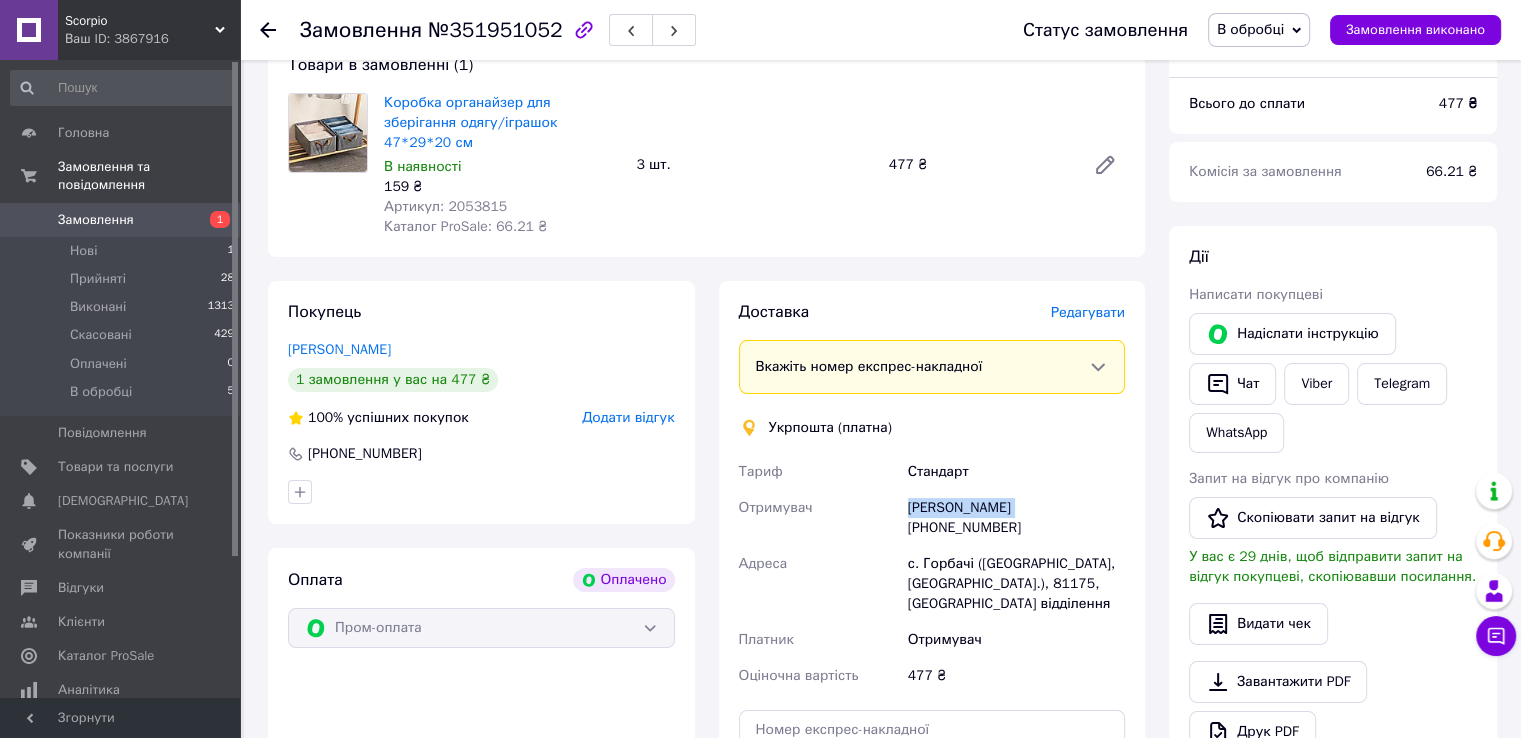 drag, startPoint x: 1020, startPoint y: 489, endPoint x: 896, endPoint y: 486, distance: 124.036285 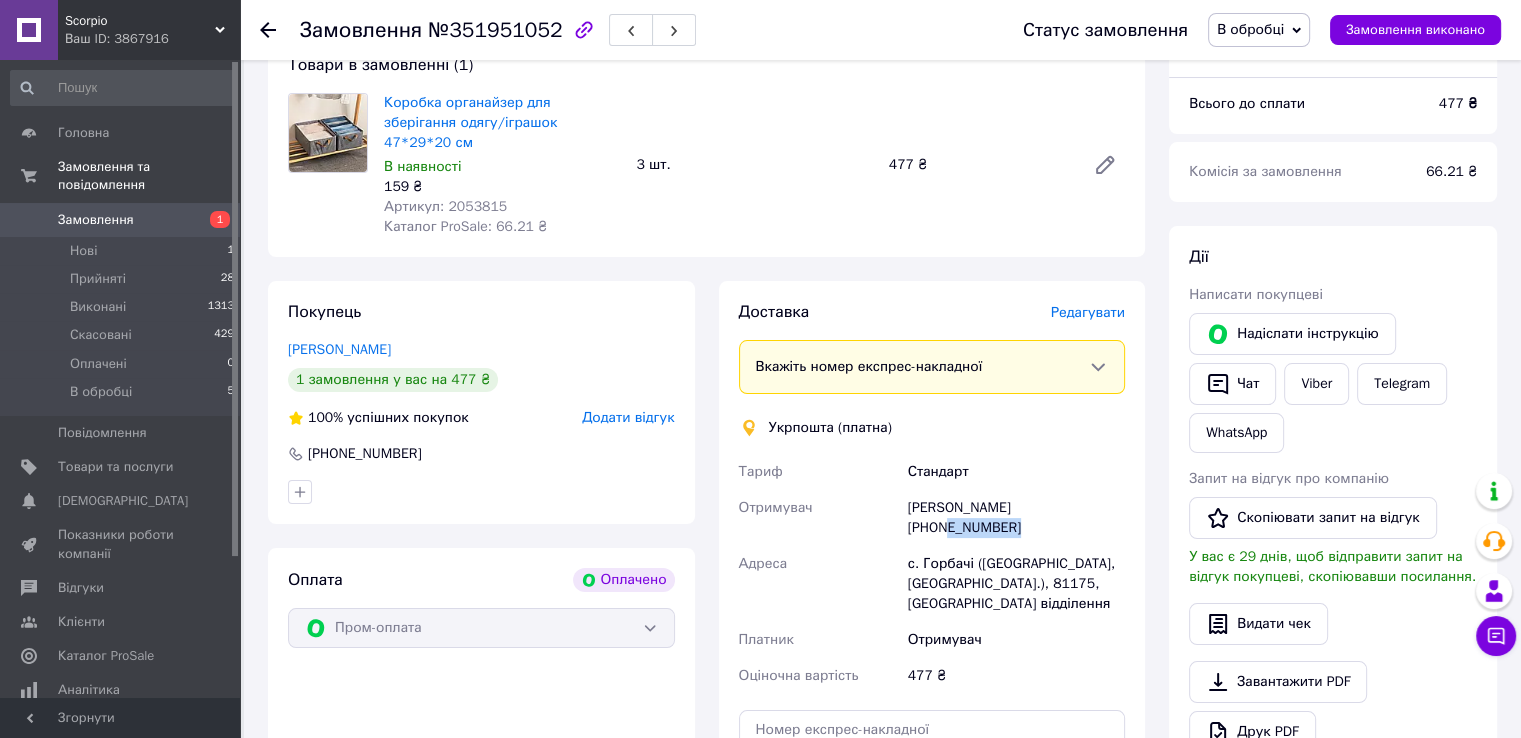 drag, startPoint x: 1130, startPoint y: 492, endPoint x: 1059, endPoint y: 491, distance: 71.00704 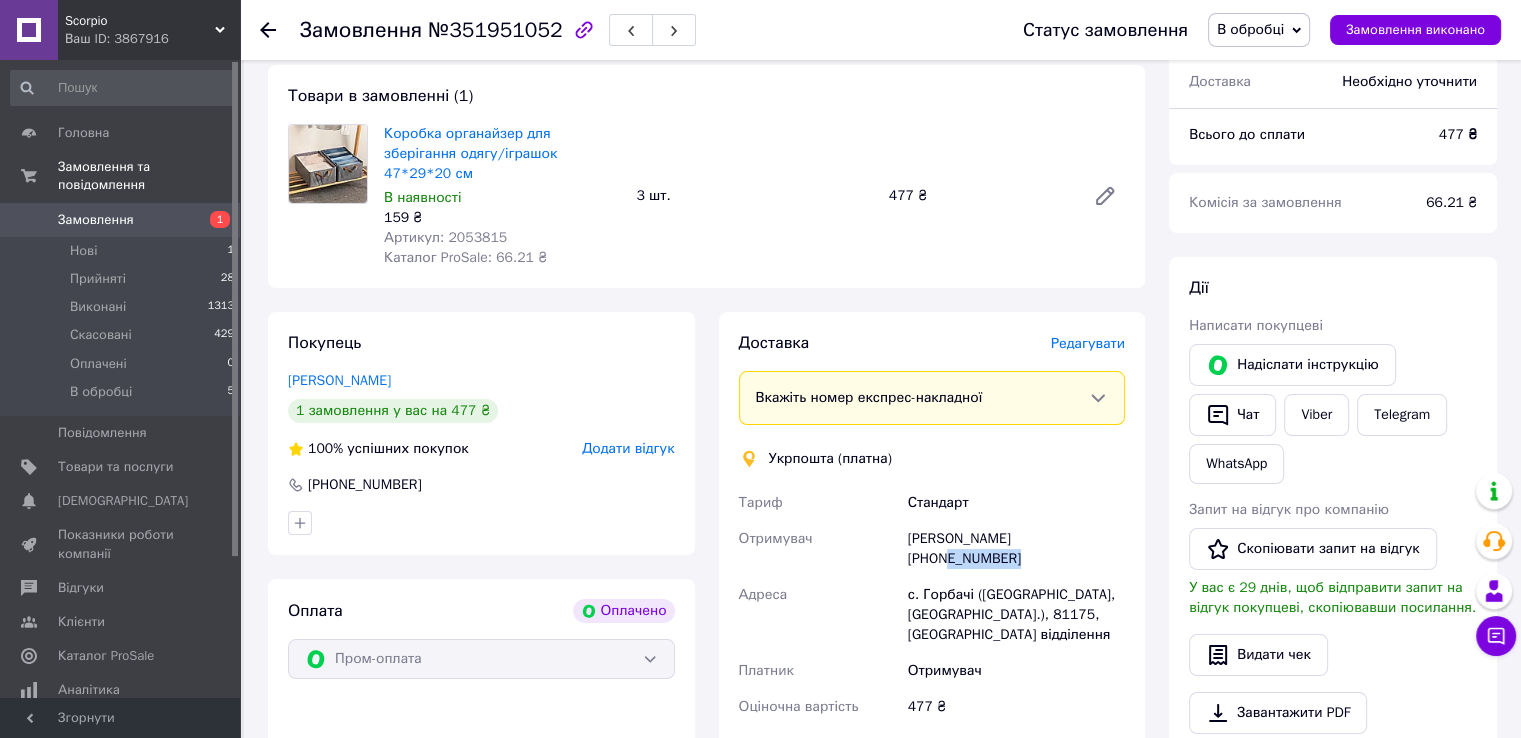 scroll, scrollTop: 200, scrollLeft: 0, axis: vertical 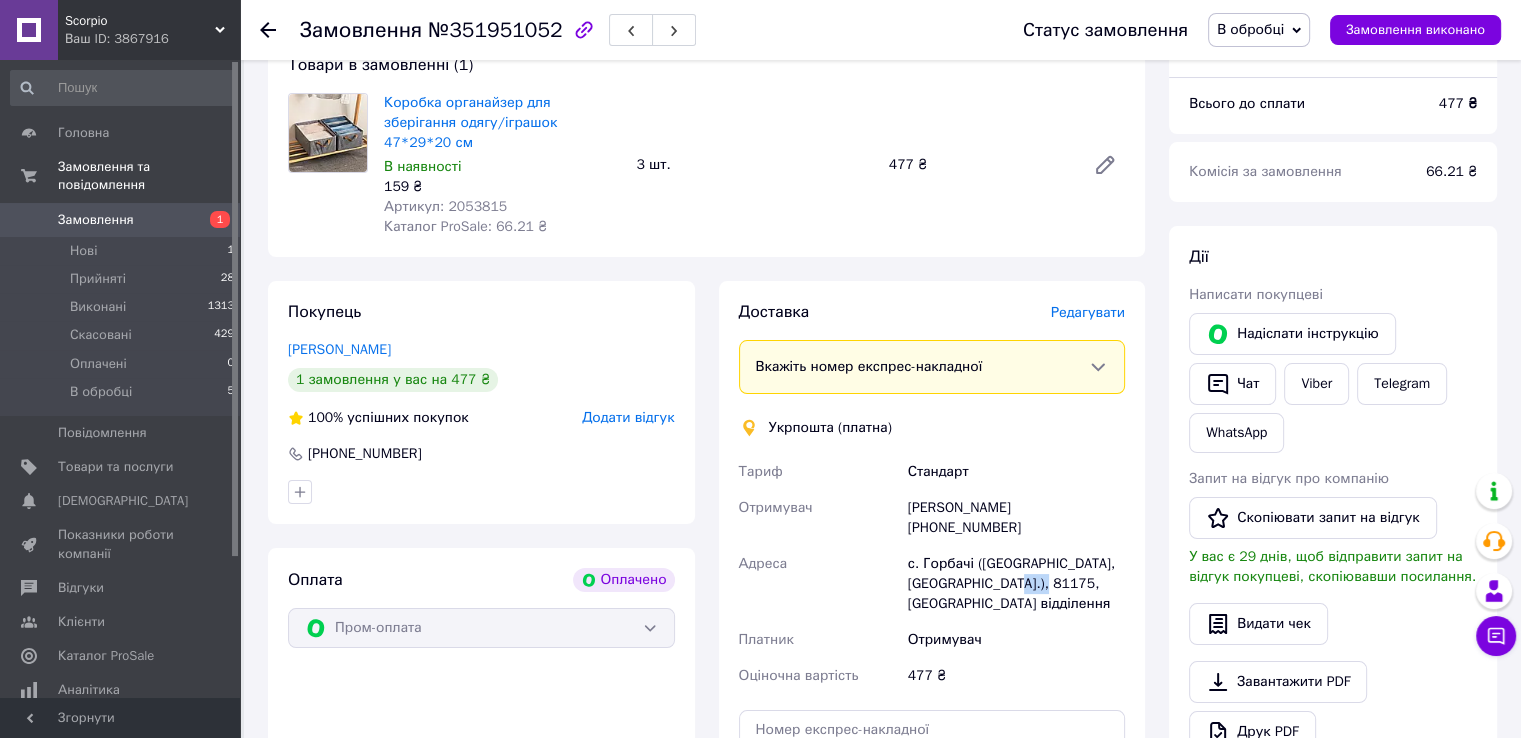 drag, startPoint x: 1054, startPoint y: 542, endPoint x: 1020, endPoint y: 542, distance: 34 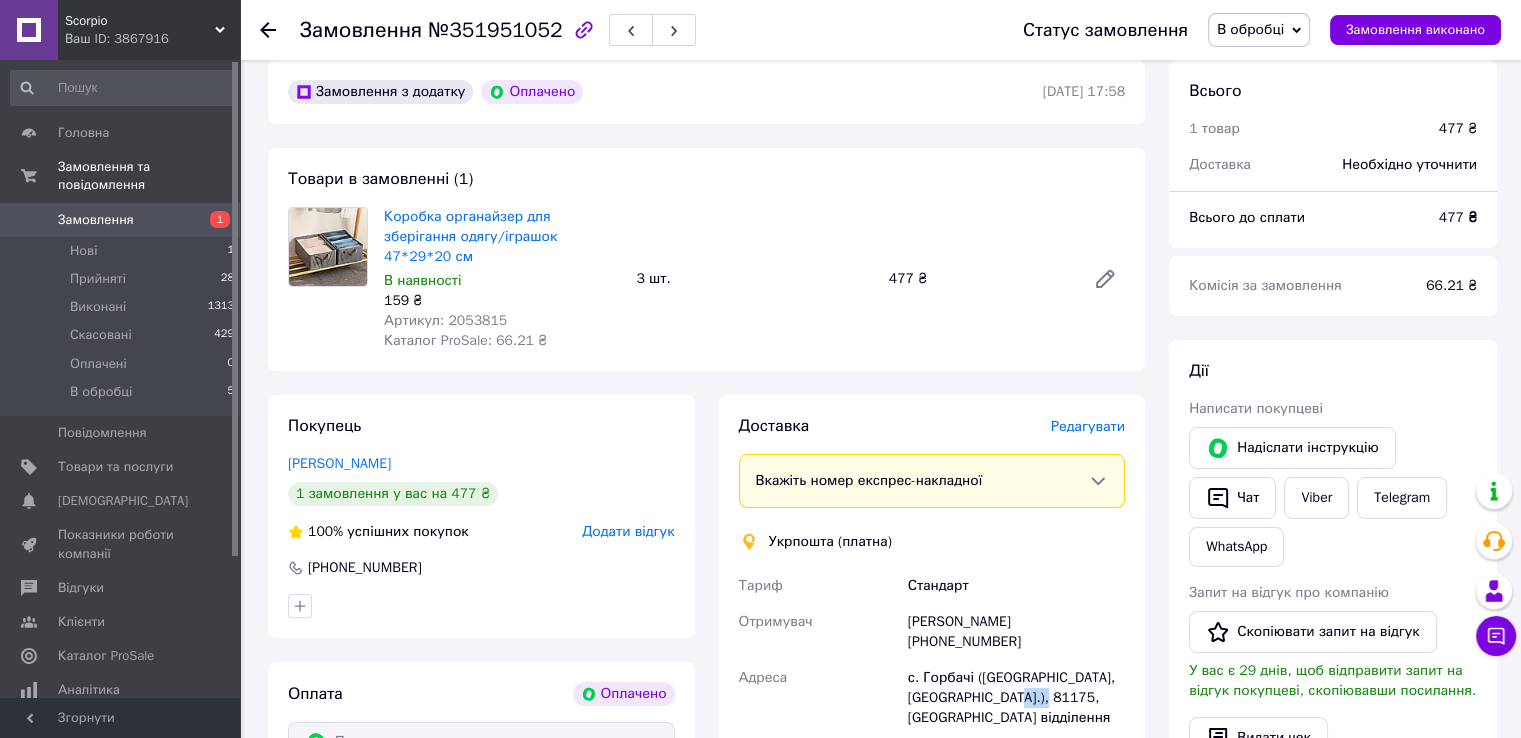 scroll, scrollTop: 0, scrollLeft: 0, axis: both 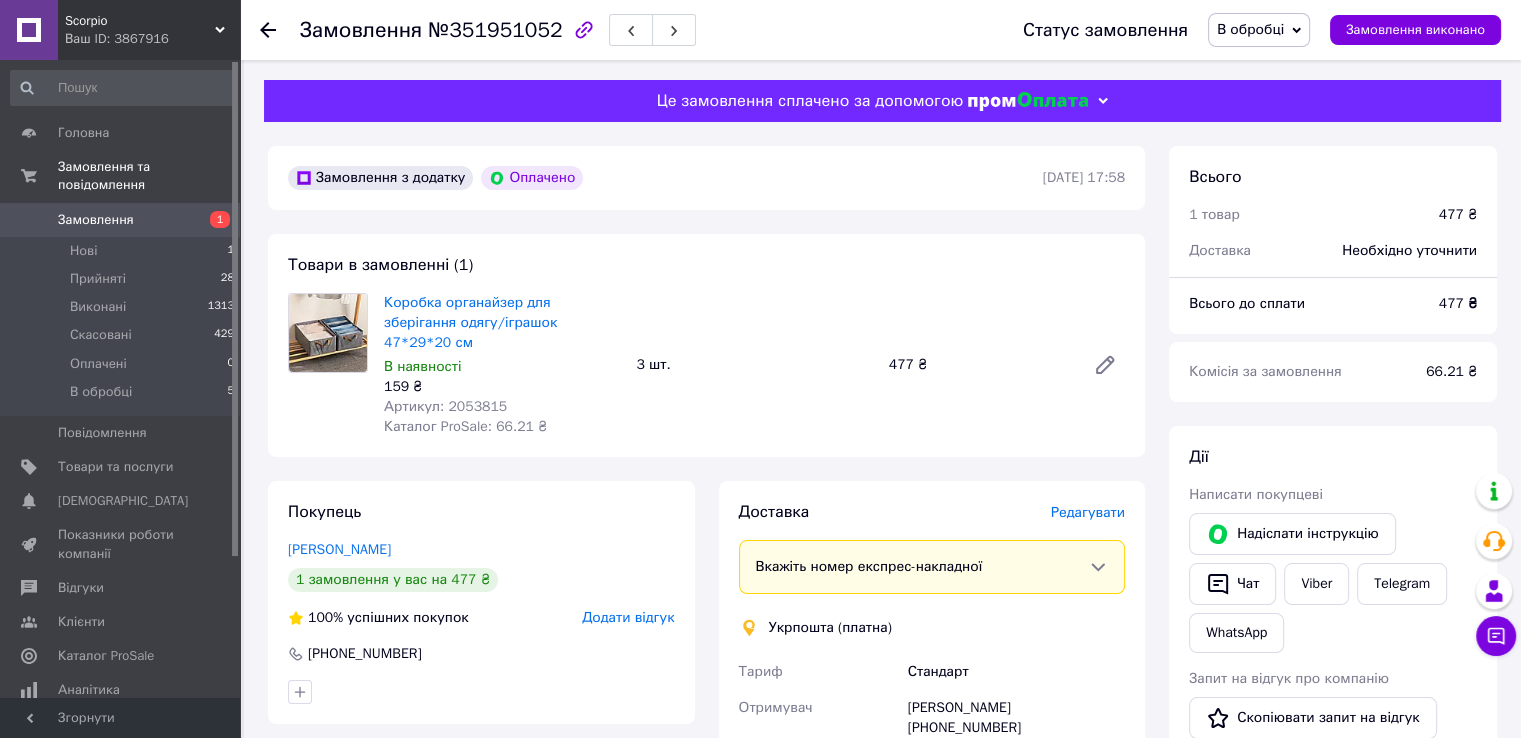 click 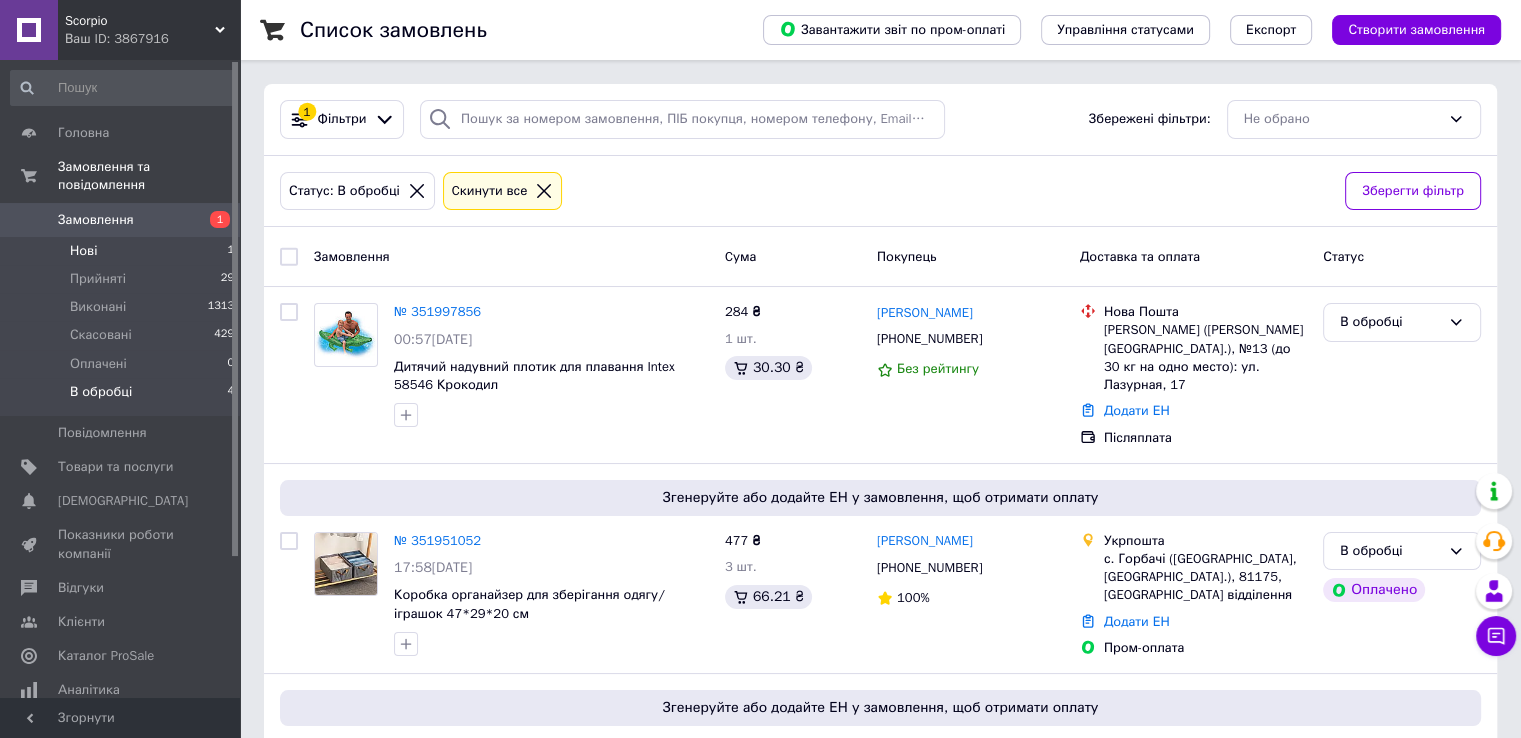 click on "Нові 1" at bounding box center (123, 251) 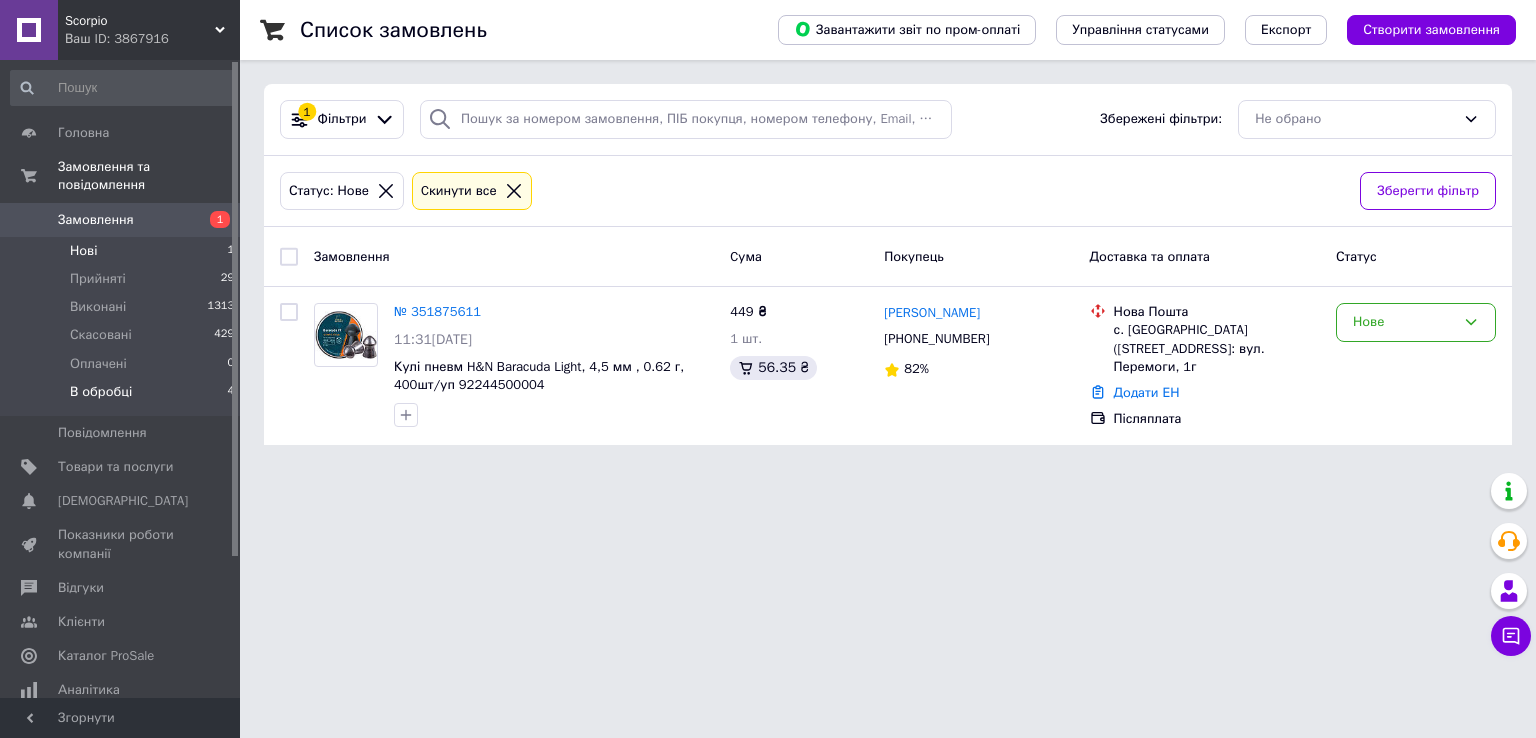 click on "В обробці 4" at bounding box center (123, 397) 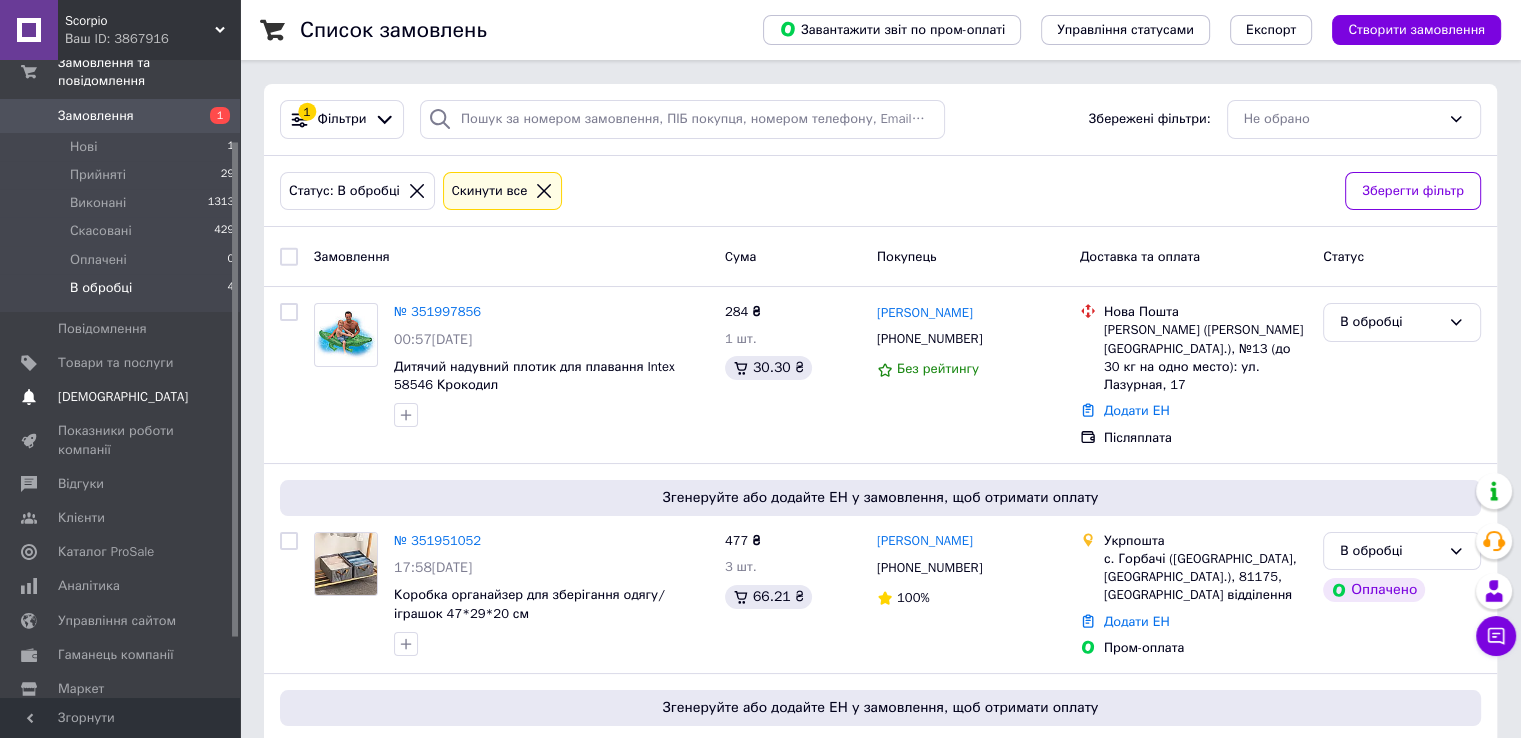 scroll, scrollTop: 180, scrollLeft: 0, axis: vertical 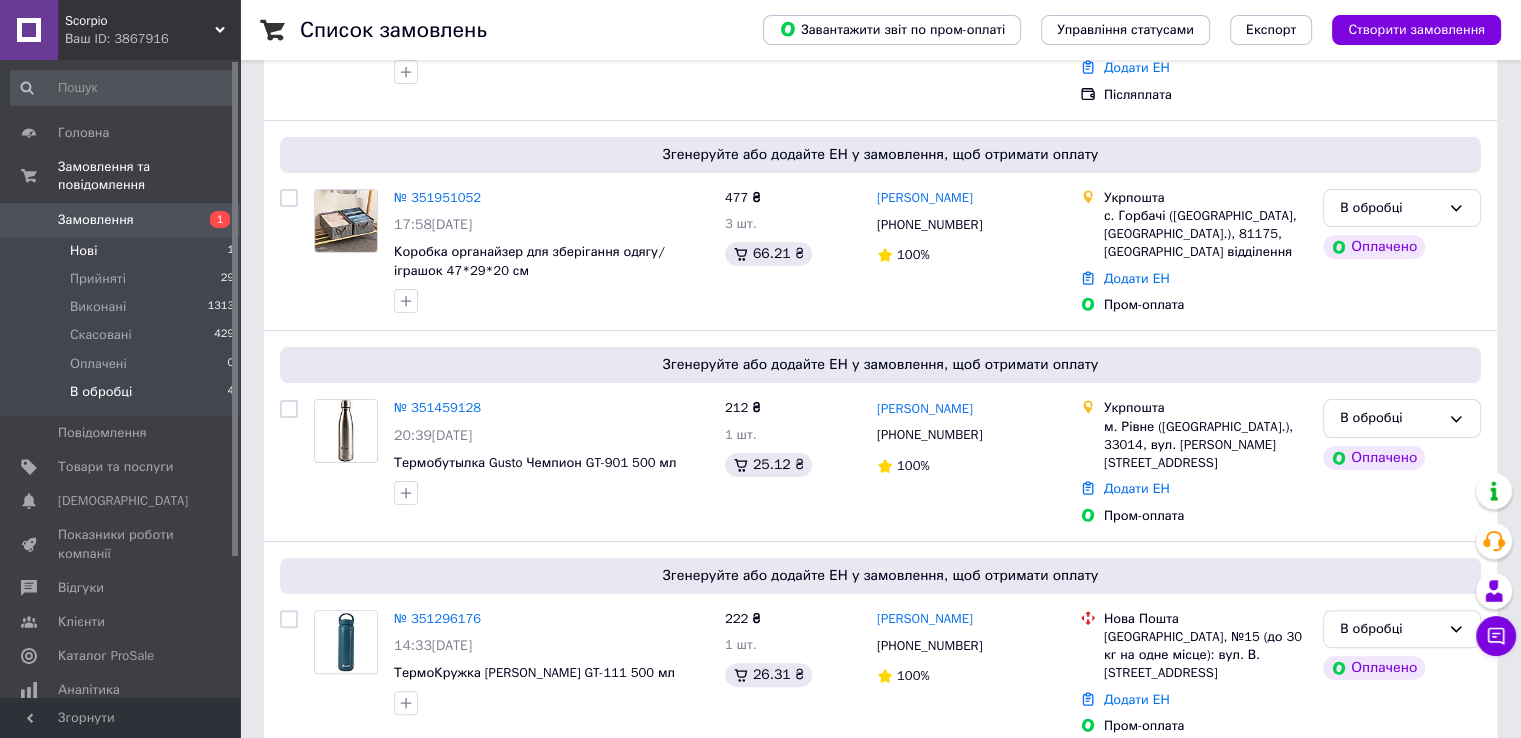 click on "Нові 1" at bounding box center [123, 251] 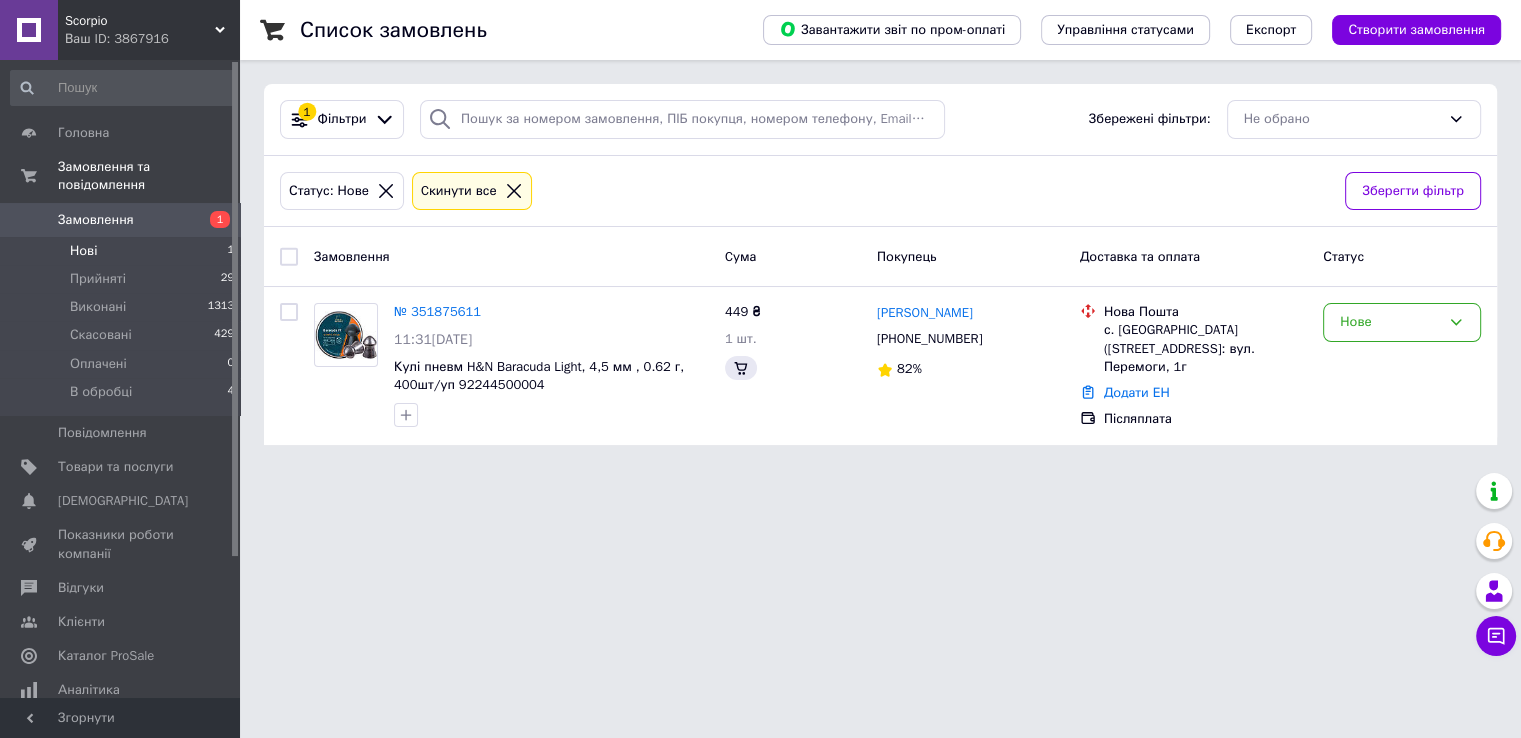 scroll, scrollTop: 0, scrollLeft: 0, axis: both 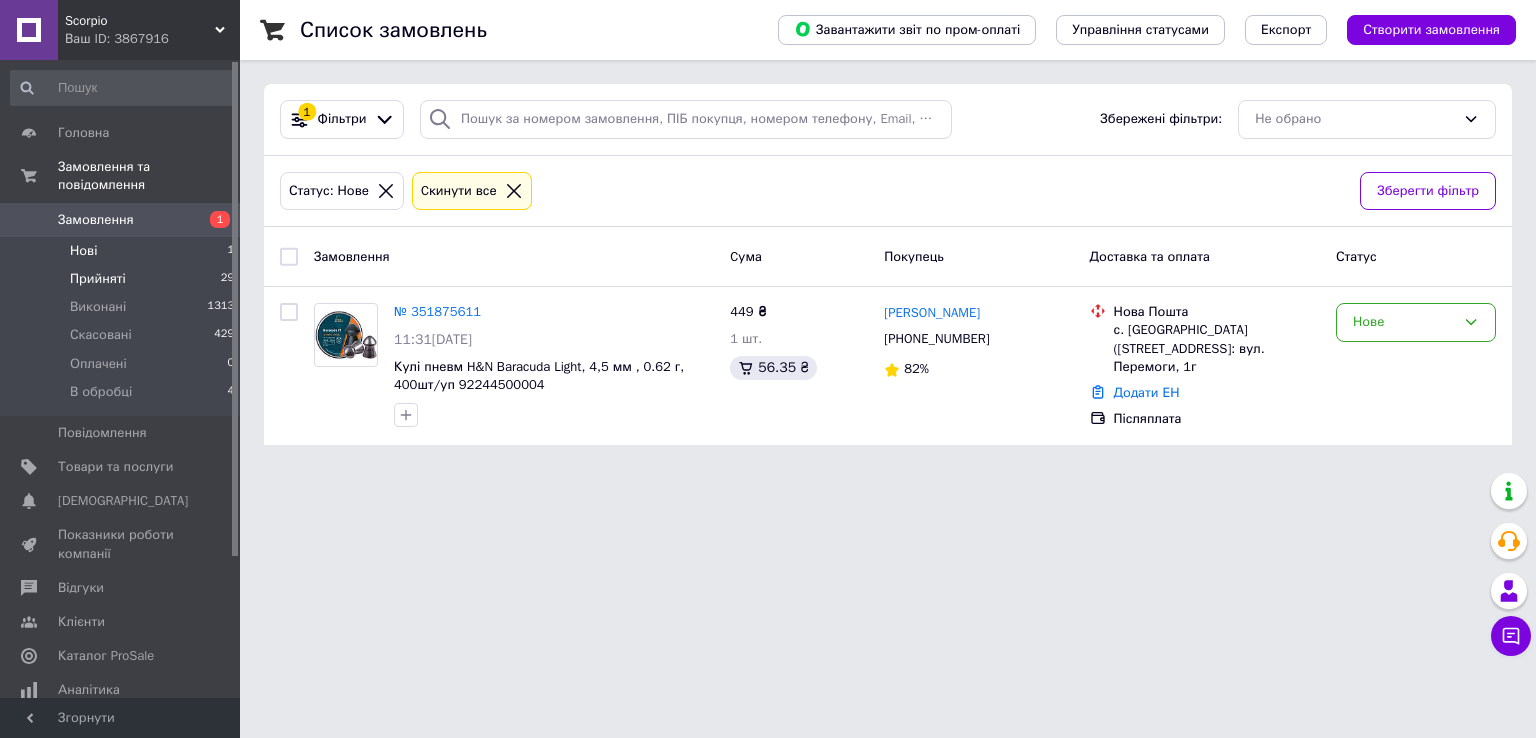 click on "Прийняті" at bounding box center (98, 279) 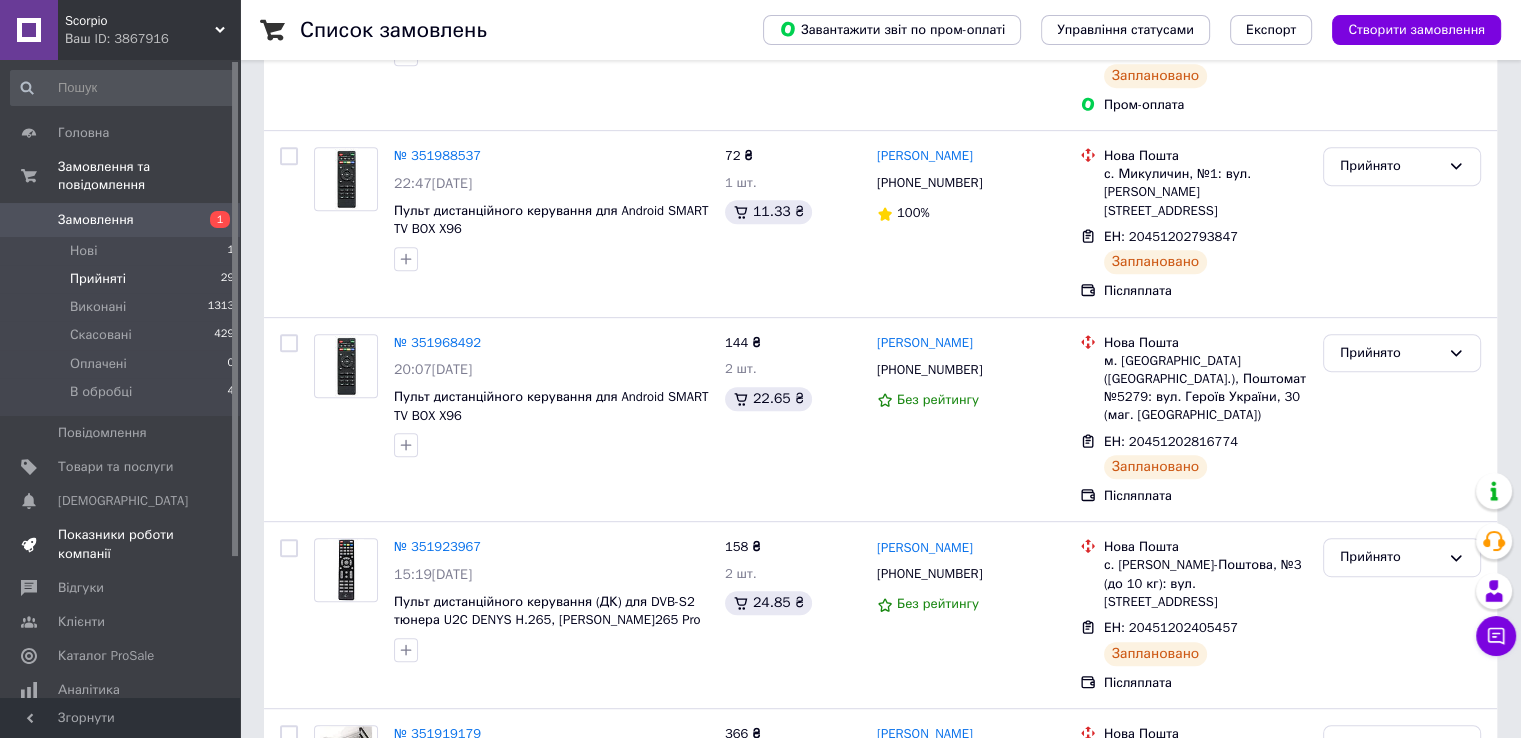scroll, scrollTop: 1000, scrollLeft: 0, axis: vertical 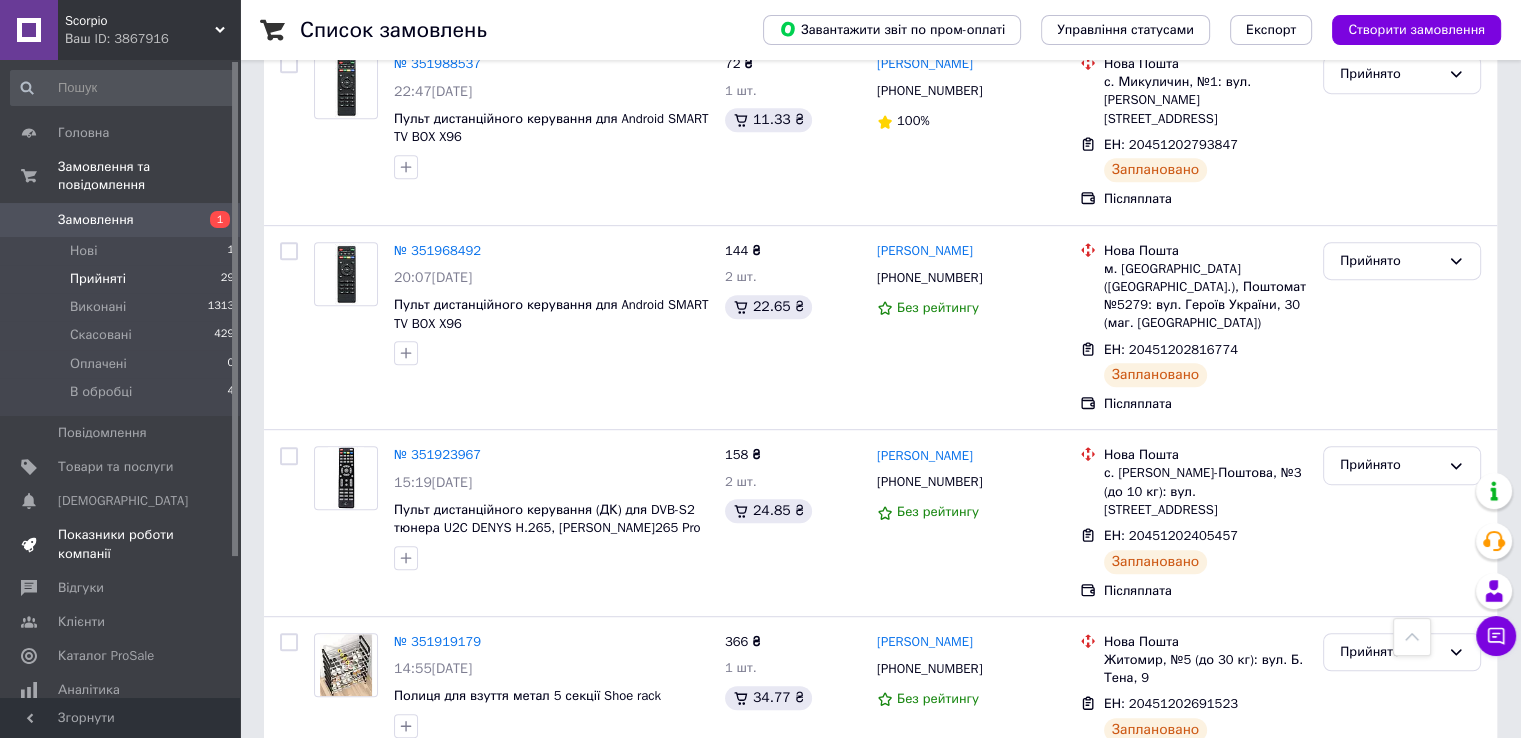 click at bounding box center [29, 544] 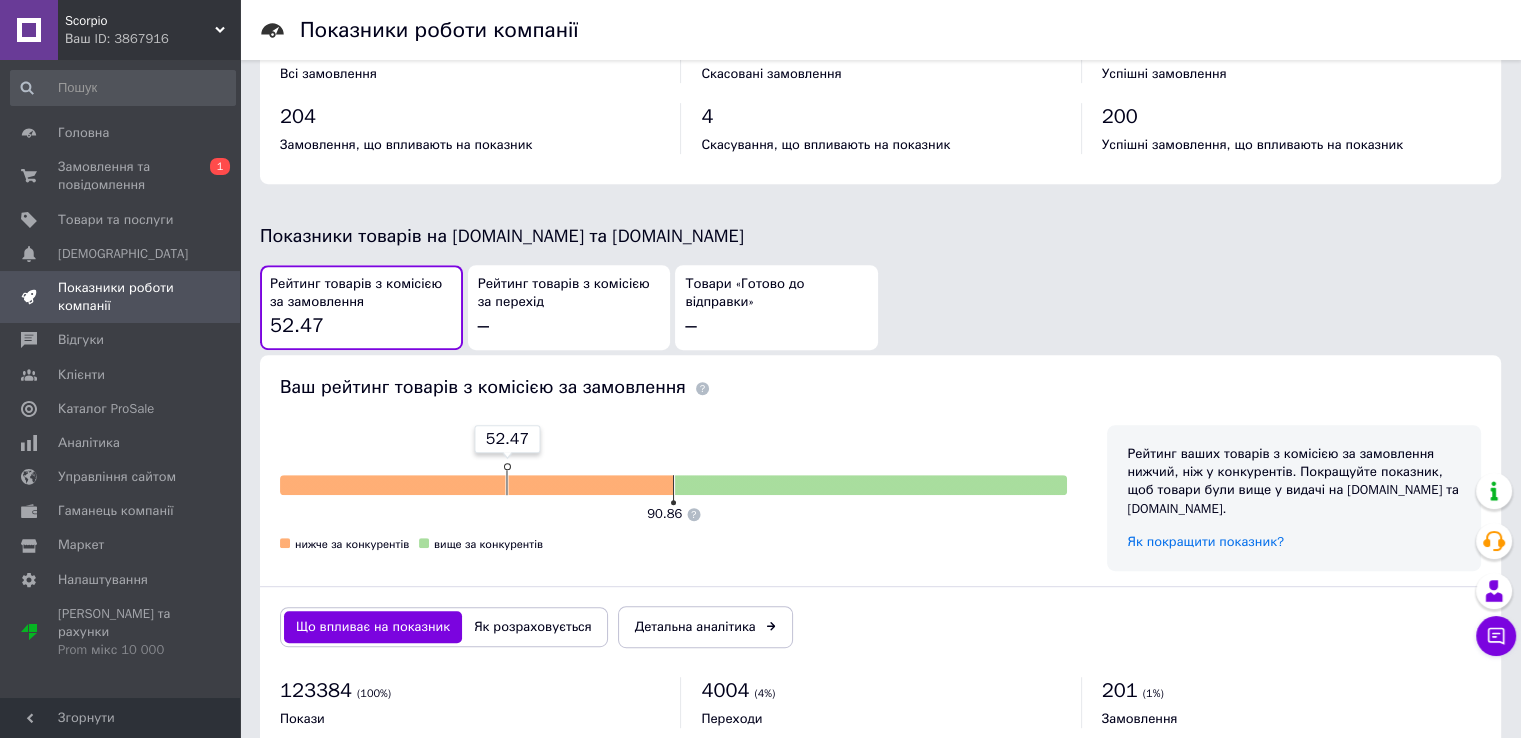 scroll, scrollTop: 1031, scrollLeft: 0, axis: vertical 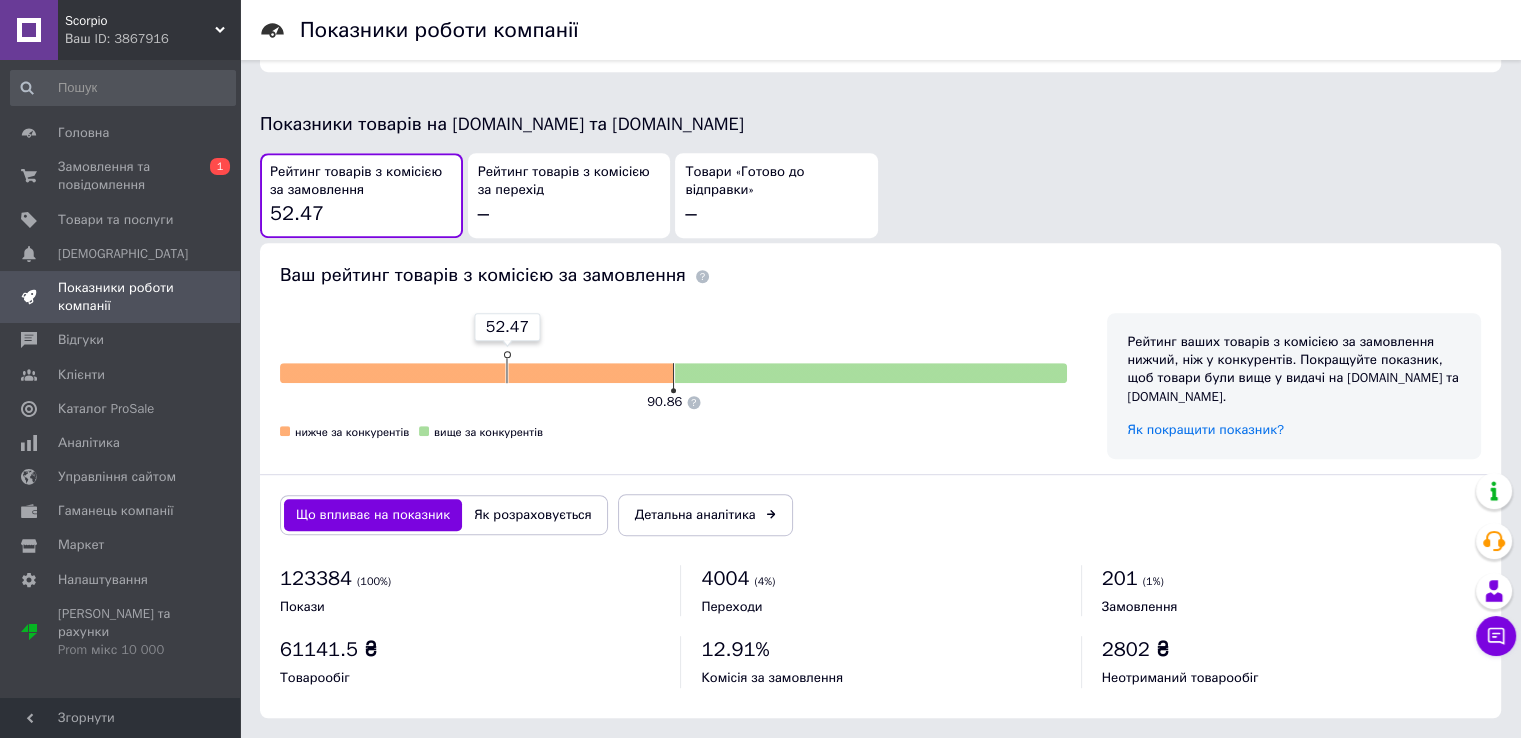 click on "Товари «Готово до відправки»" at bounding box center [776, 181] 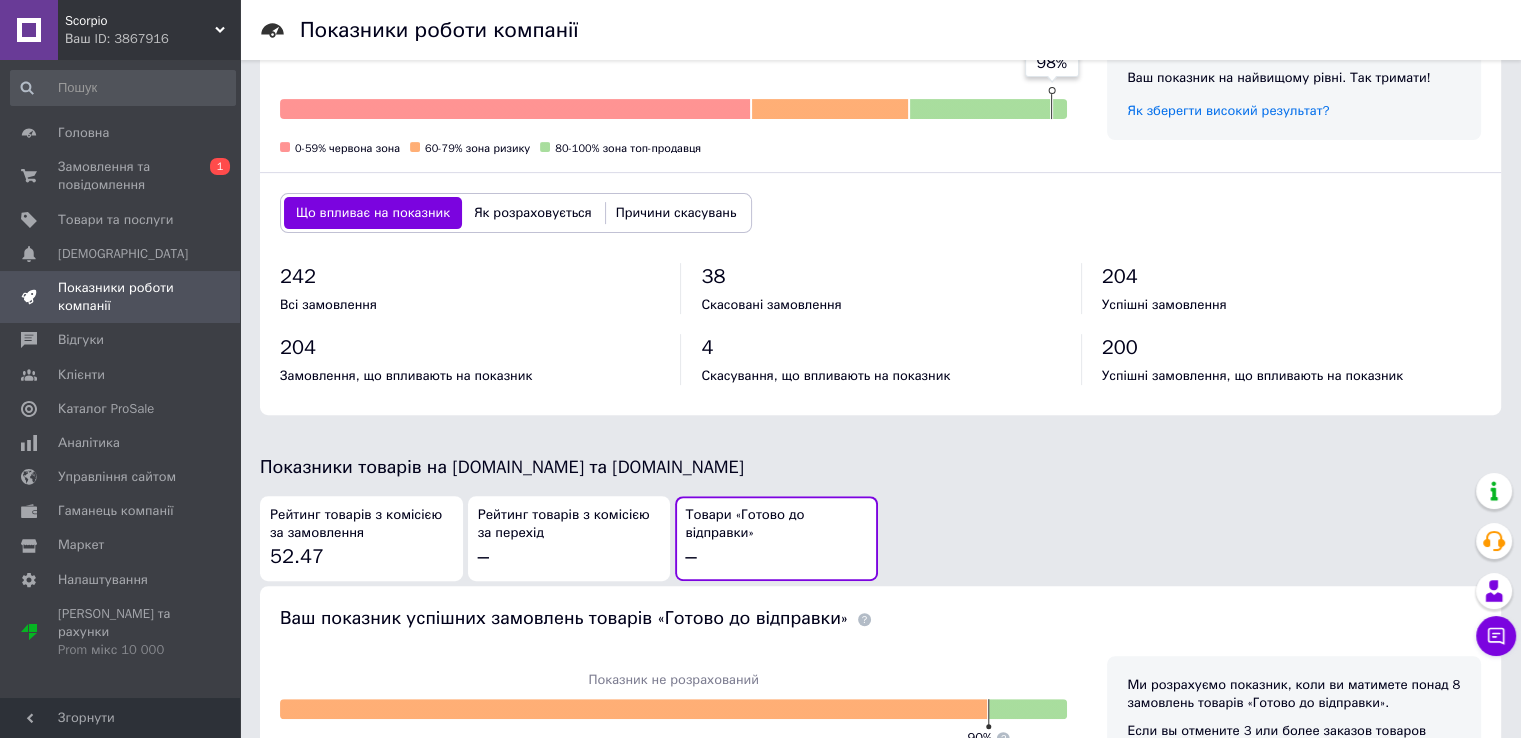 scroll, scrollTop: 676, scrollLeft: 0, axis: vertical 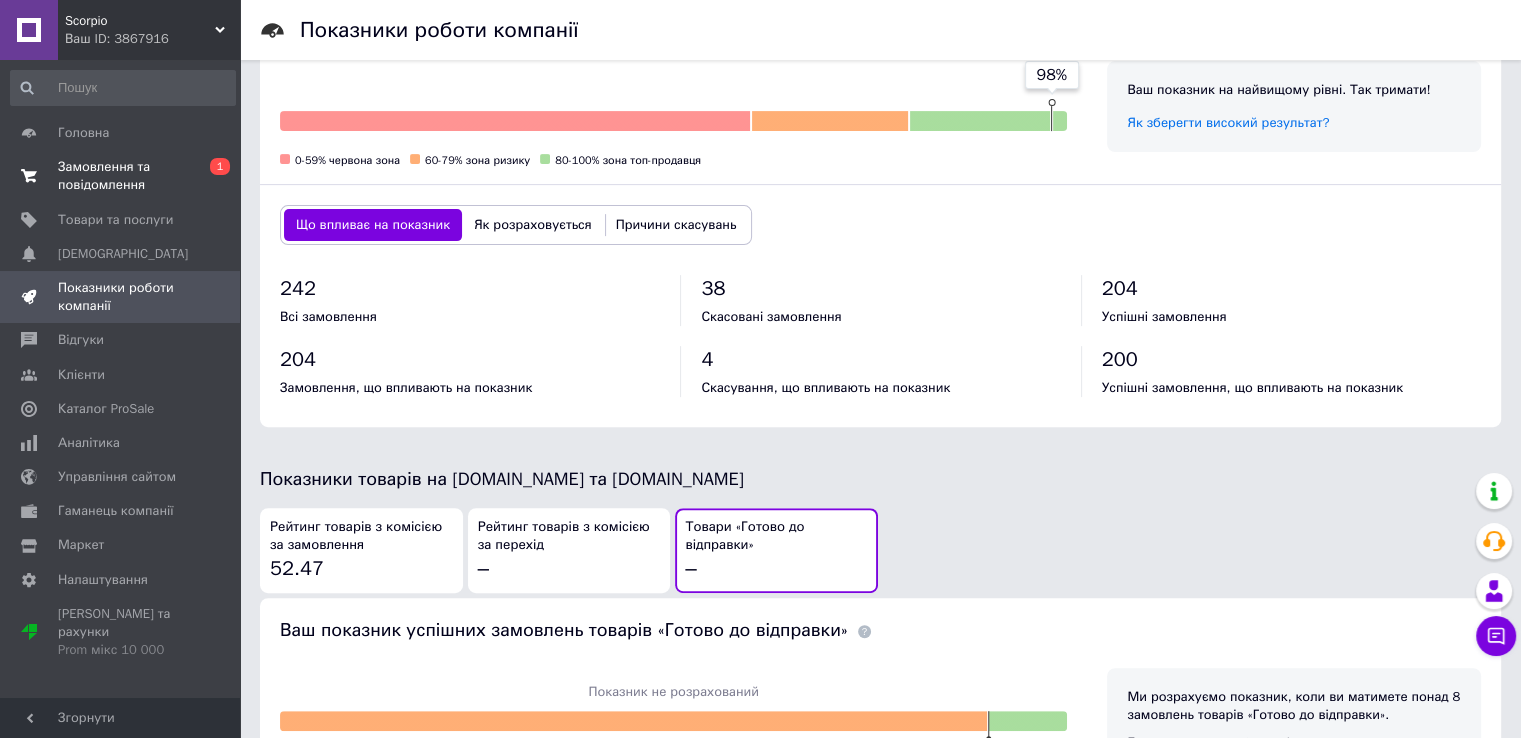click on "Замовлення та повідомлення" at bounding box center [121, 176] 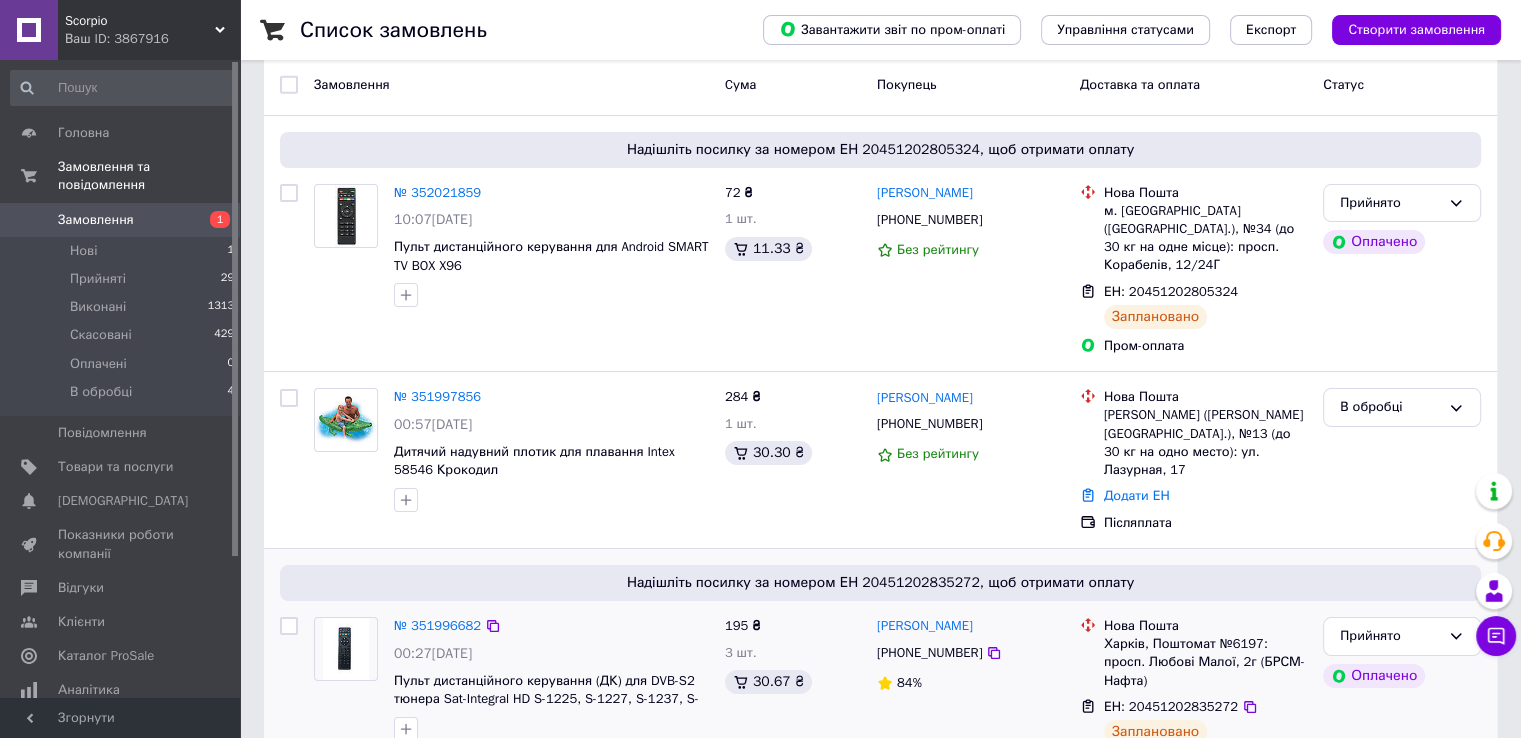 scroll, scrollTop: 200, scrollLeft: 0, axis: vertical 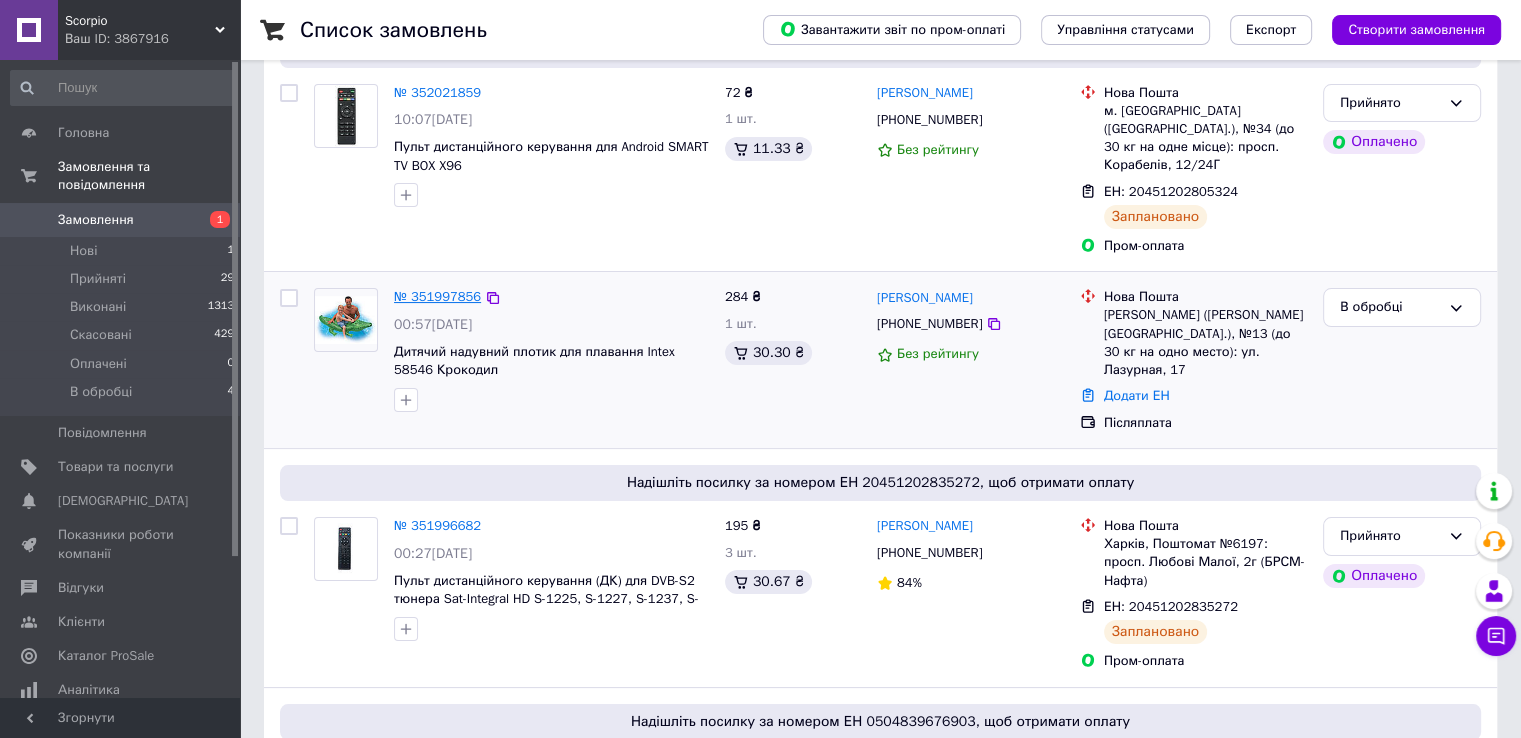 click on "№ 351997856" at bounding box center (437, 296) 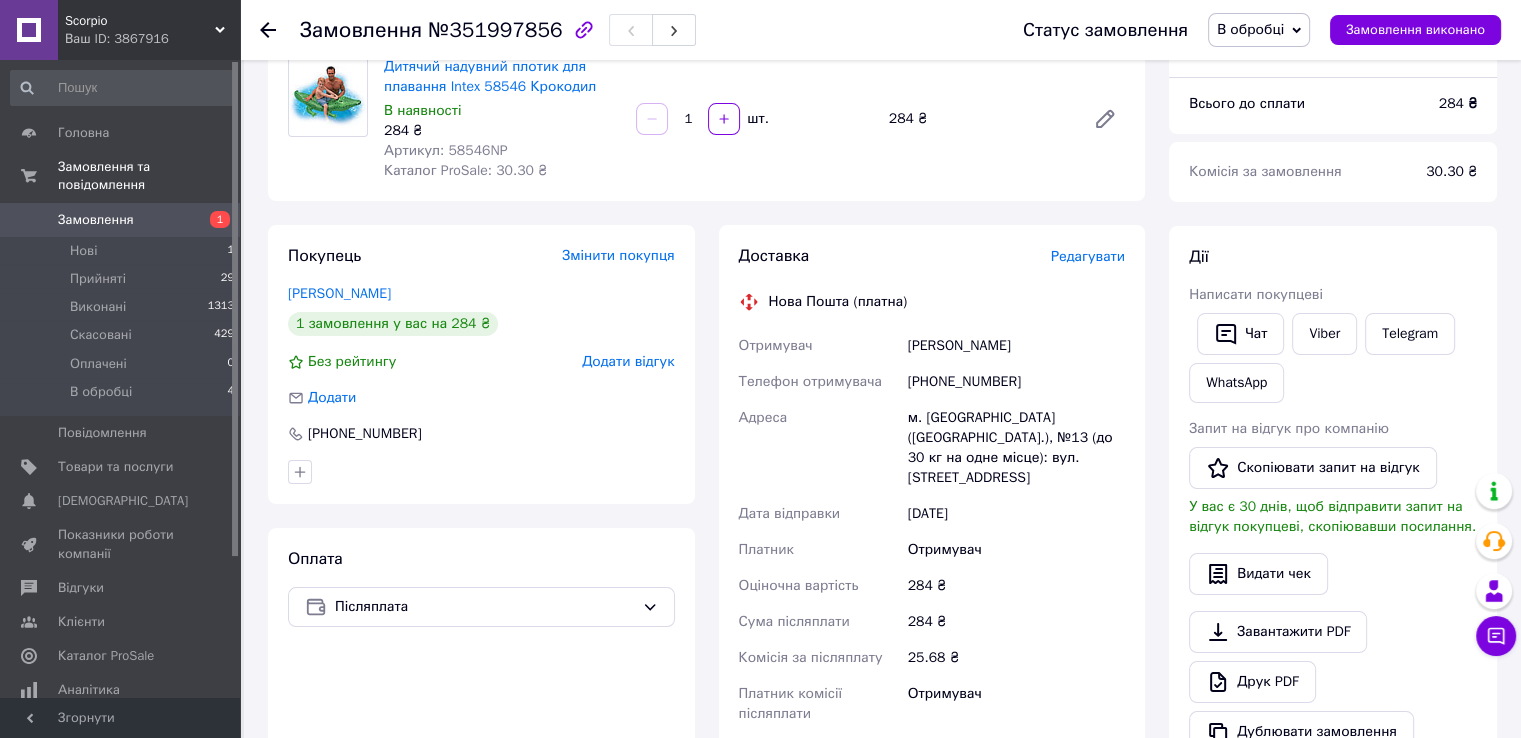 scroll, scrollTop: 100, scrollLeft: 0, axis: vertical 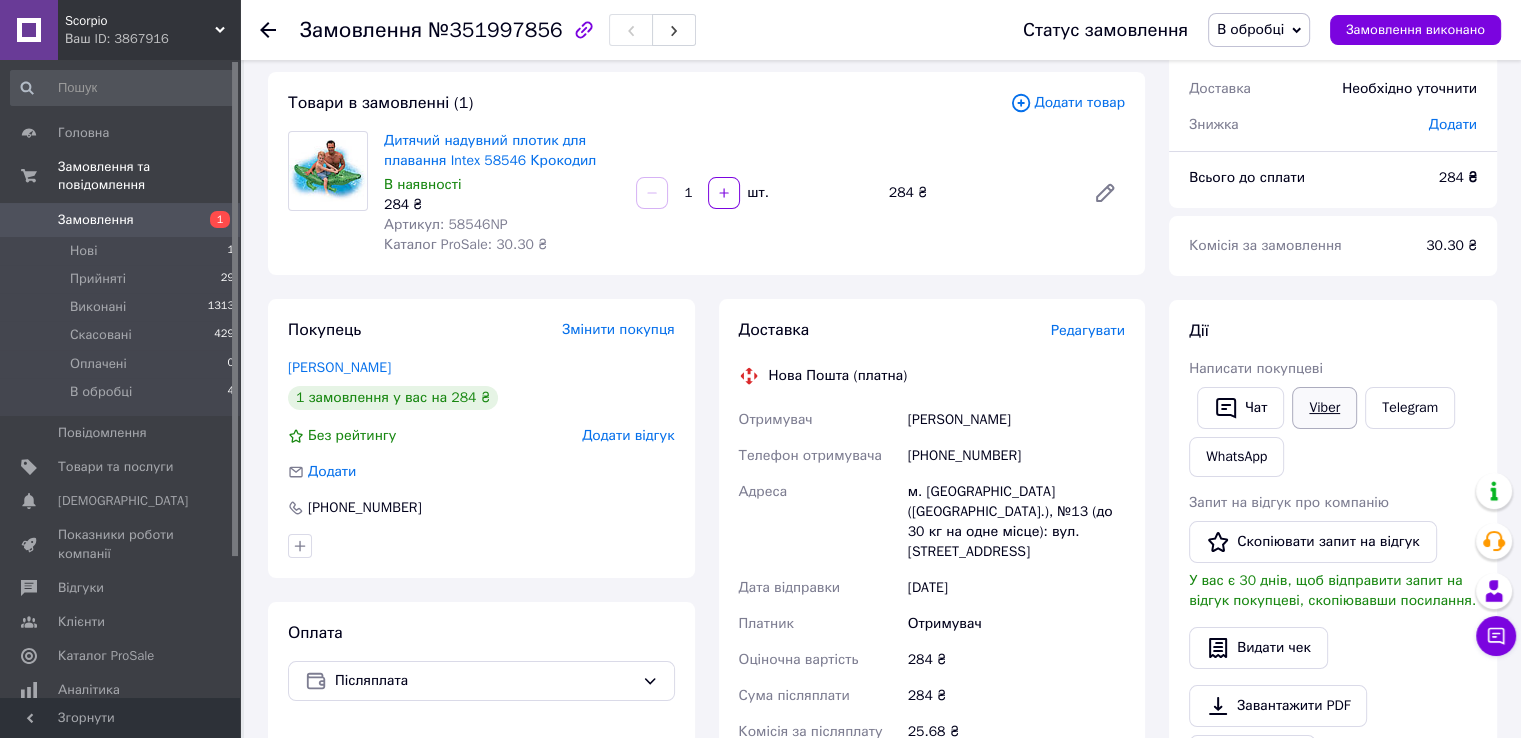 click on "Viber" at bounding box center [1324, 408] 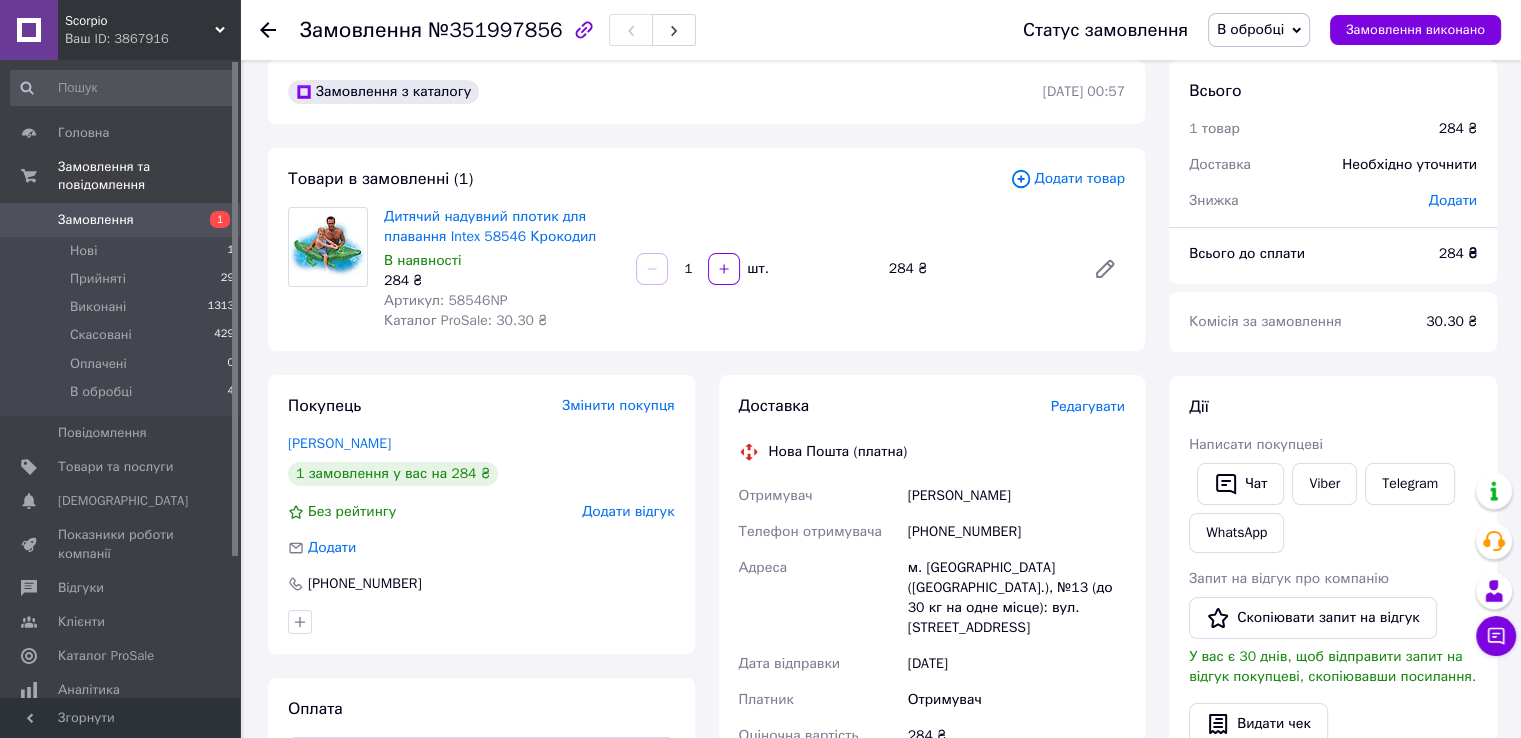 scroll, scrollTop: 0, scrollLeft: 0, axis: both 